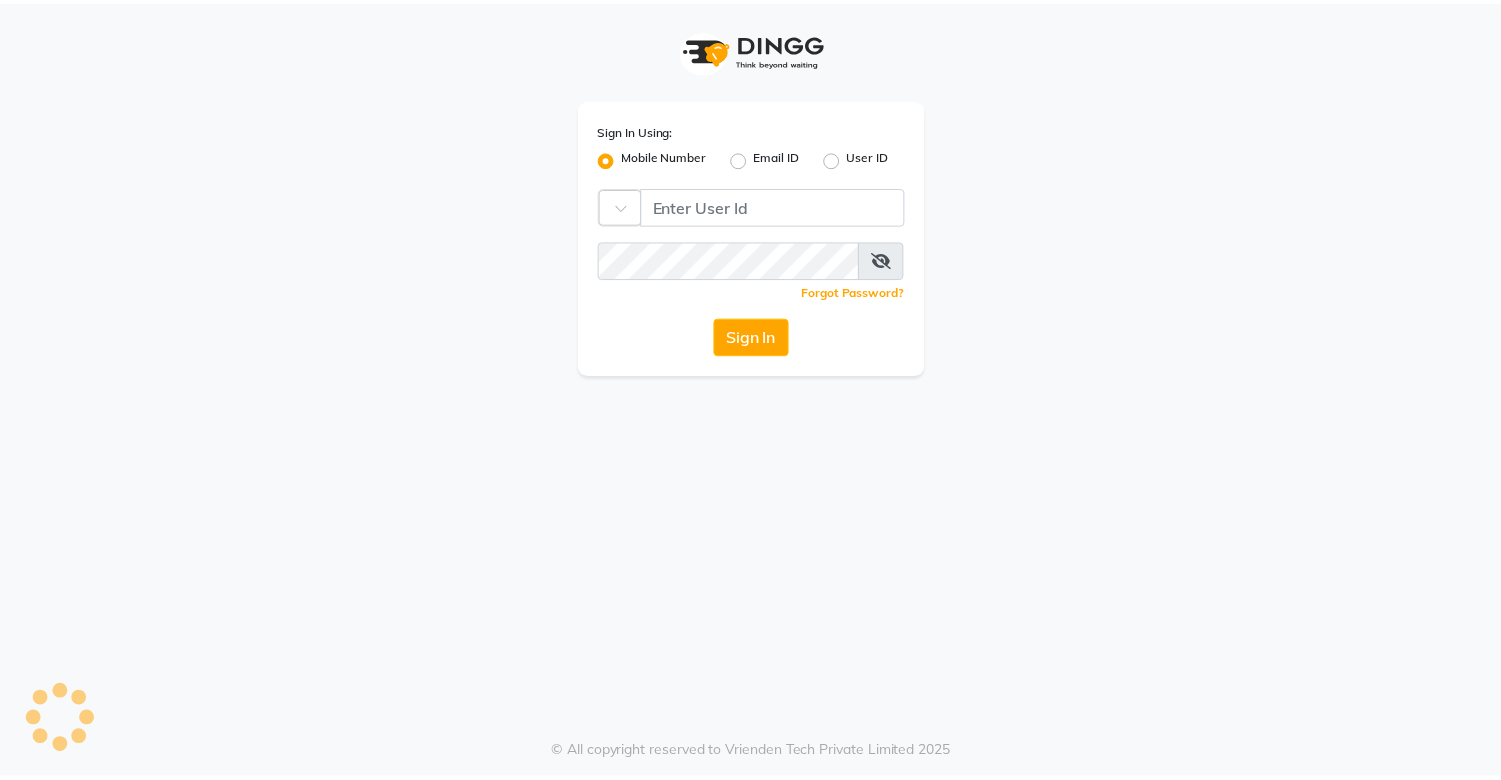 scroll, scrollTop: 0, scrollLeft: 0, axis: both 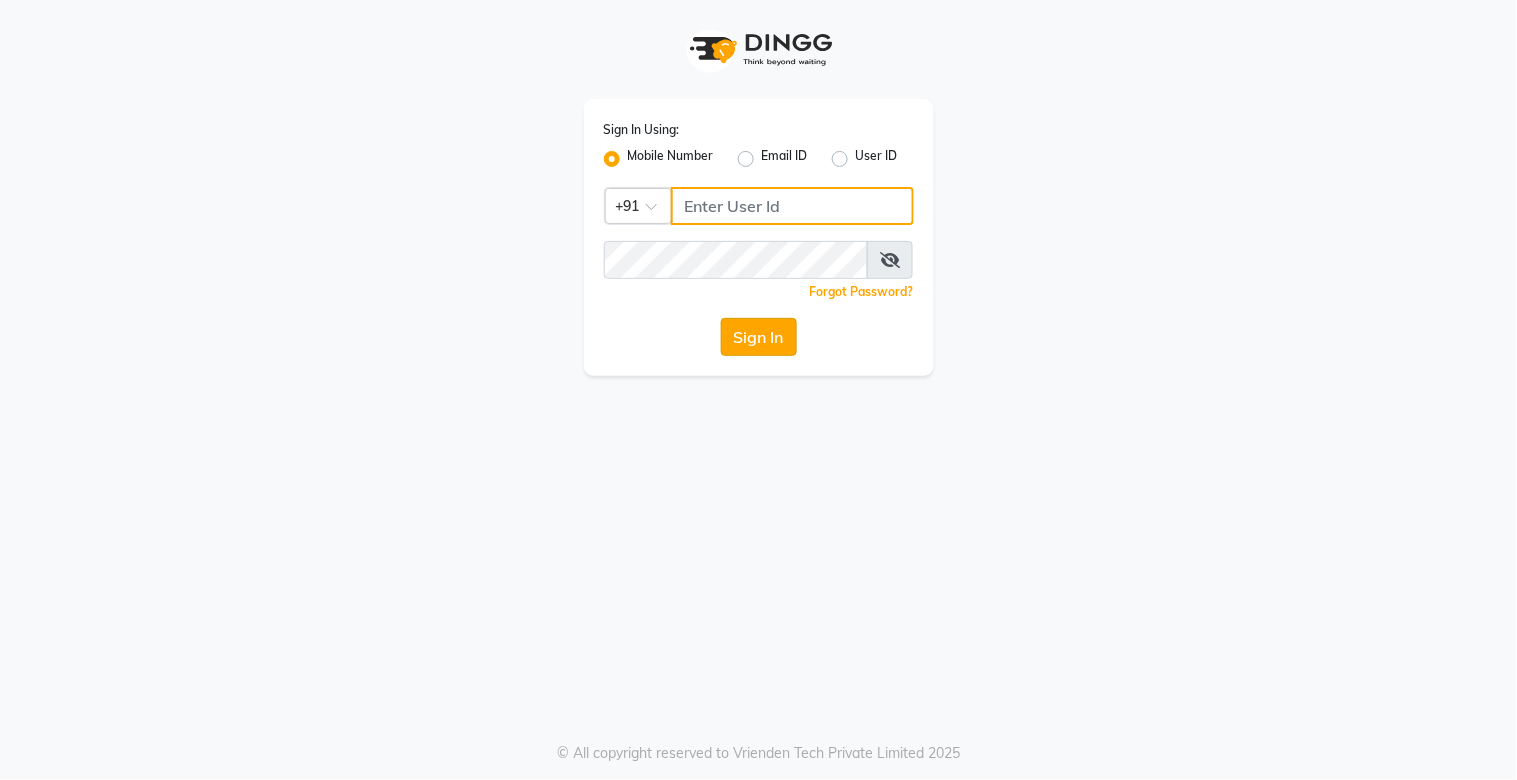 type on "9270199949" 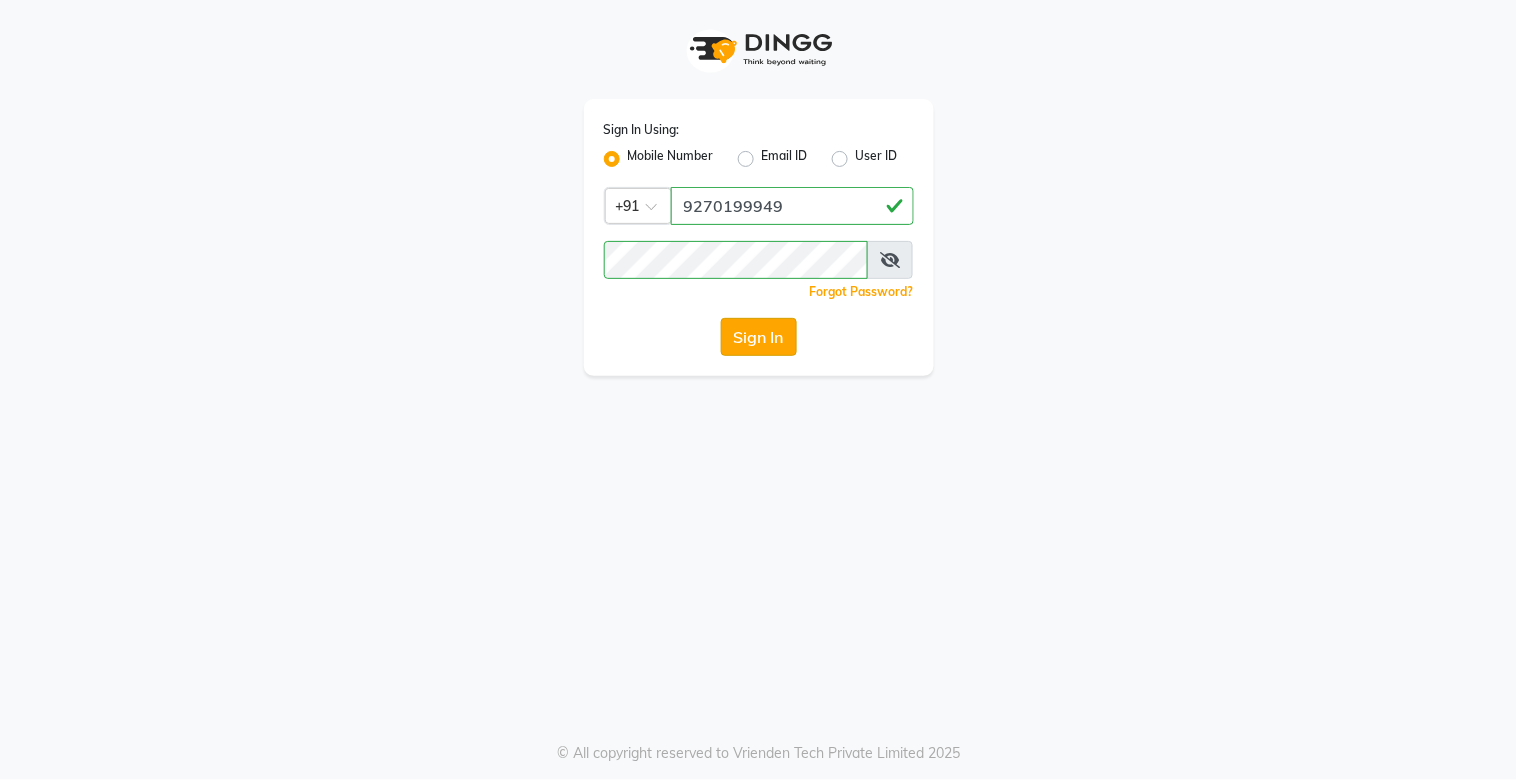 click on "Sign In" 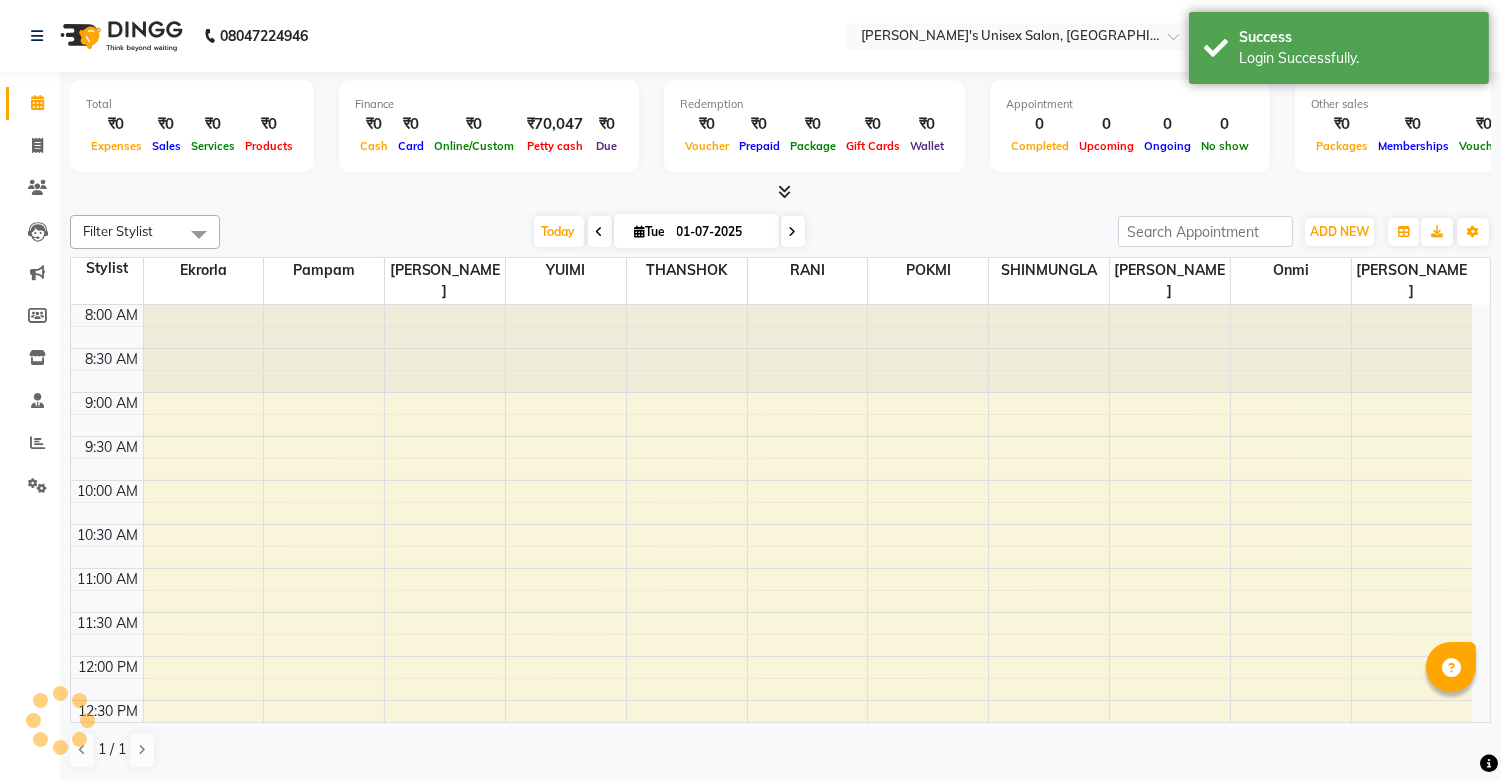 scroll, scrollTop: 0, scrollLeft: 0, axis: both 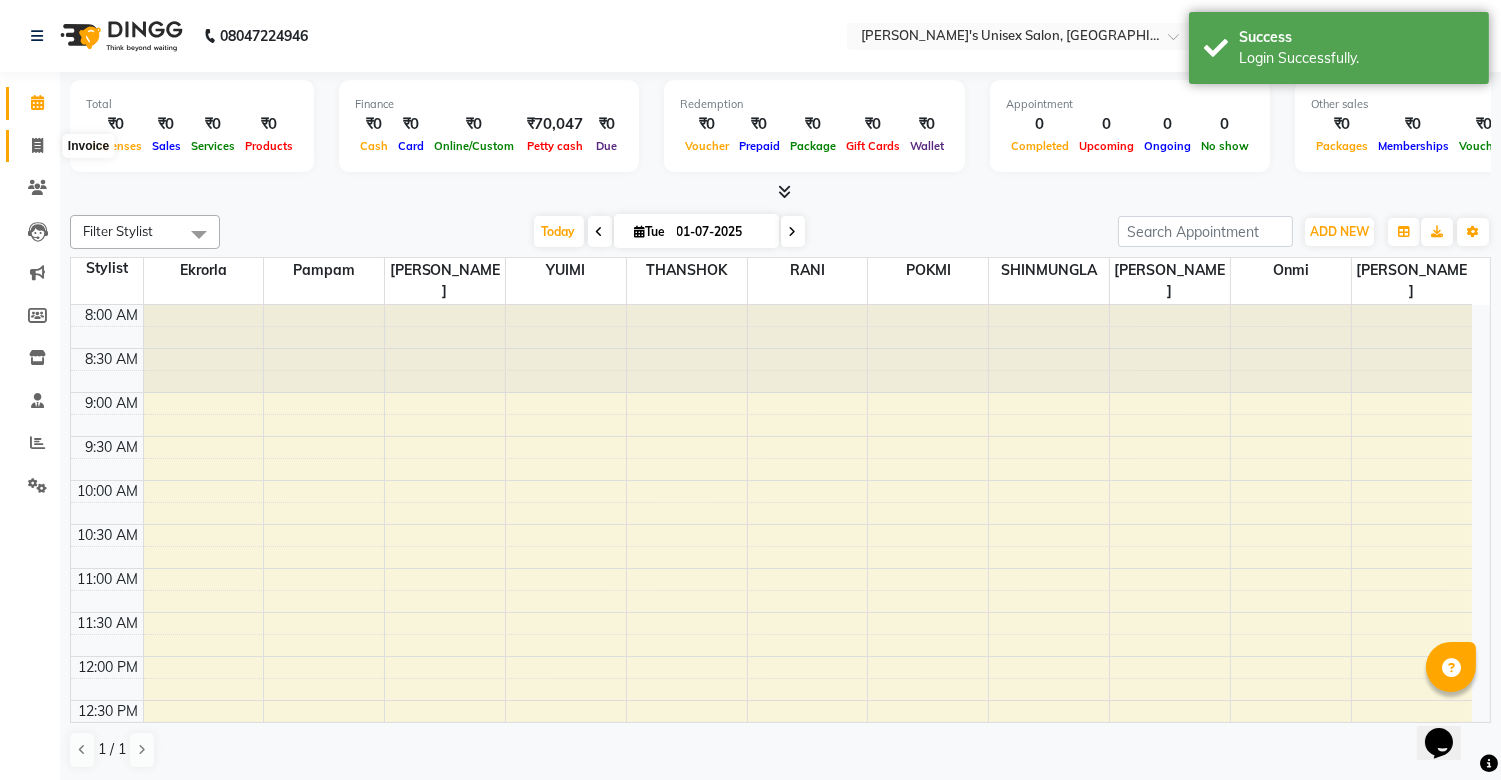 click 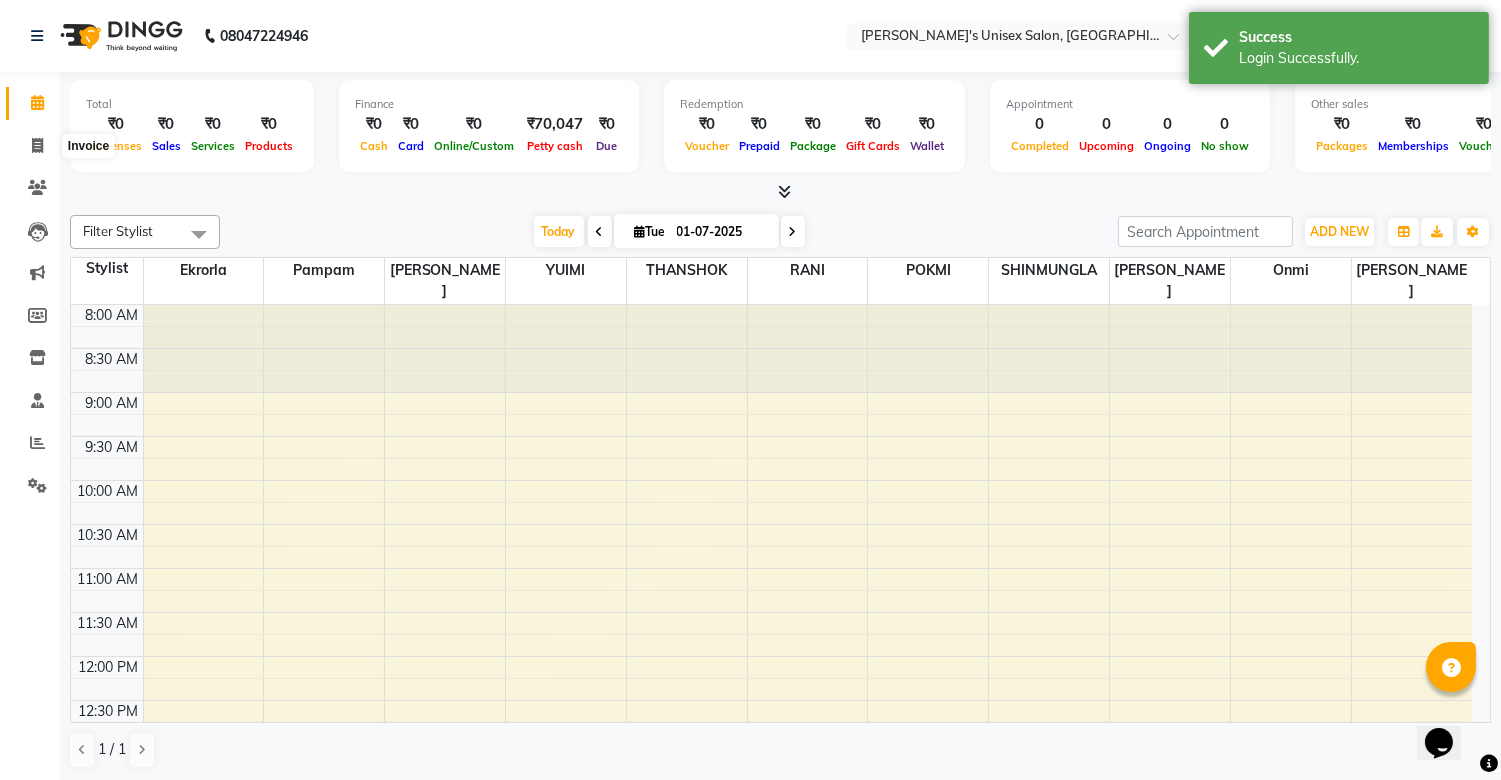 select on "8273" 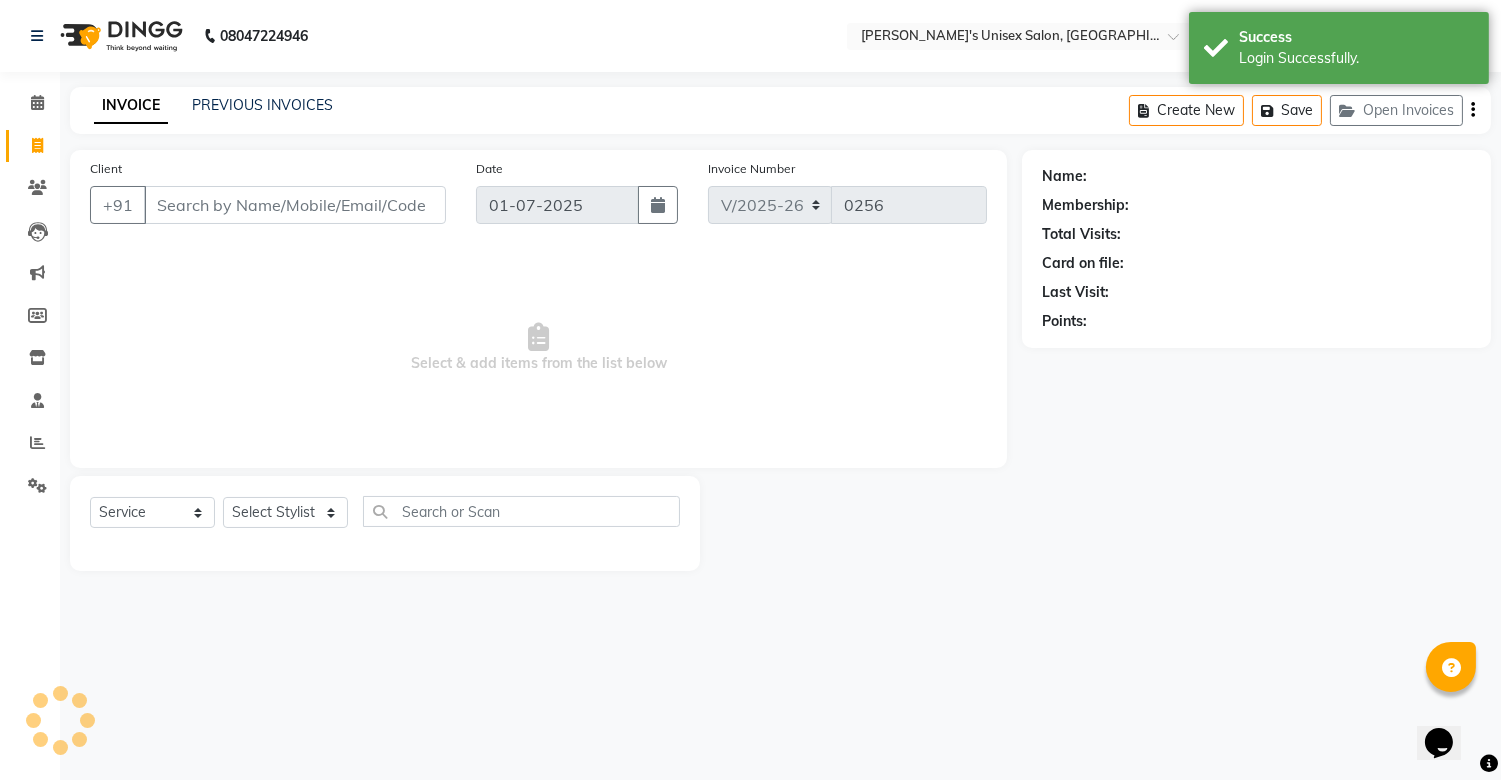 select on "79756" 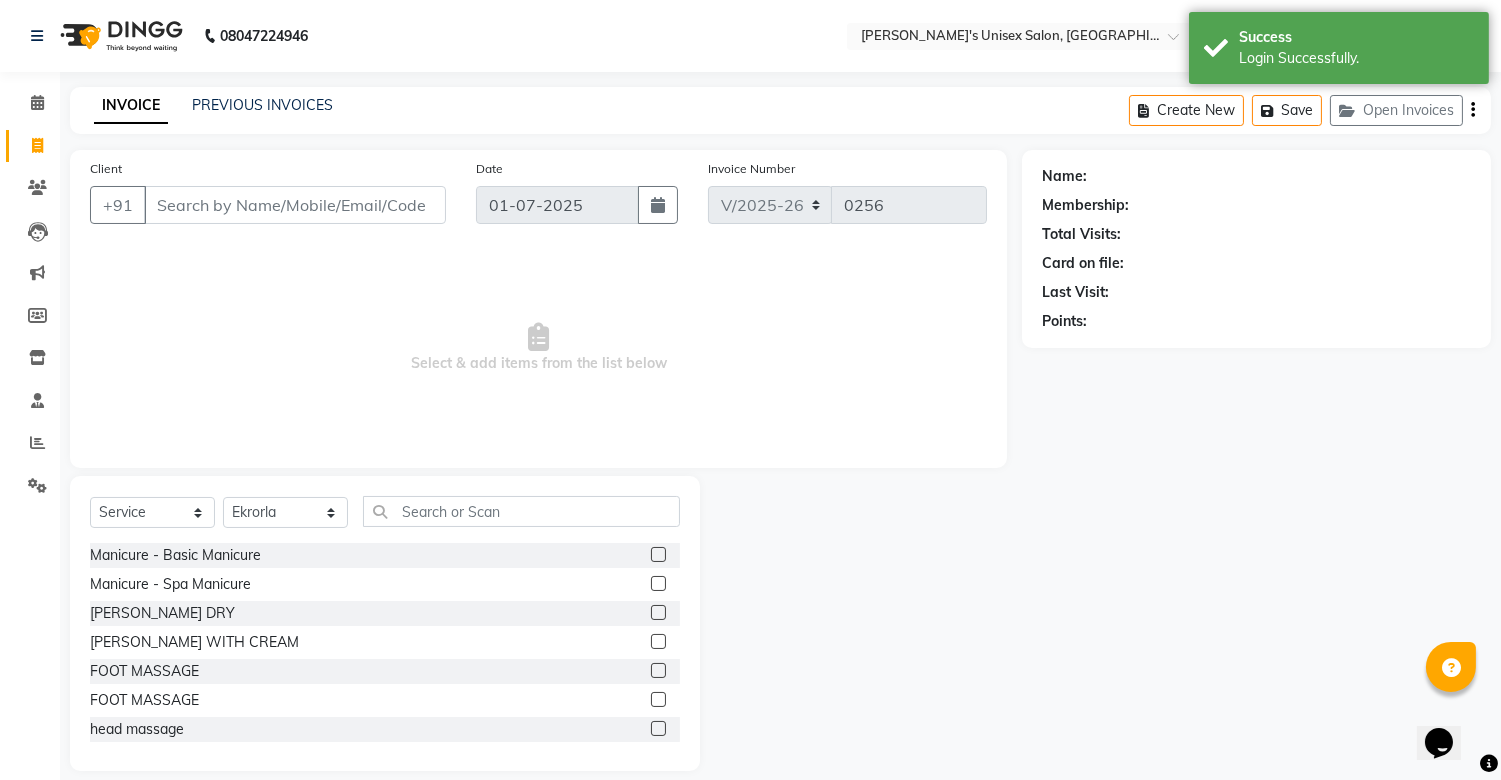 click on "Client" at bounding box center [295, 205] 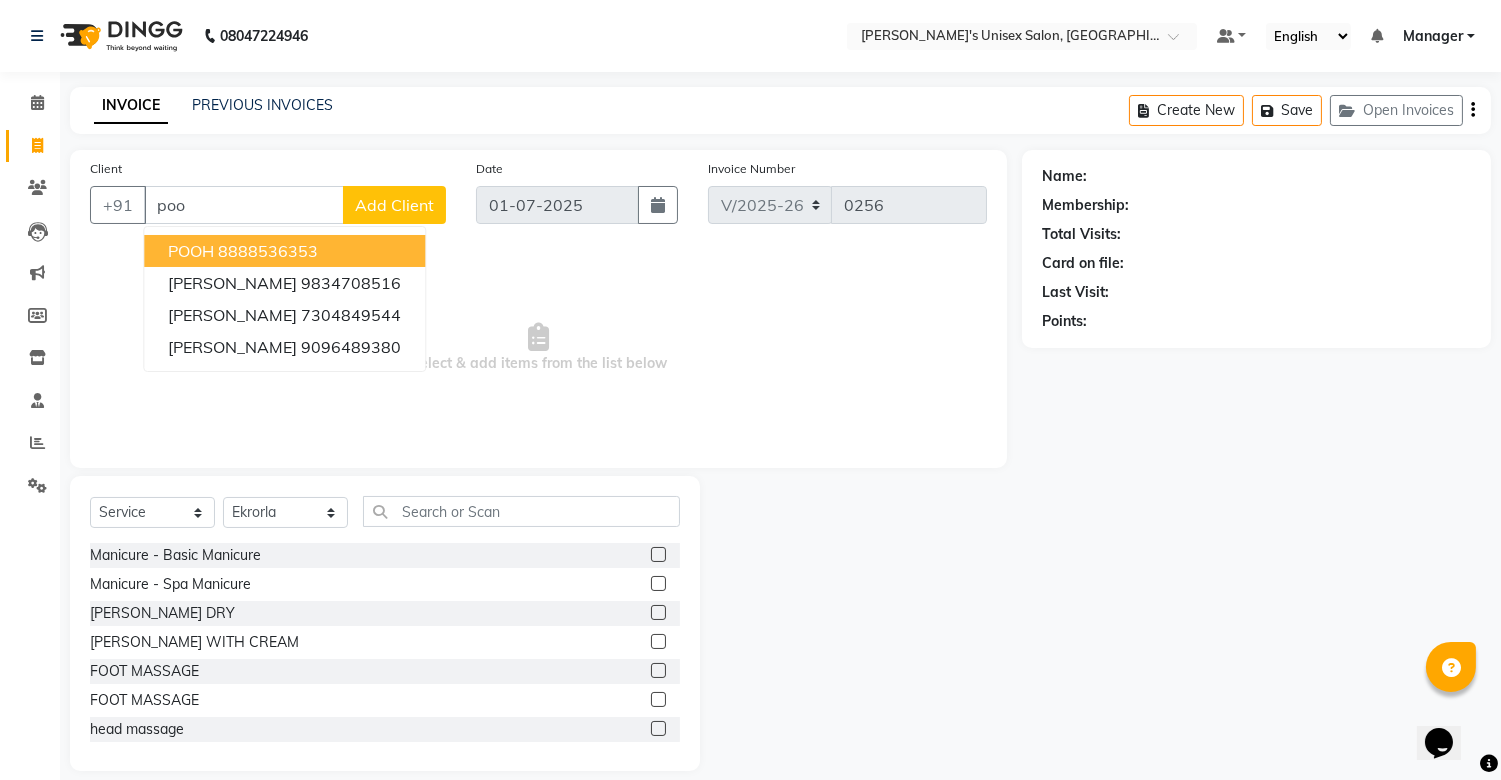 click on "8888536353" at bounding box center [268, 251] 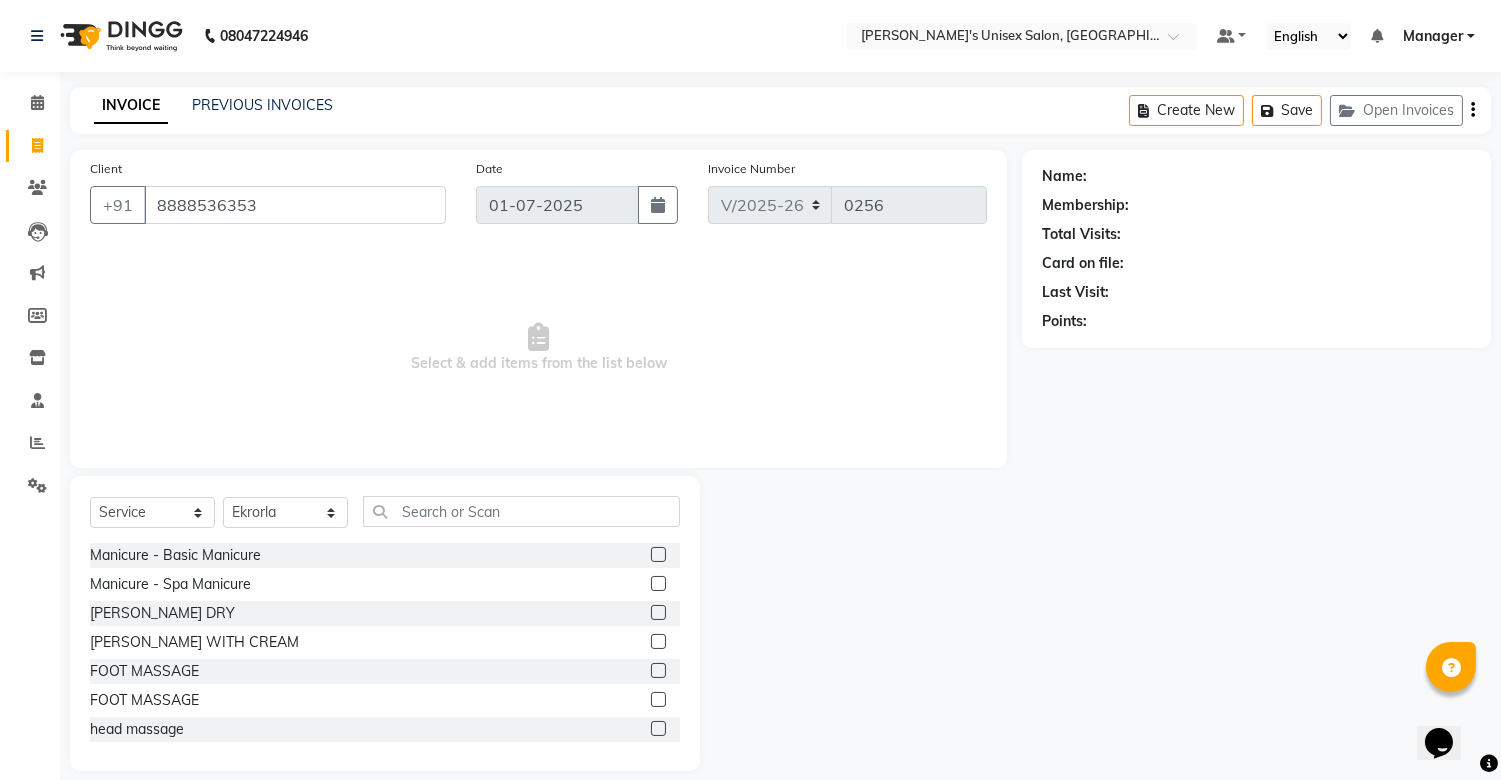 type on "8888536353" 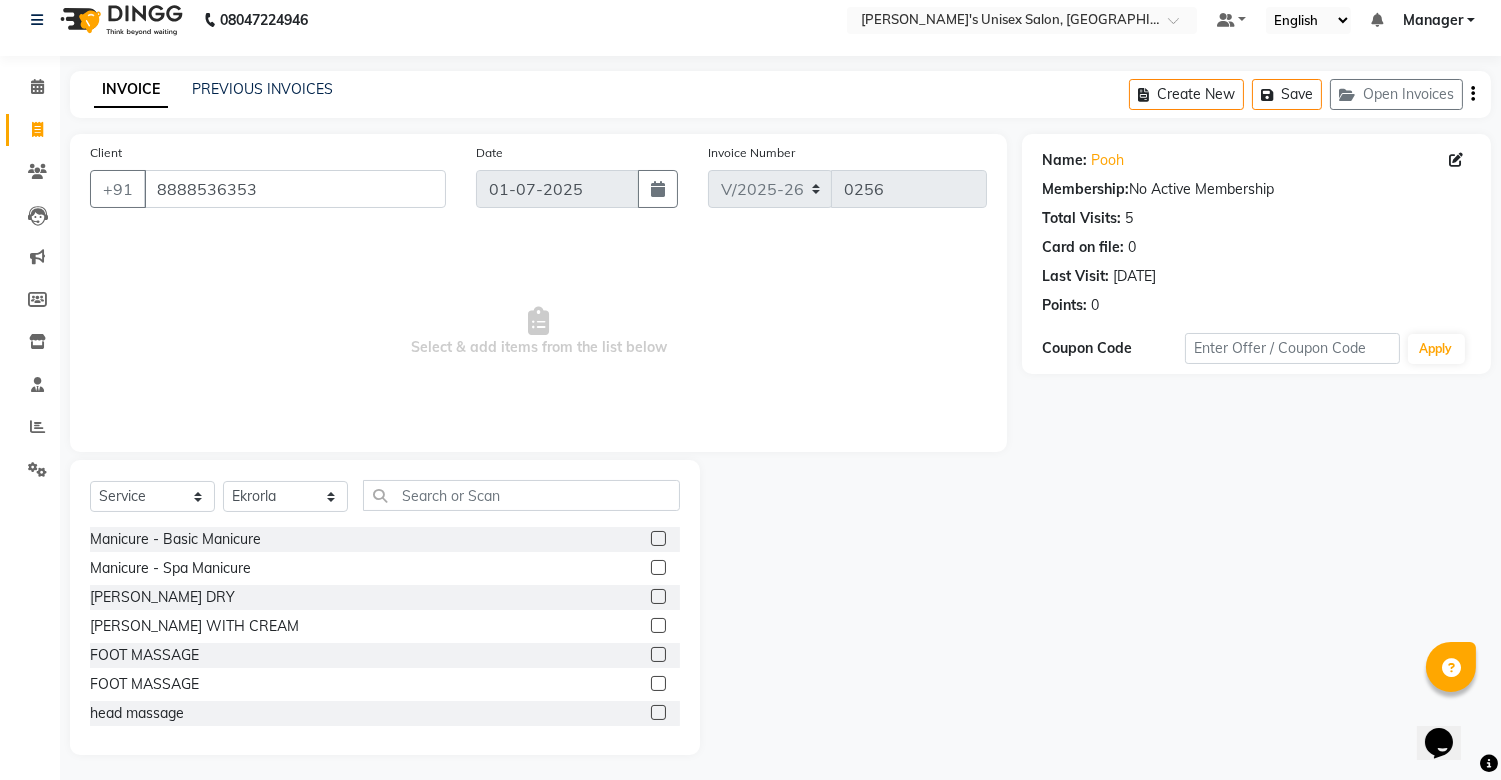 scroll, scrollTop: 21, scrollLeft: 0, axis: vertical 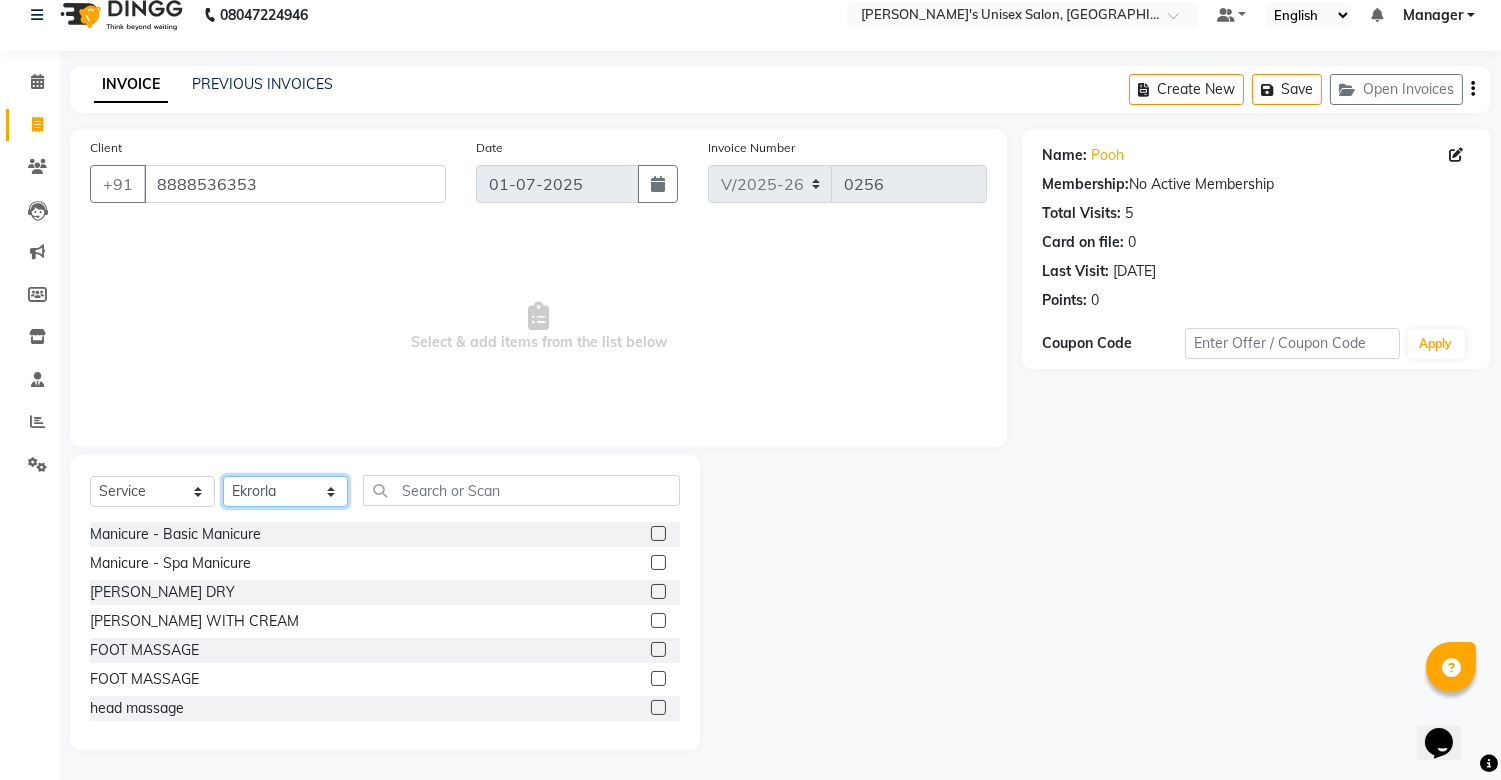 click on "Select Stylist [PERSON_NAME] Manager onmi pampam POKMI RANI [PERSON_NAME] SHINMUNGLA THANSHOK YUIMI" 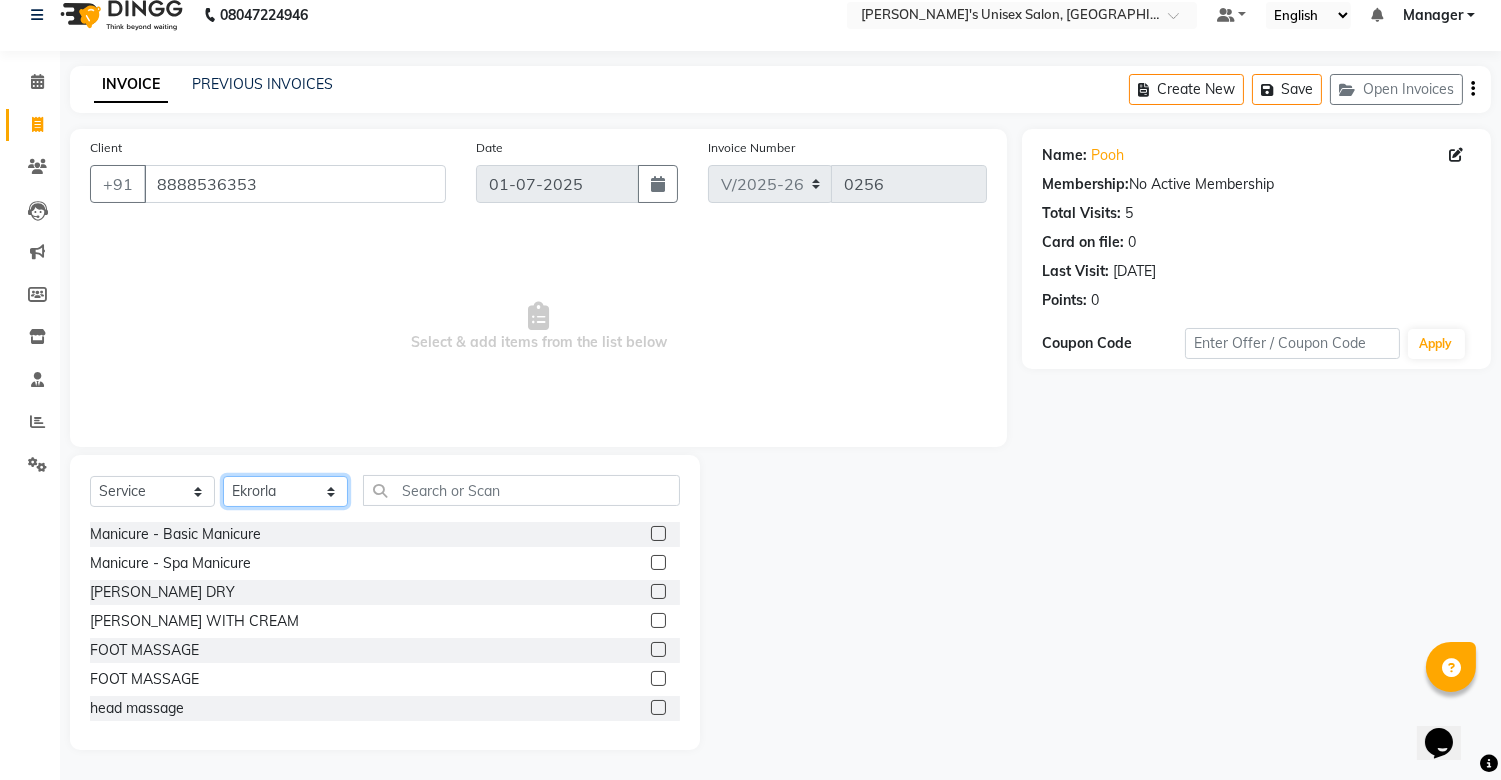 select on "79807" 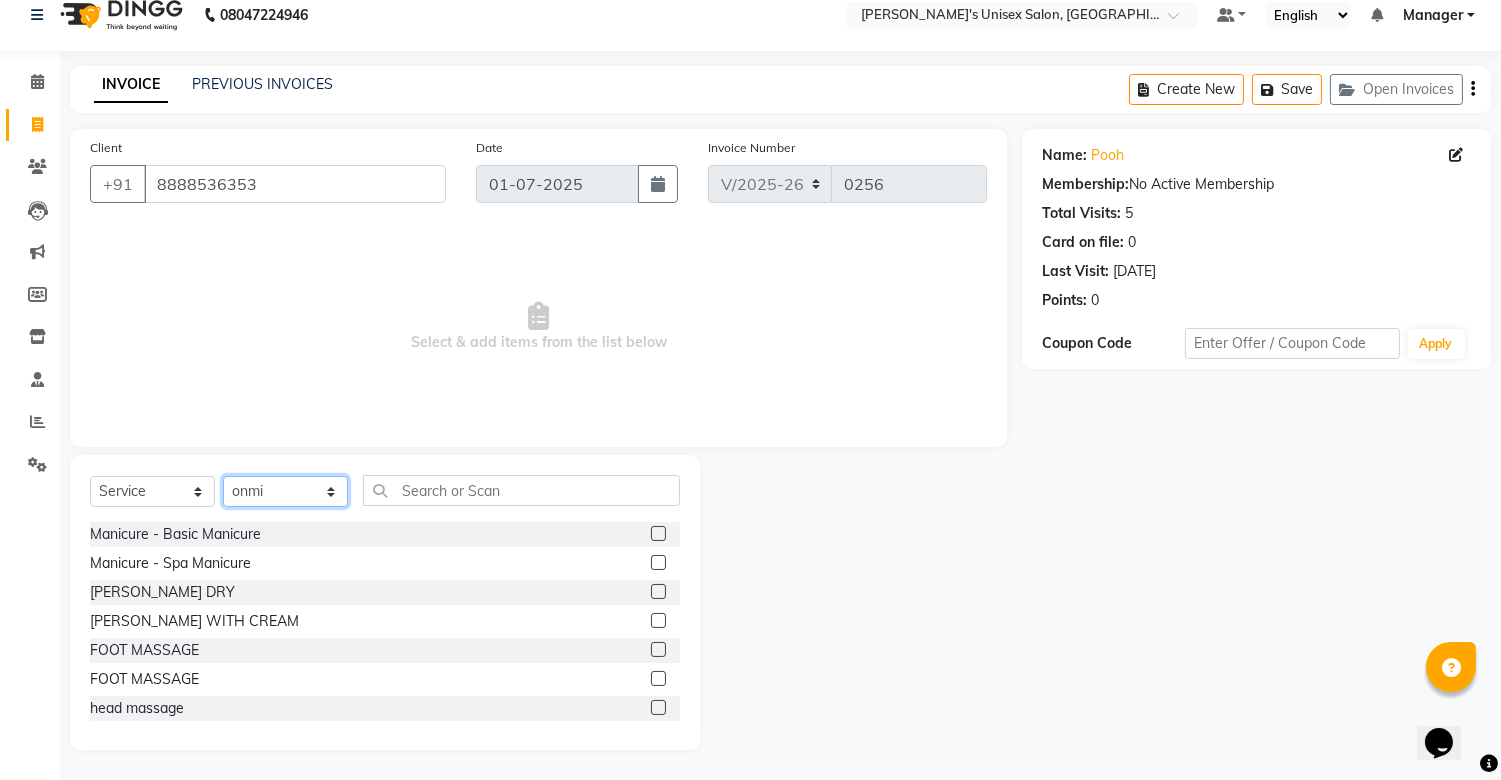 click on "Select Stylist [PERSON_NAME] Manager onmi pampam POKMI RANI [PERSON_NAME] SHINMUNGLA THANSHOK YUIMI" 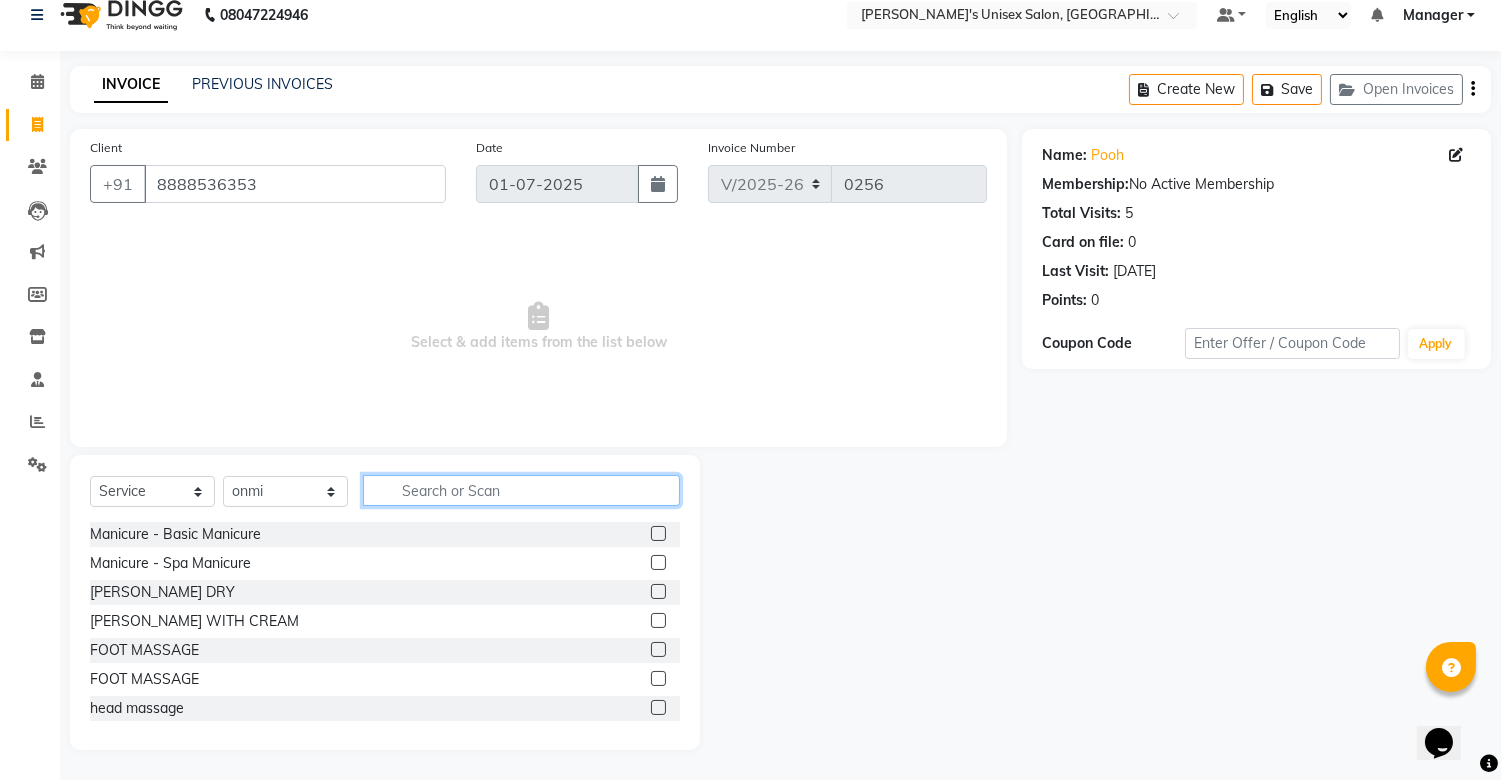 click 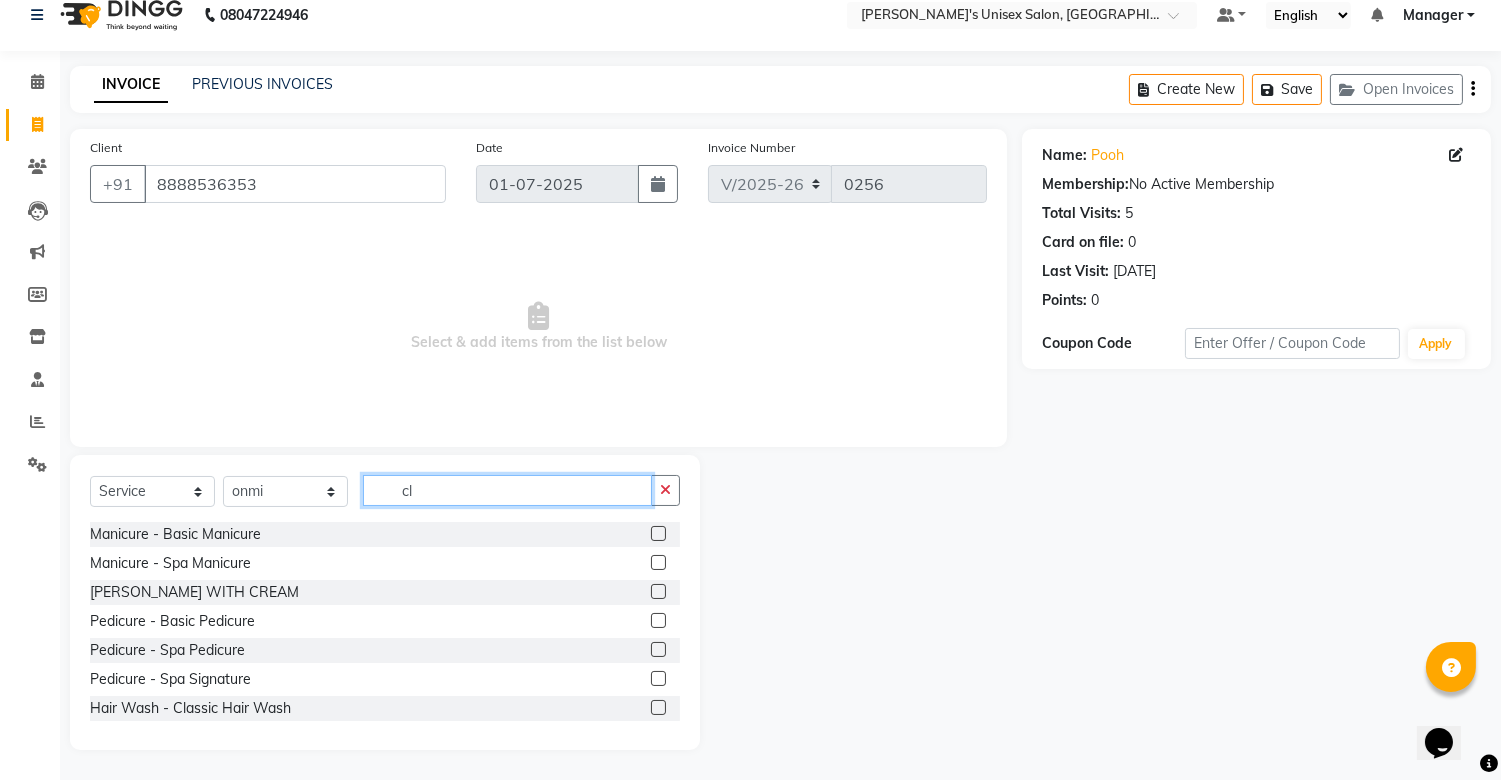 scroll, scrollTop: 0, scrollLeft: 0, axis: both 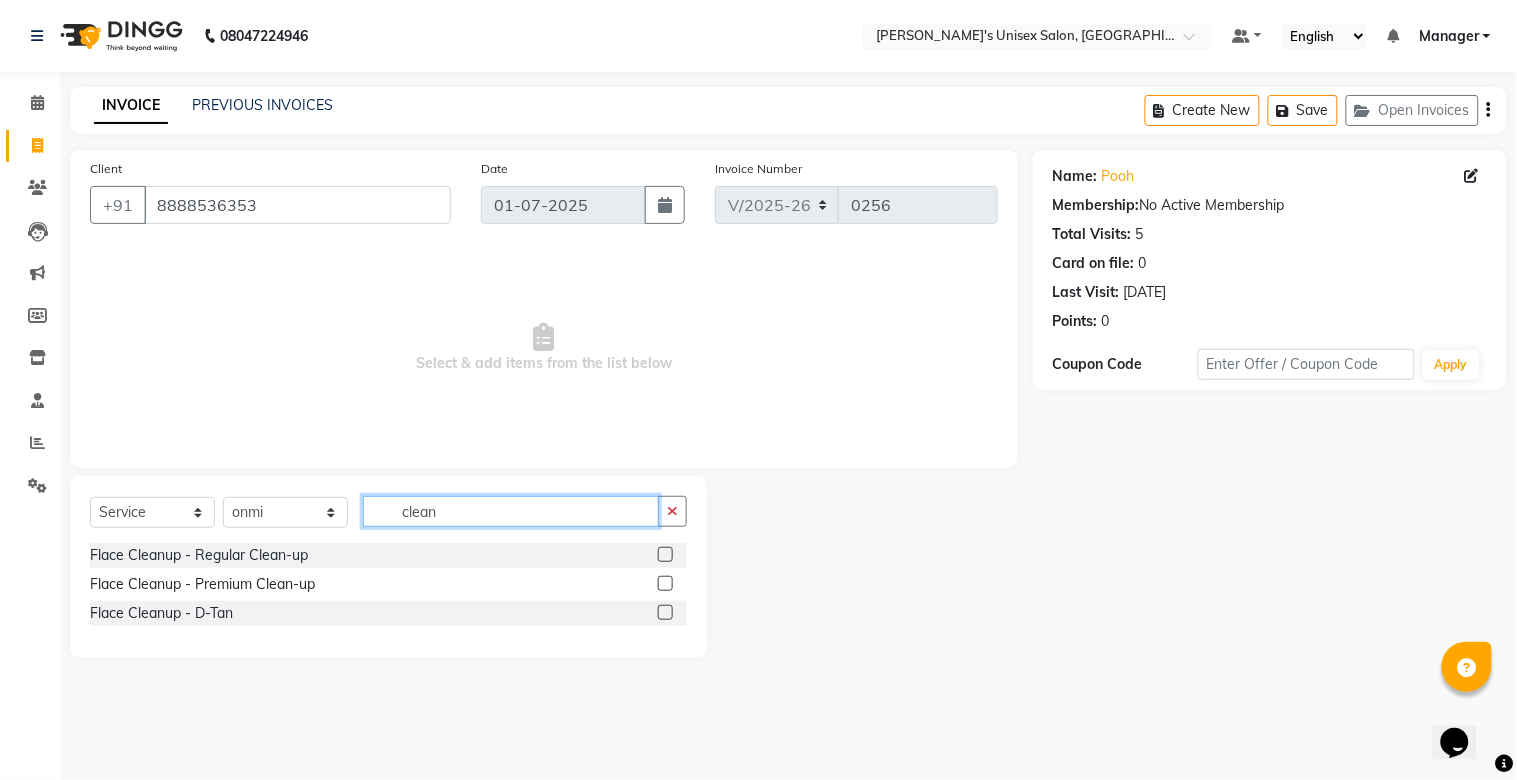 type on "clean" 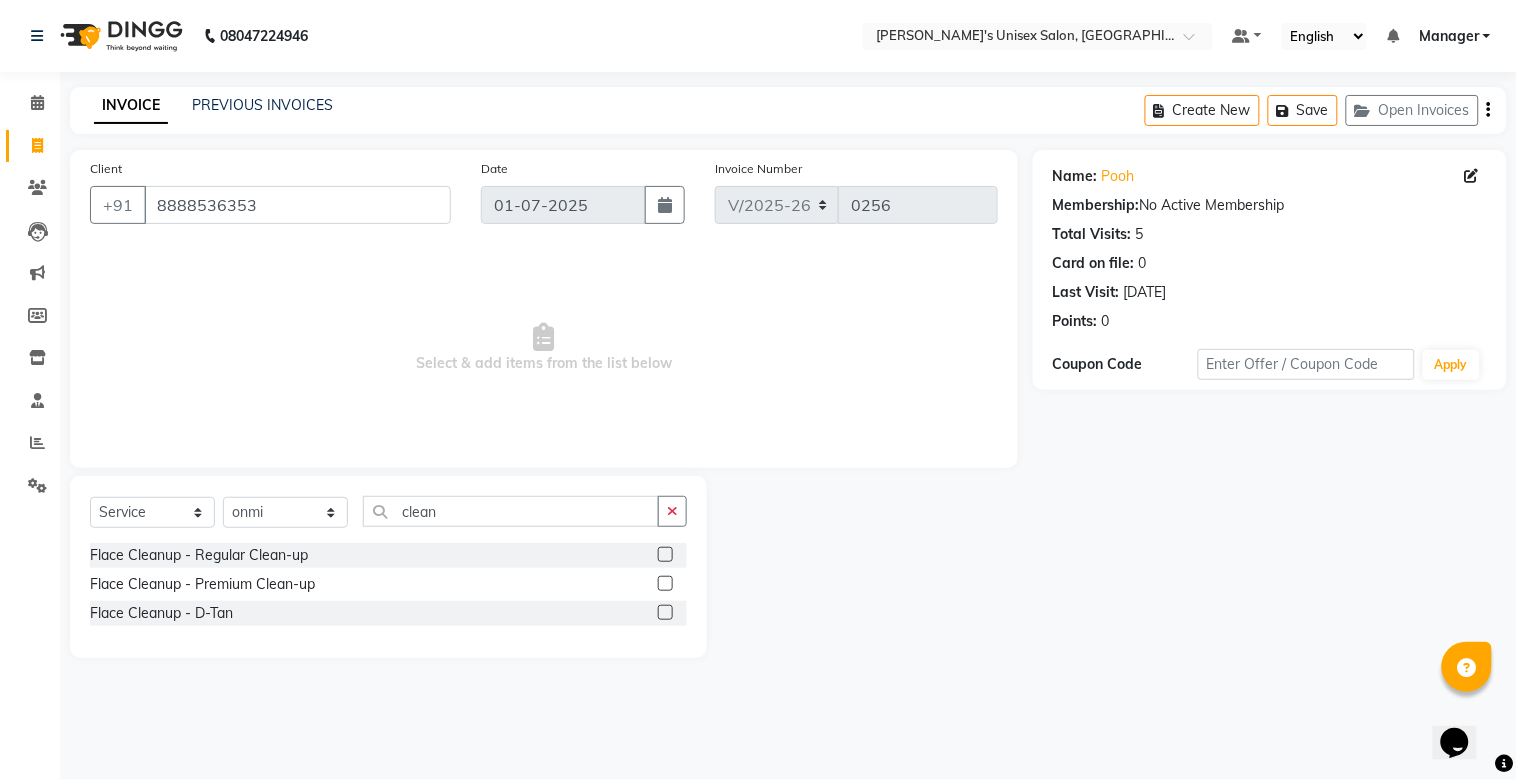 click 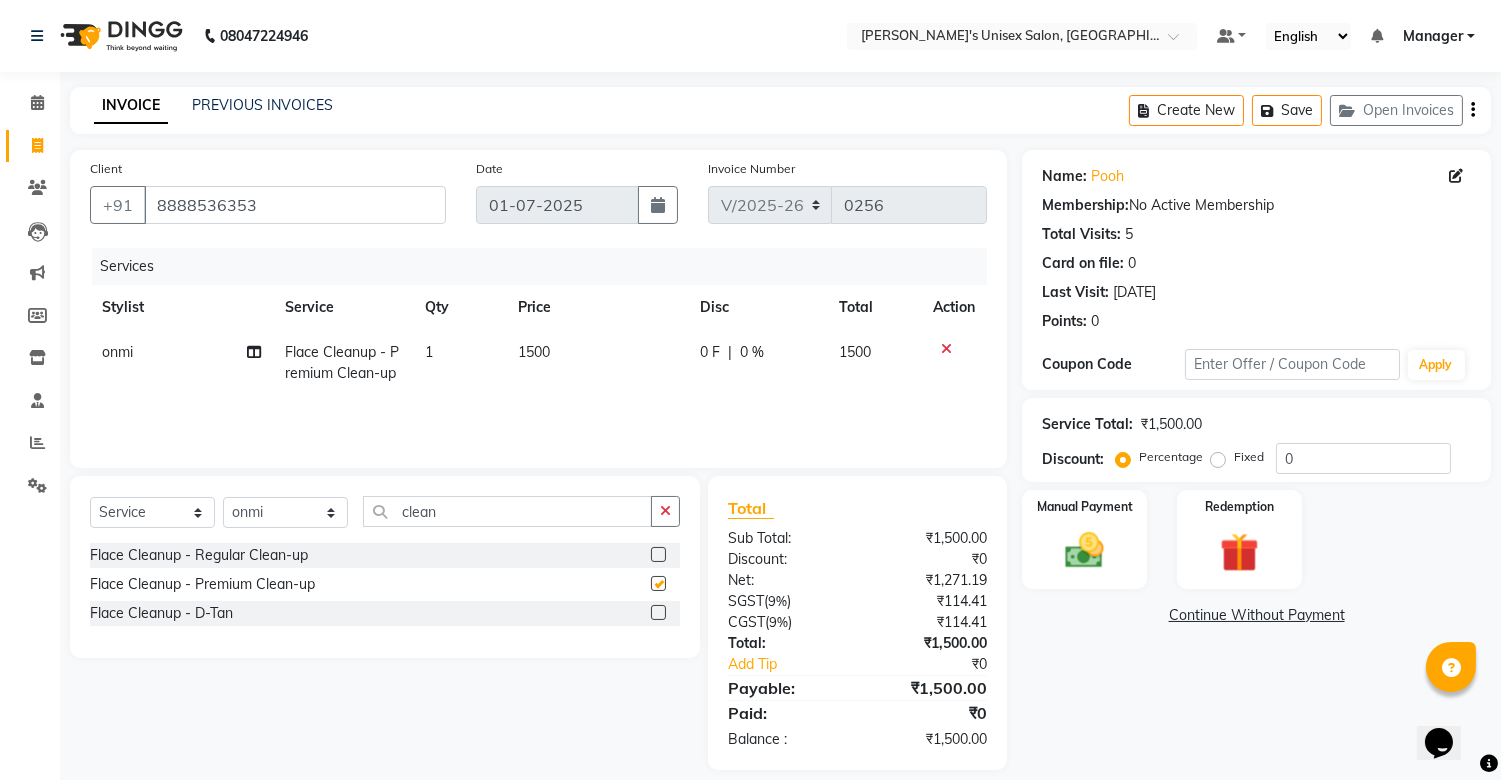 checkbox on "false" 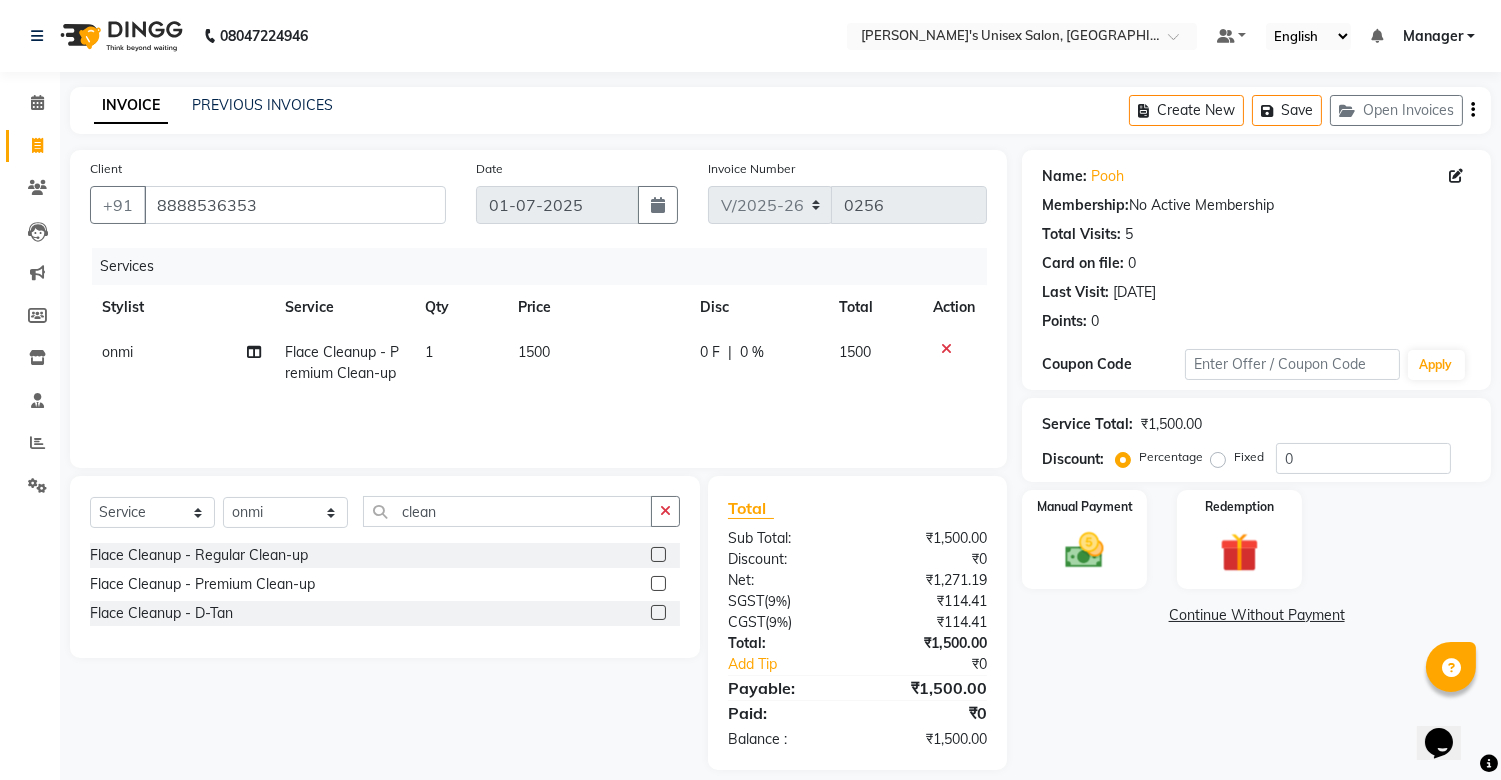 click on "1500" 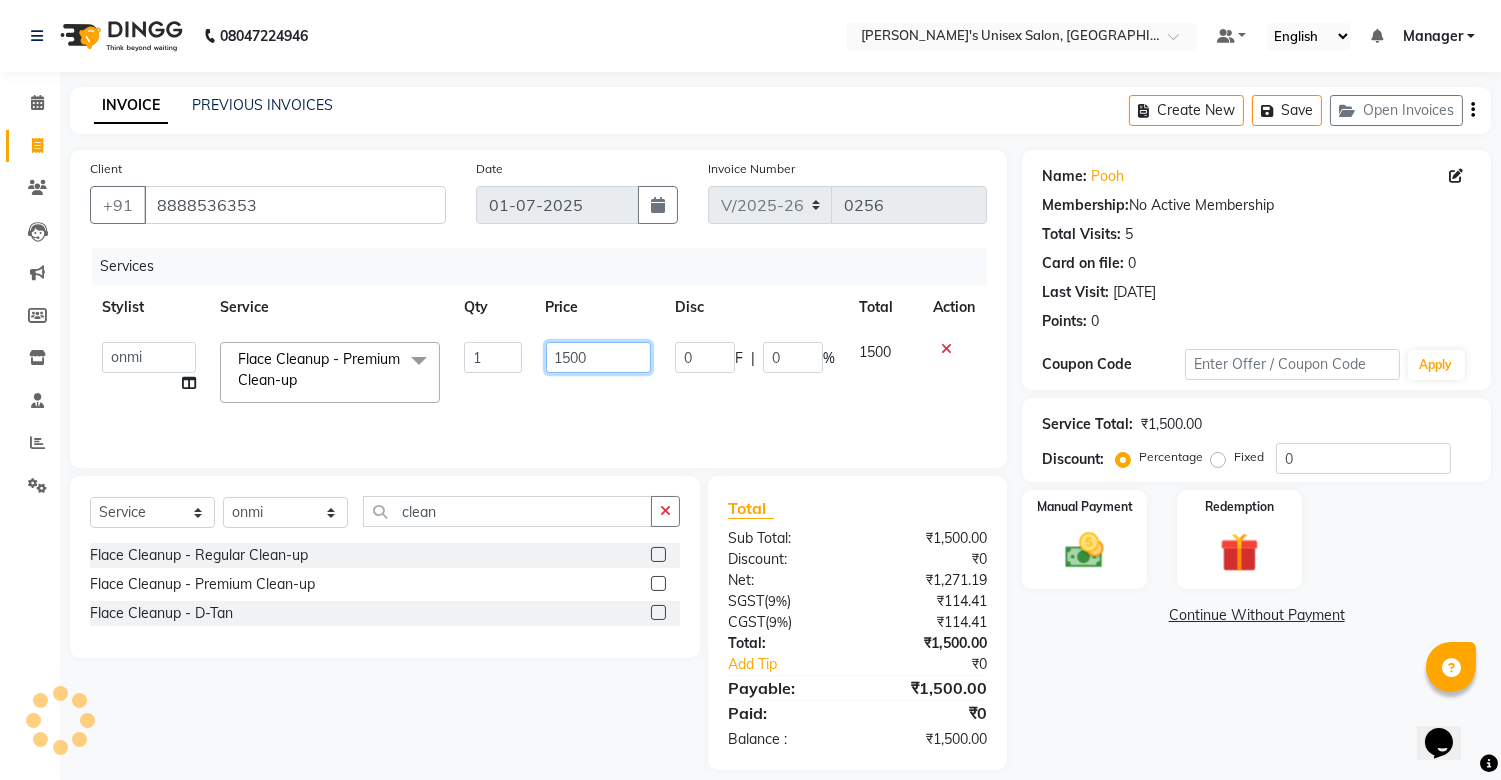 click on "1500" 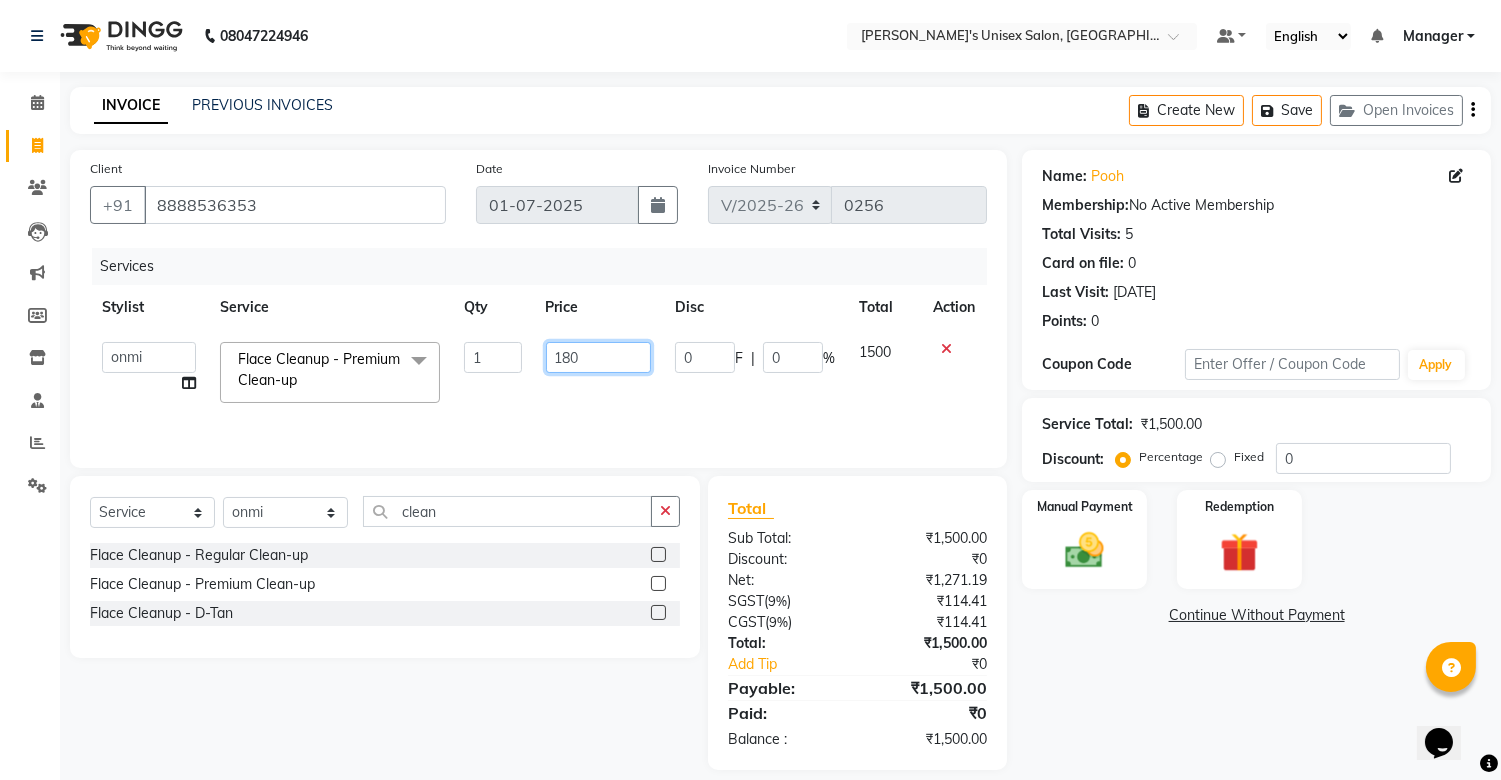 type on "1800" 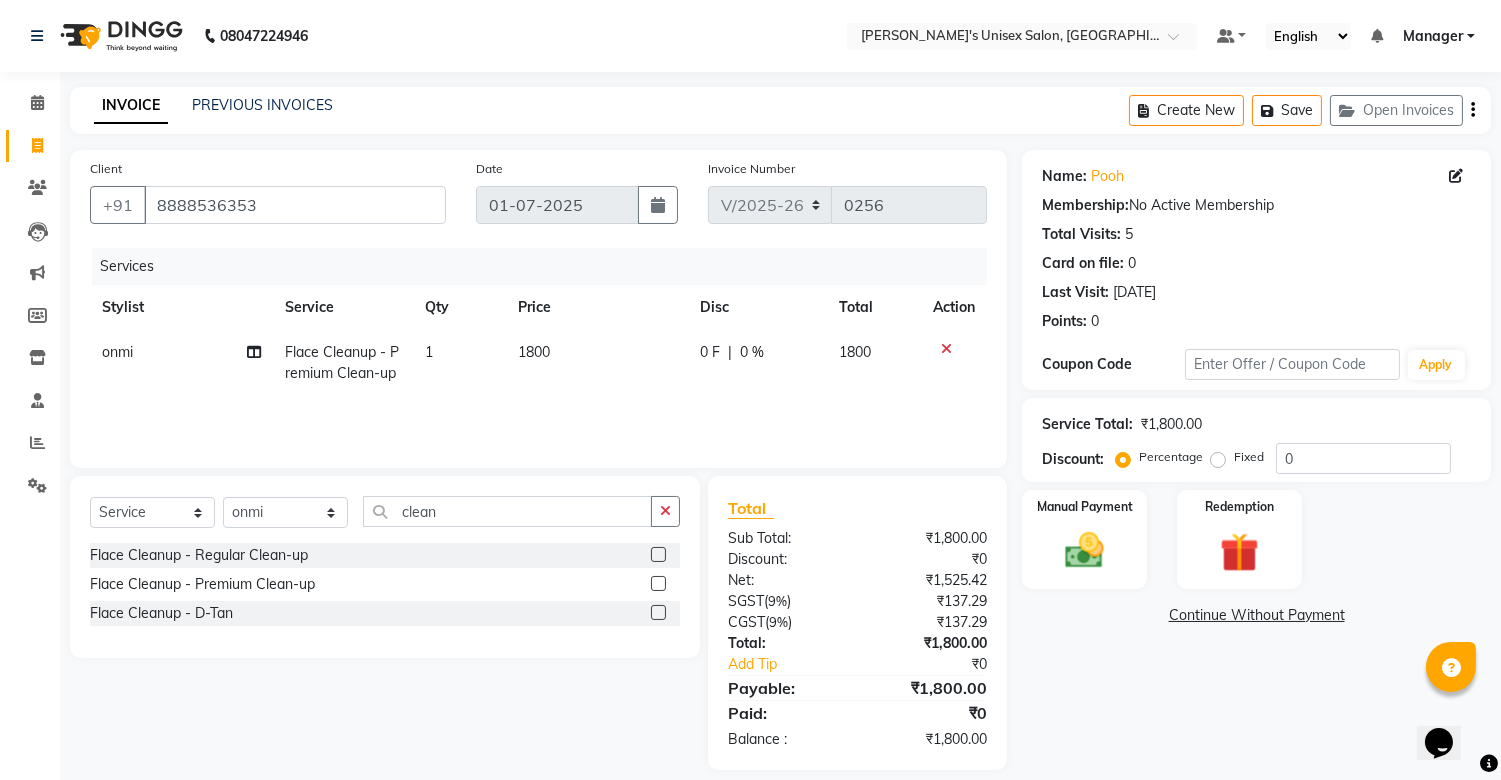 click on "Services Stylist Service Qty Price Disc Total Action onmi Flace Cleanup - Premium Clean-up 1 1800 0 F | 0 % 1800" 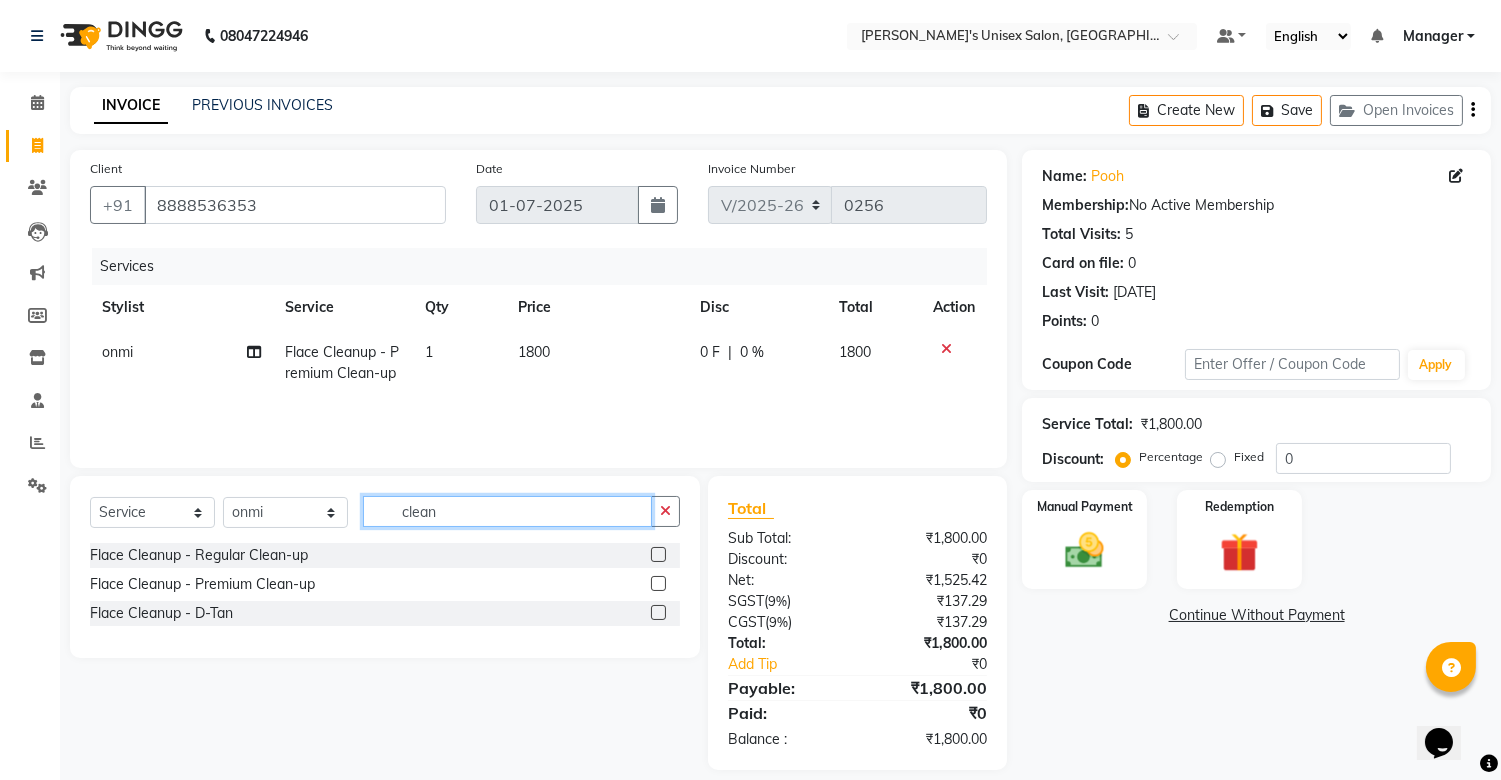 click on "clean" 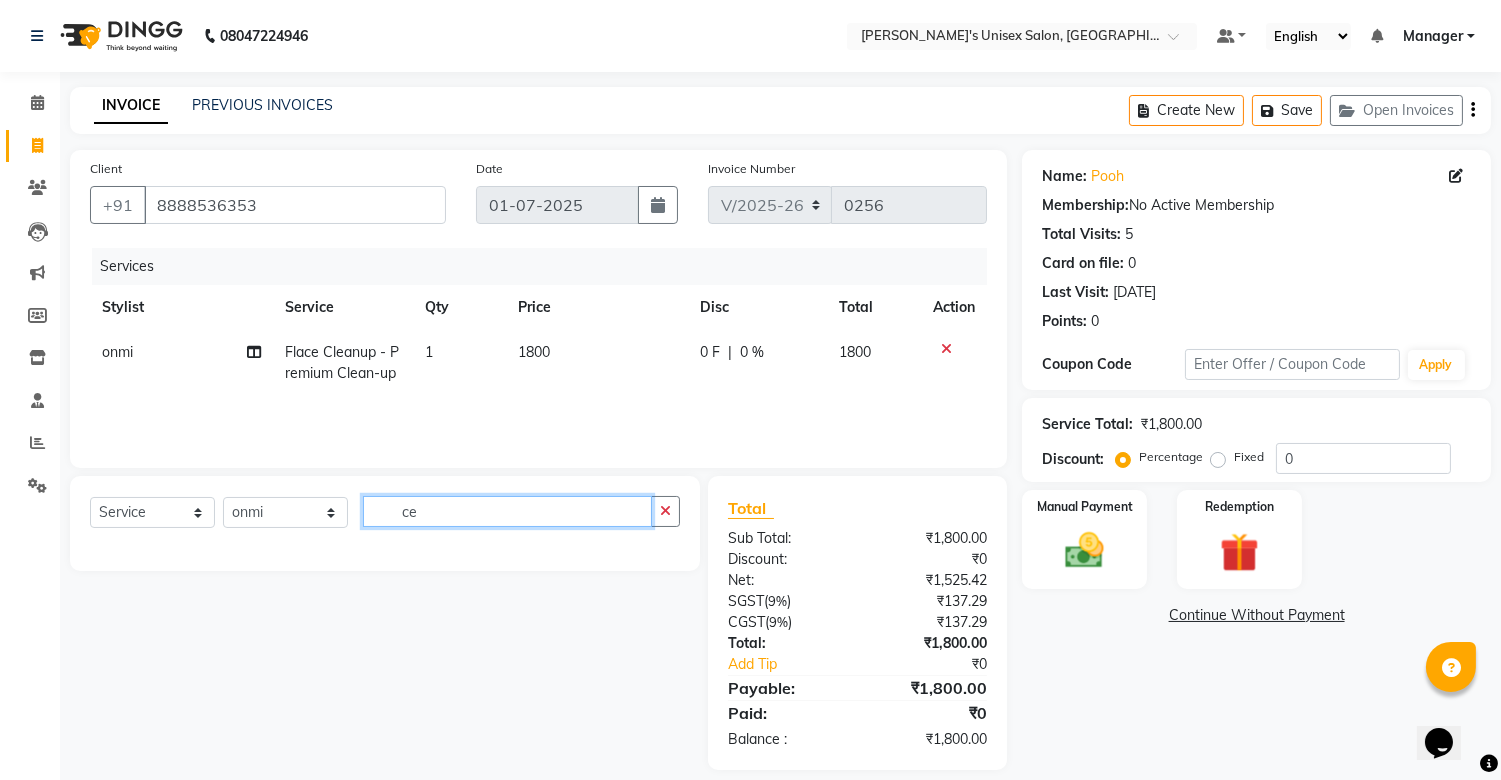 type on "c" 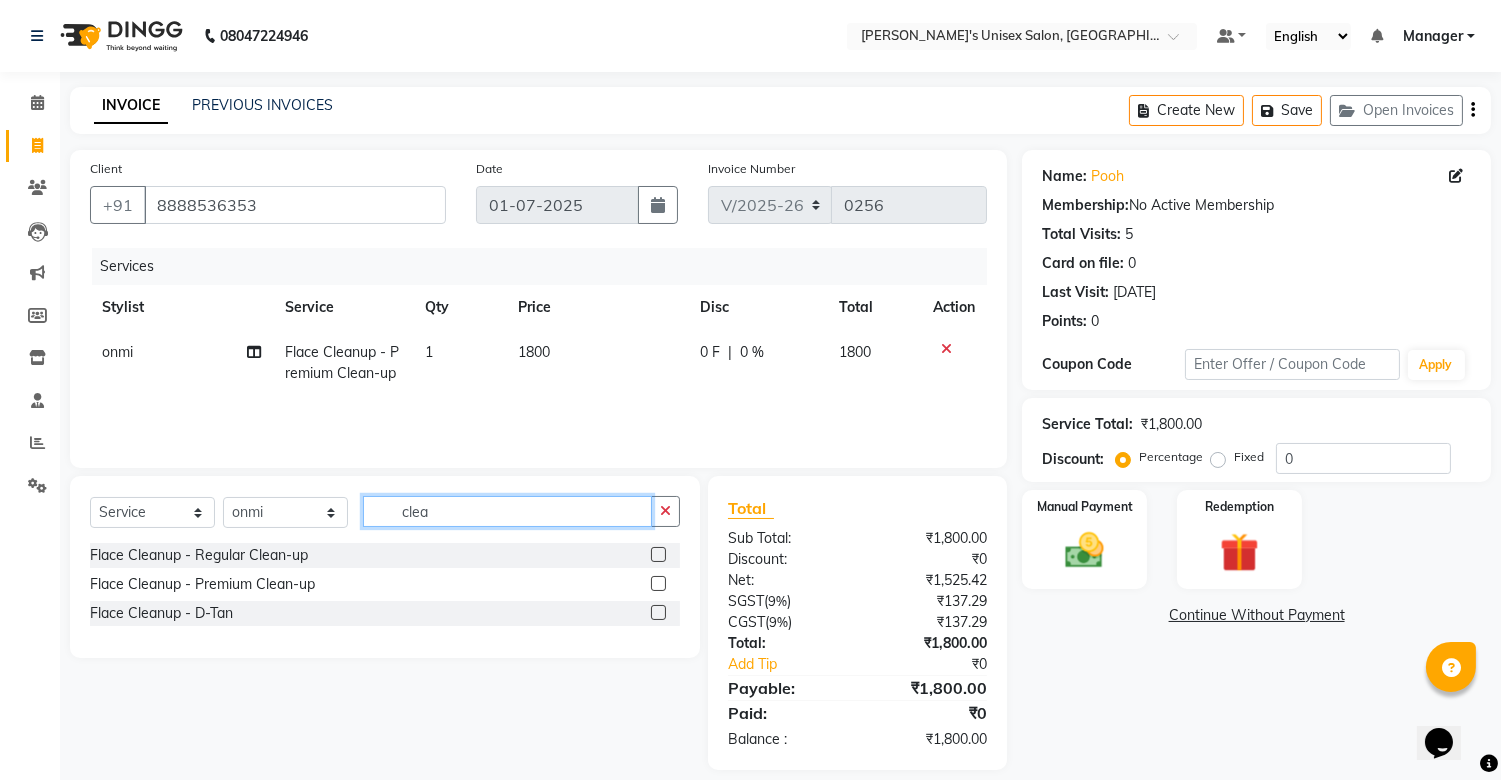 type on "clean" 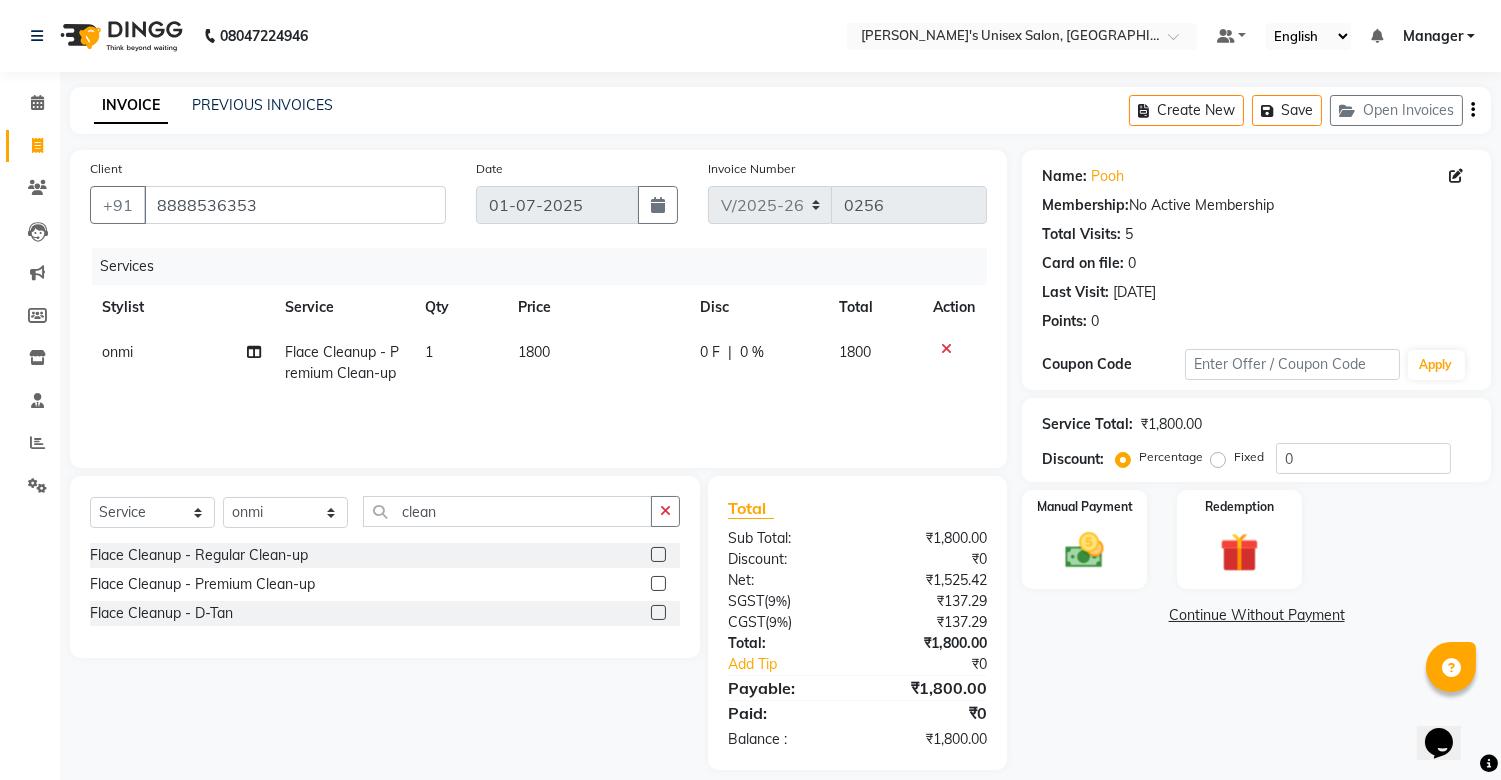 click 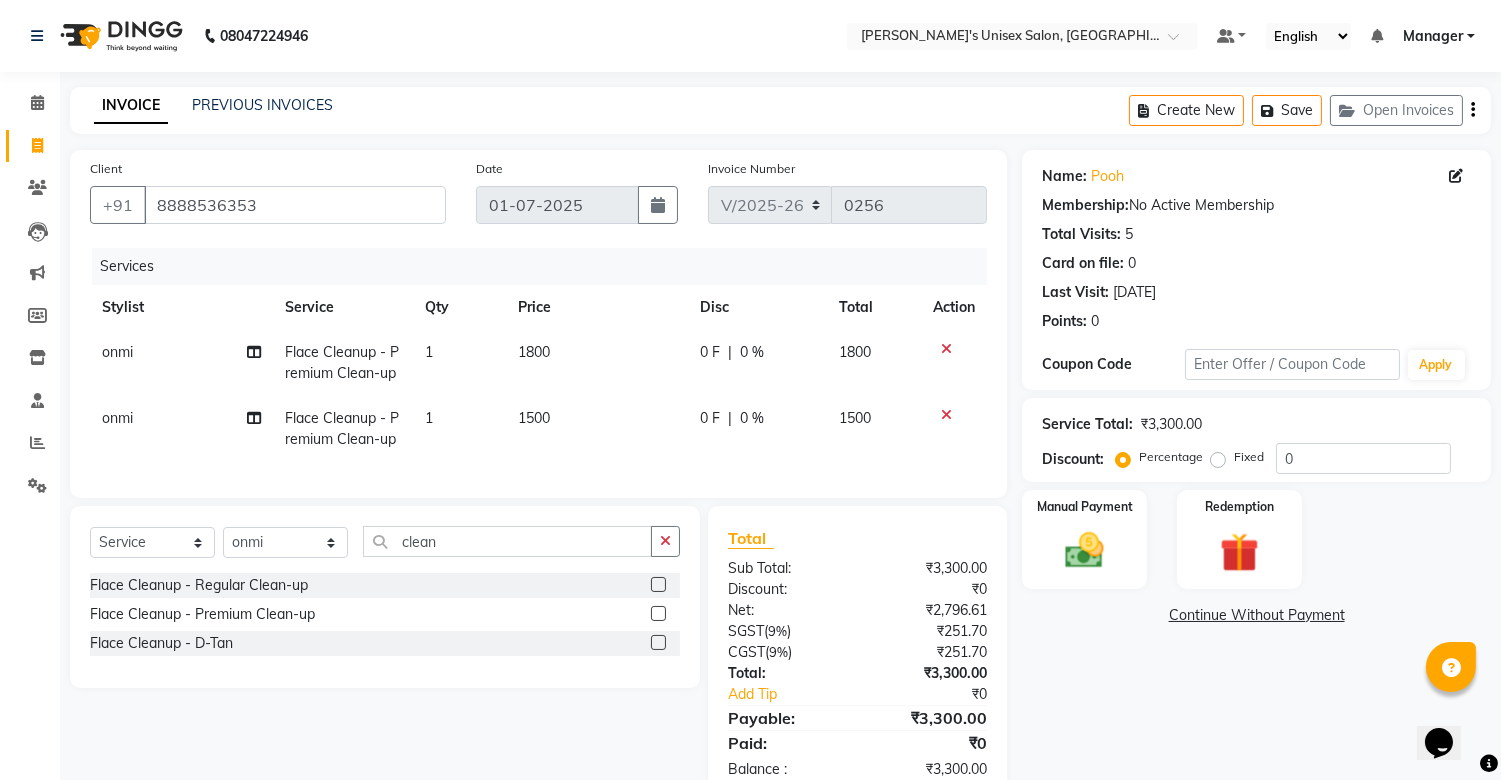 click 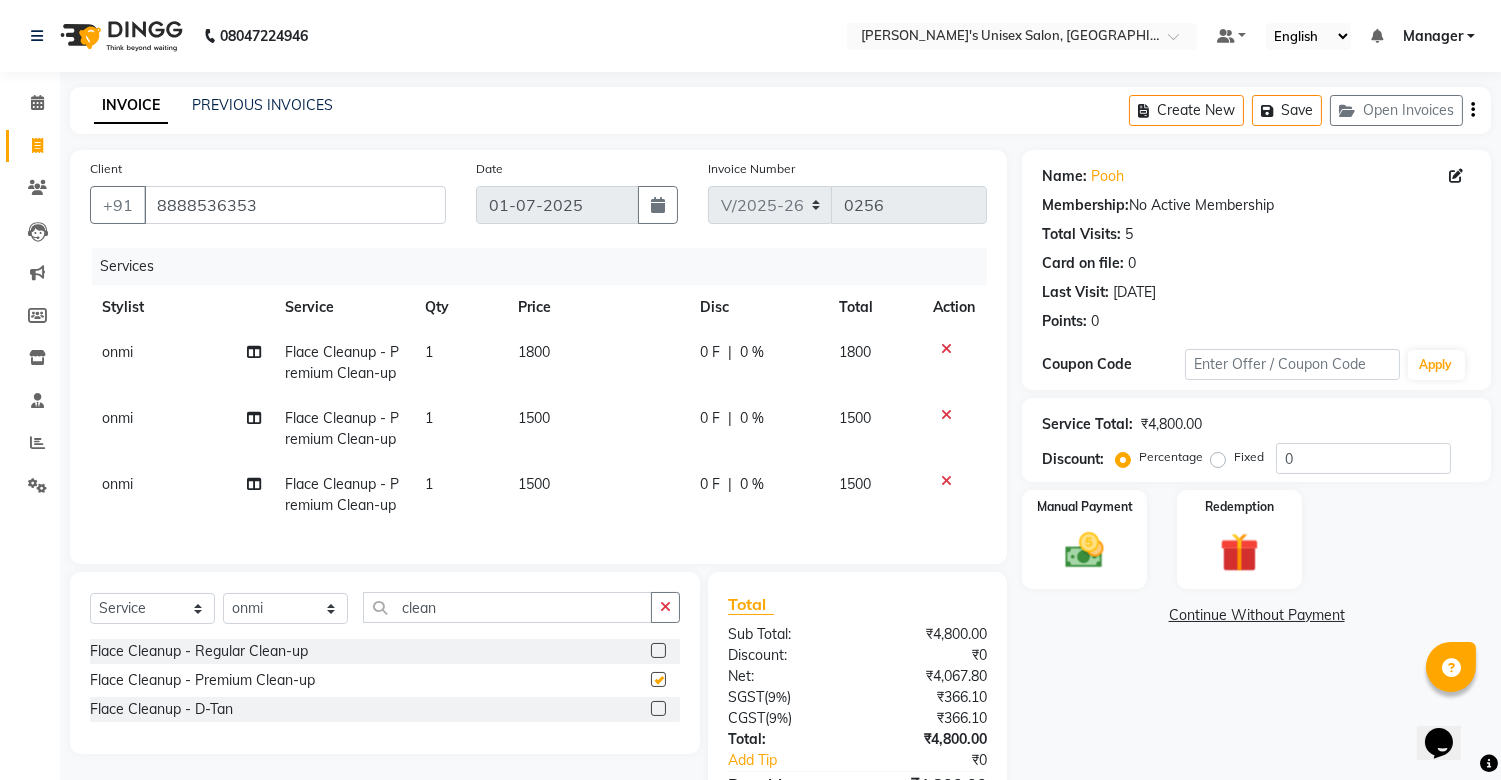 checkbox on "false" 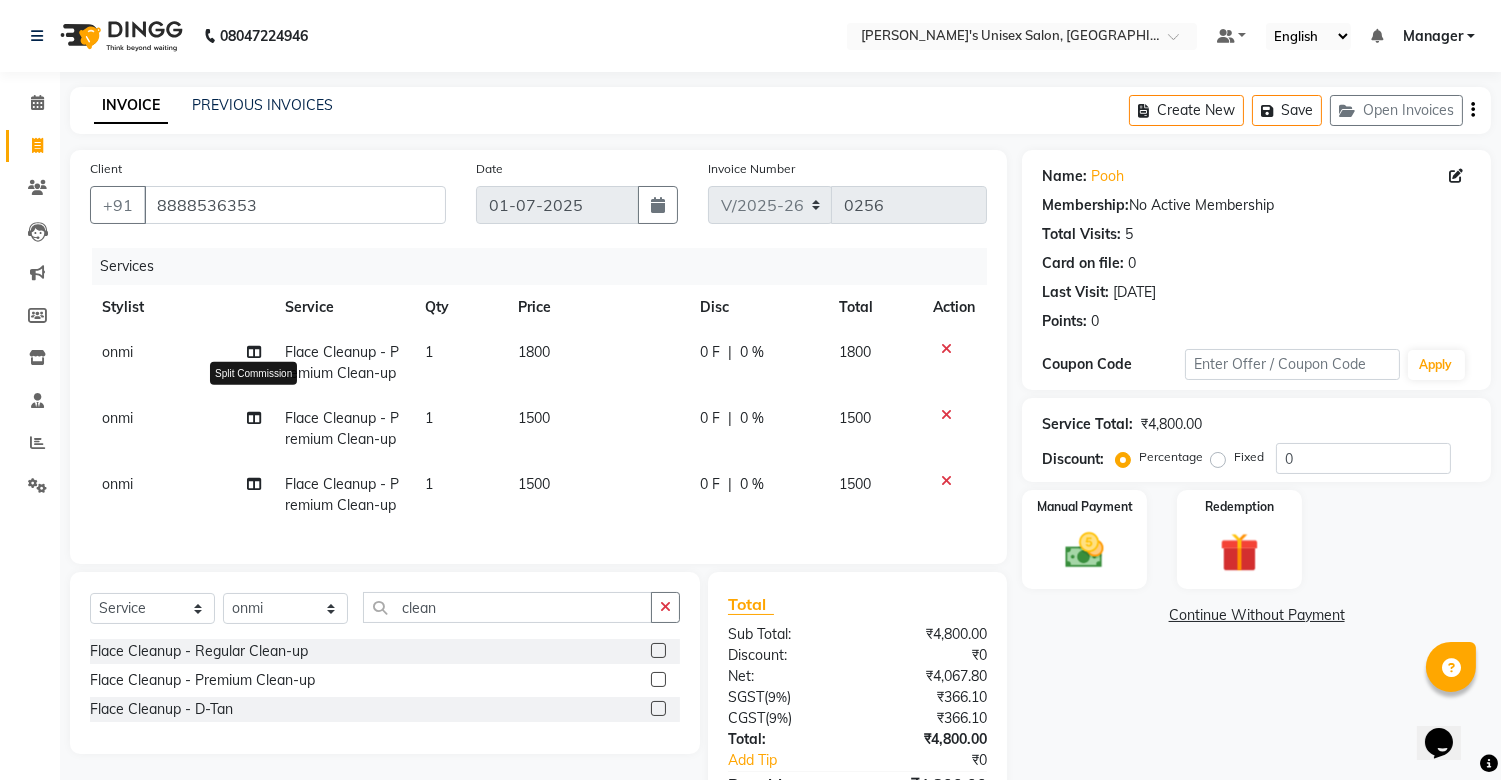 click 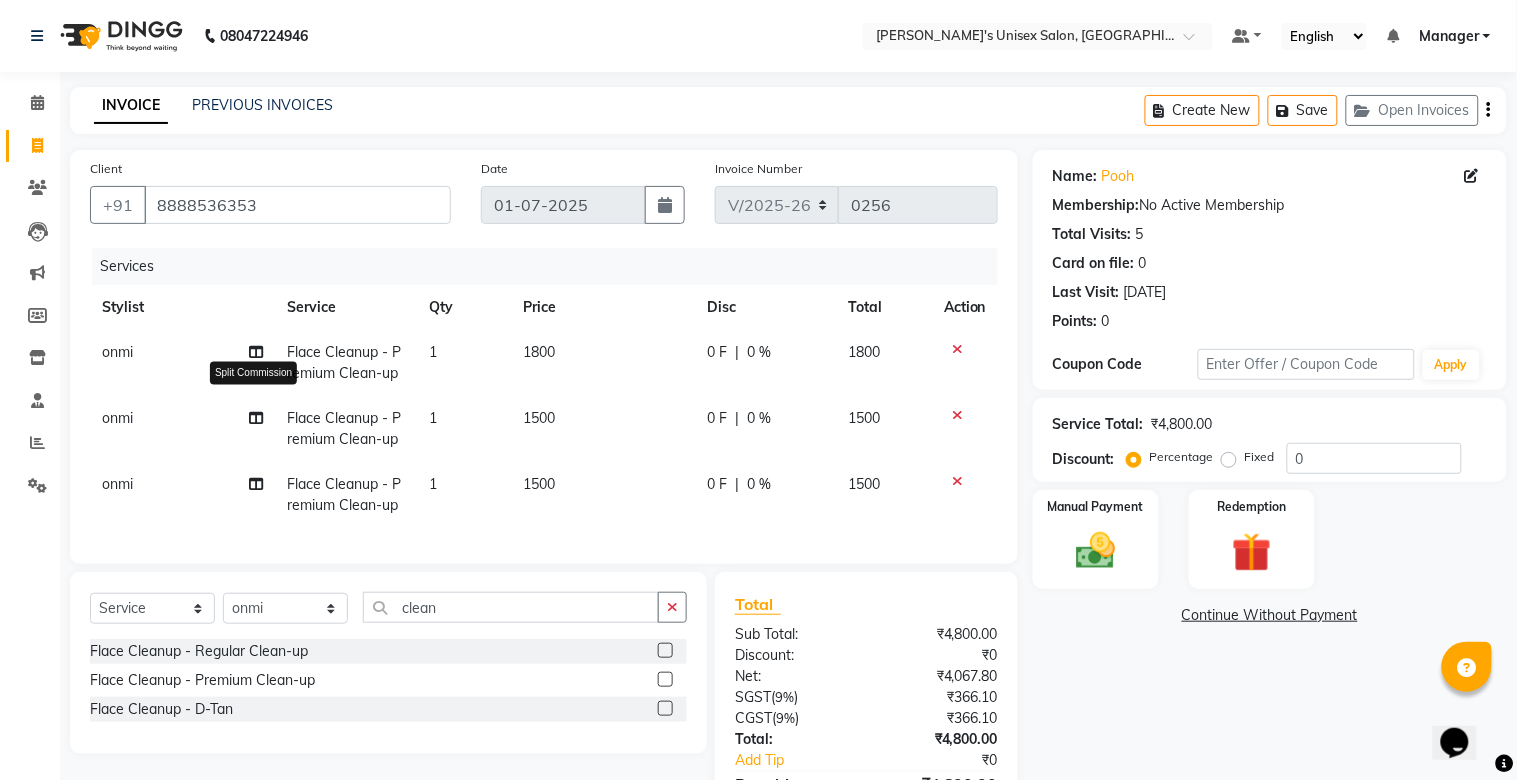 select on "79807" 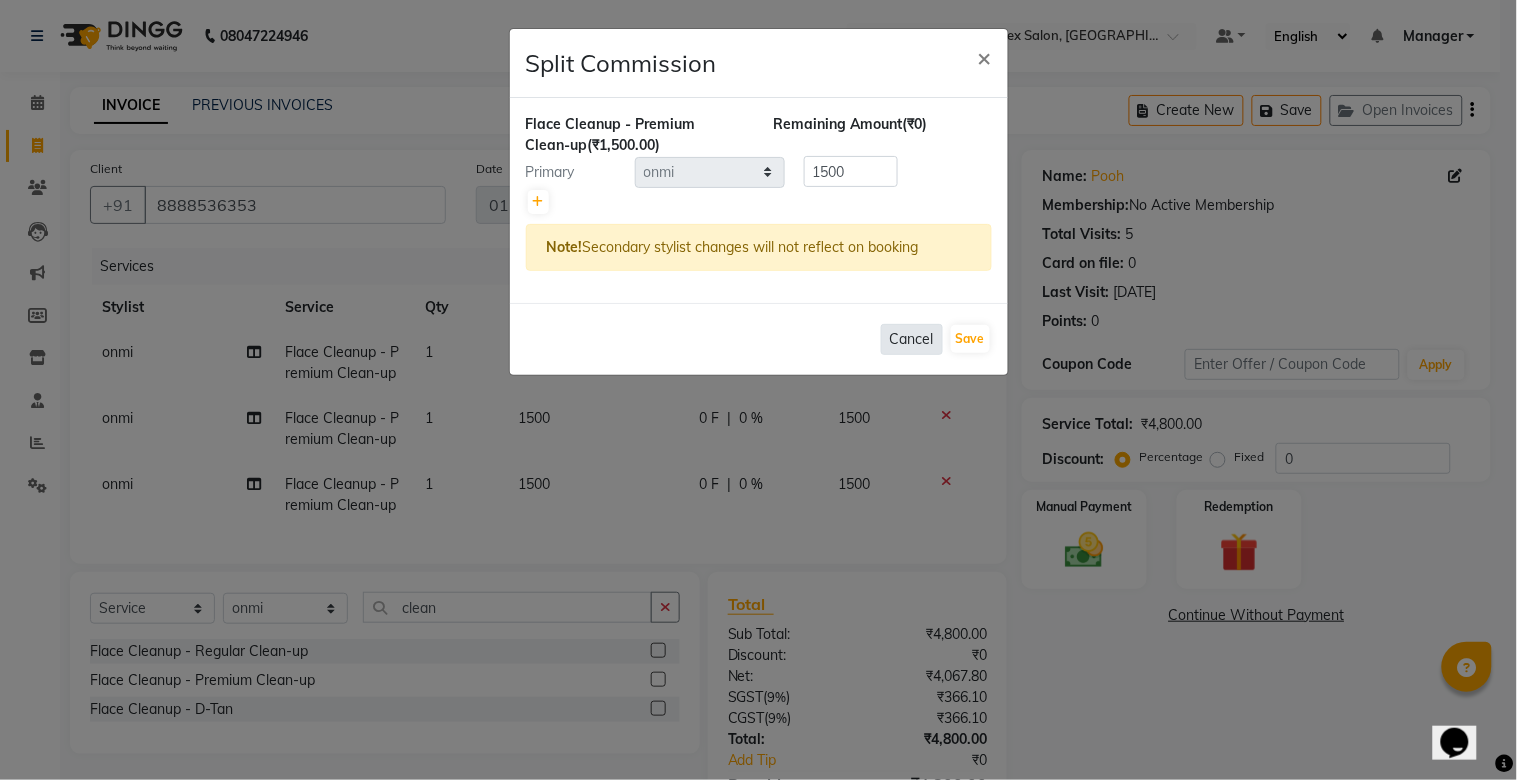 click on "Cancel" 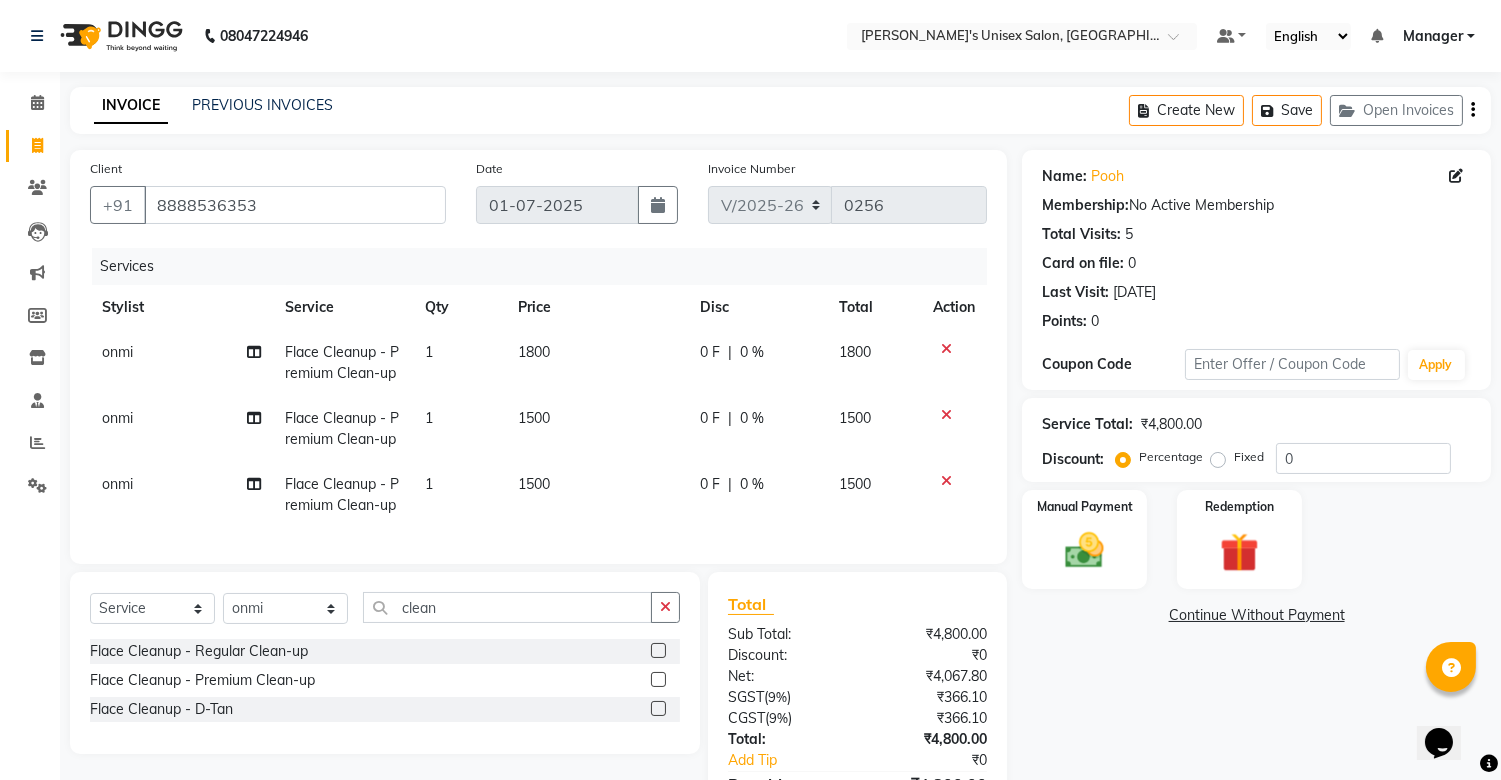 click on "onmi" 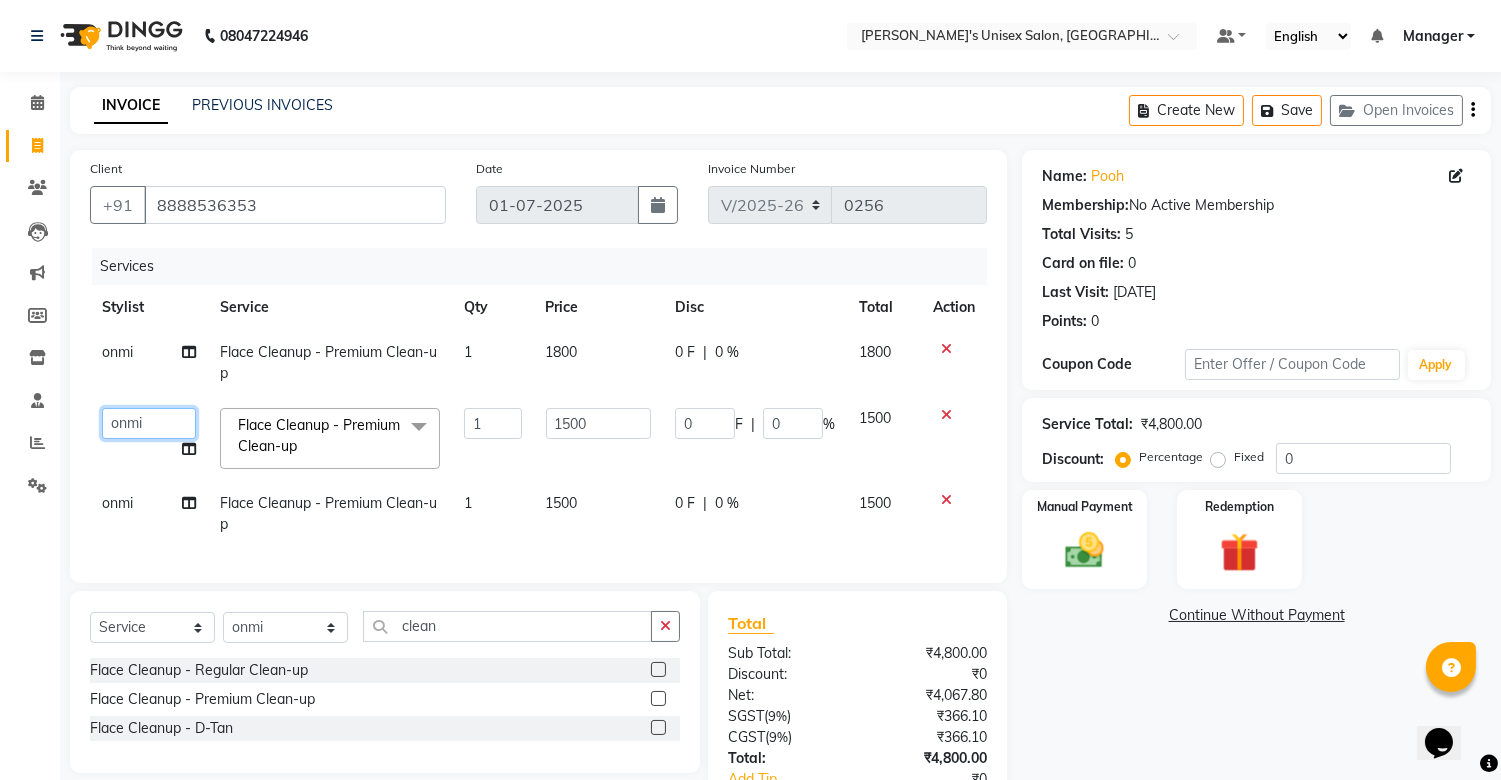 click on "[PERSON_NAME]   Manager   onmi   pampam   POKMI   RANI   [PERSON_NAME]   SHINMUNGLA   THANSHOK   YUIMI" 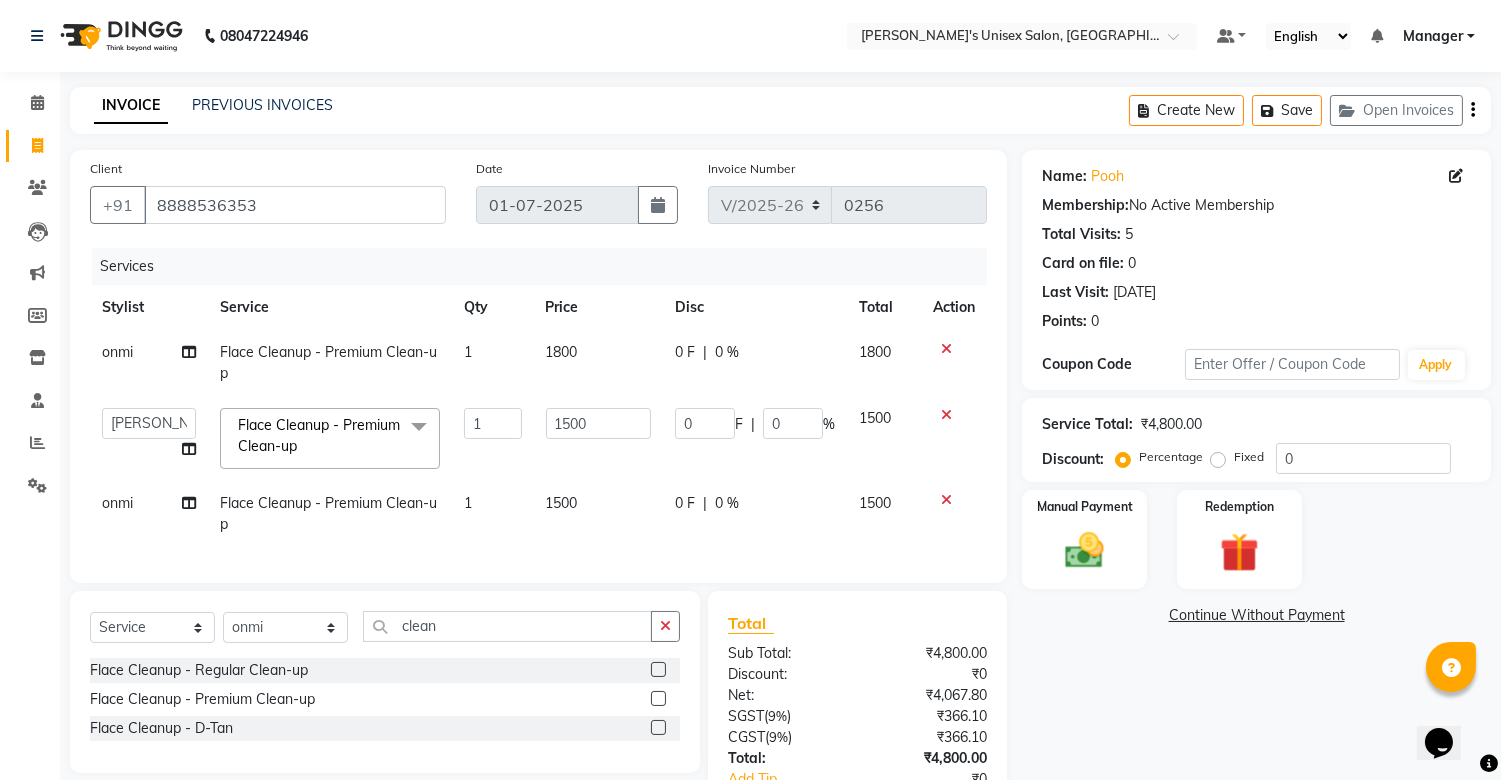 select on "79778" 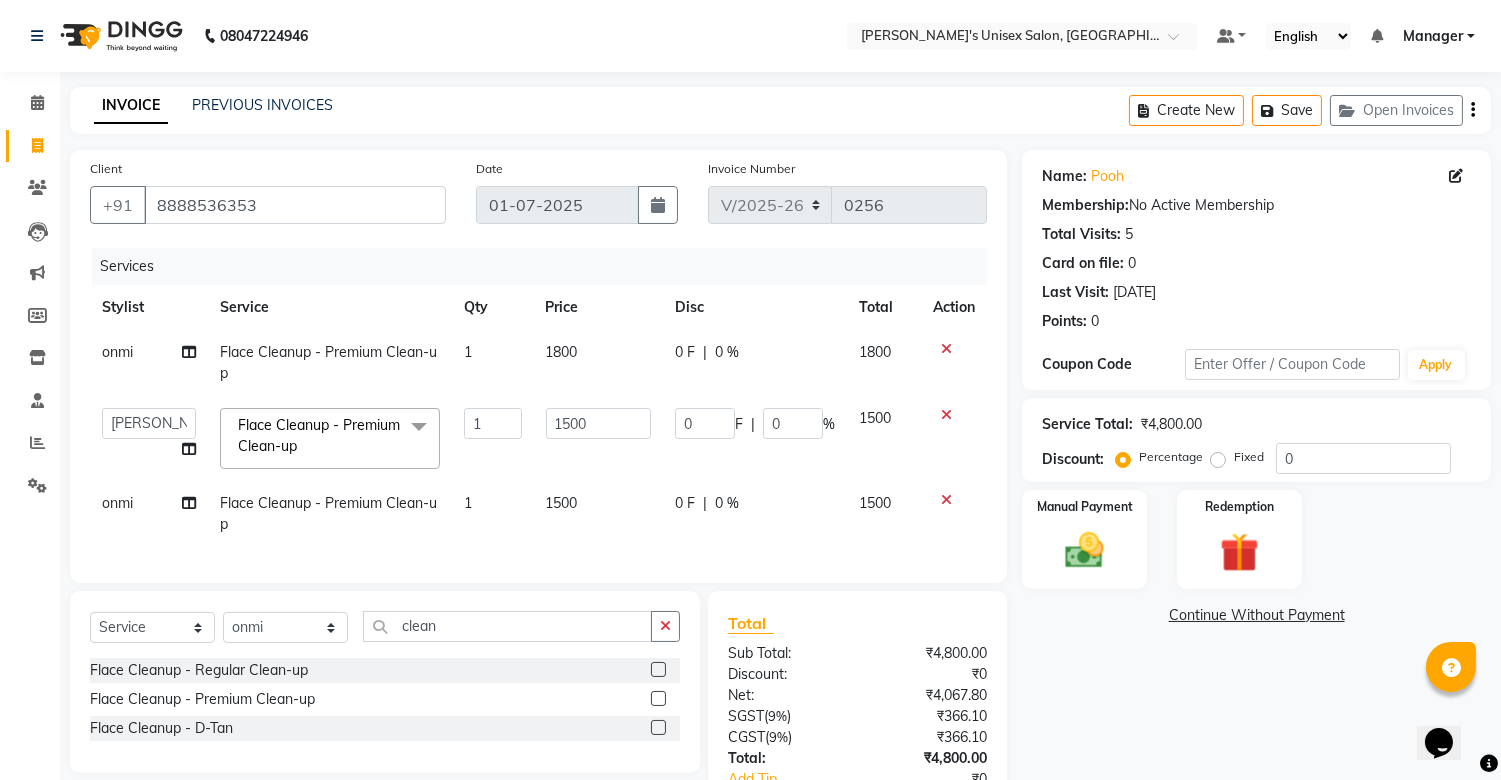 click on "onmi" 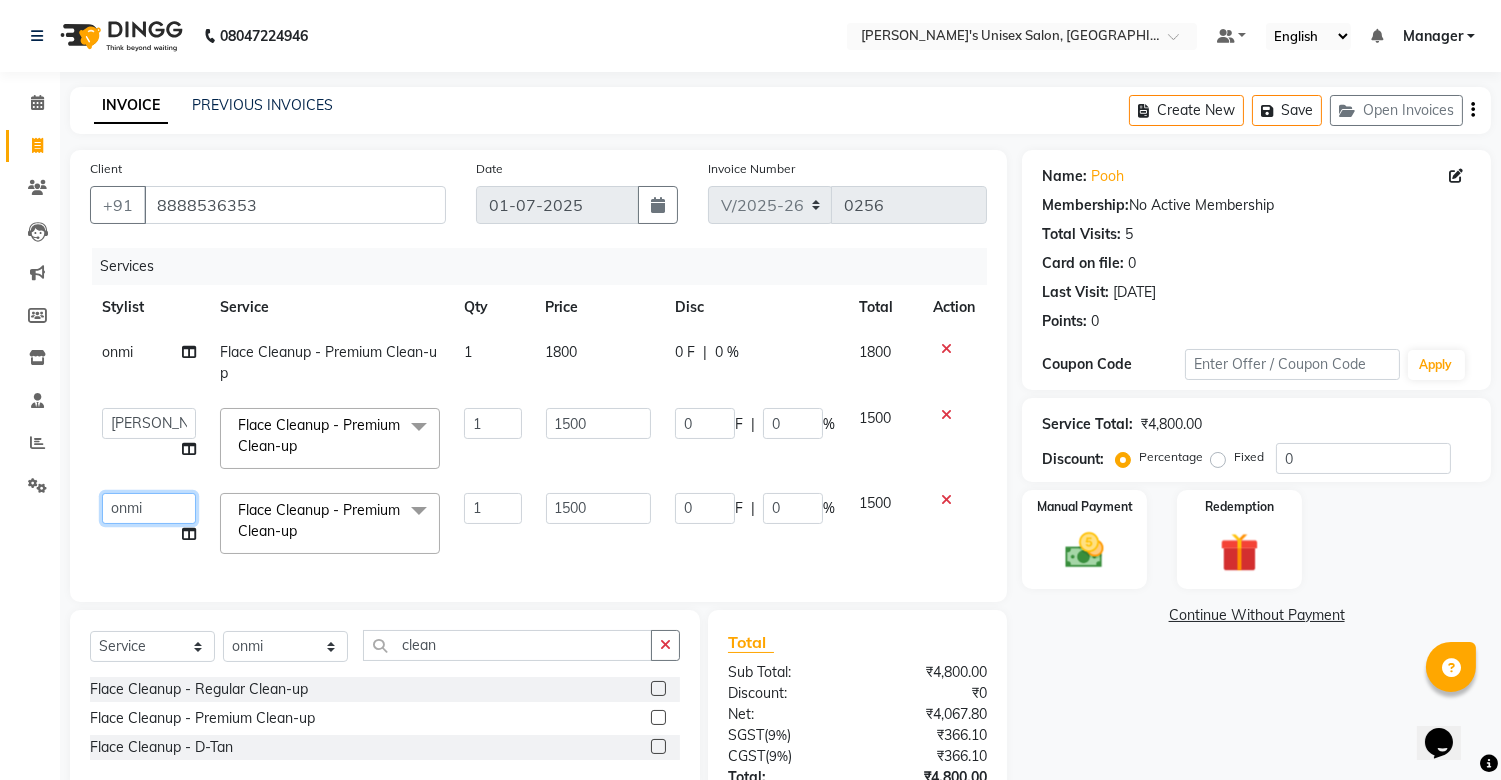 click on "[PERSON_NAME]   Manager   onmi   pampam   POKMI   RANI   [PERSON_NAME]   SHINMUNGLA   THANSHOK   YUIMI" 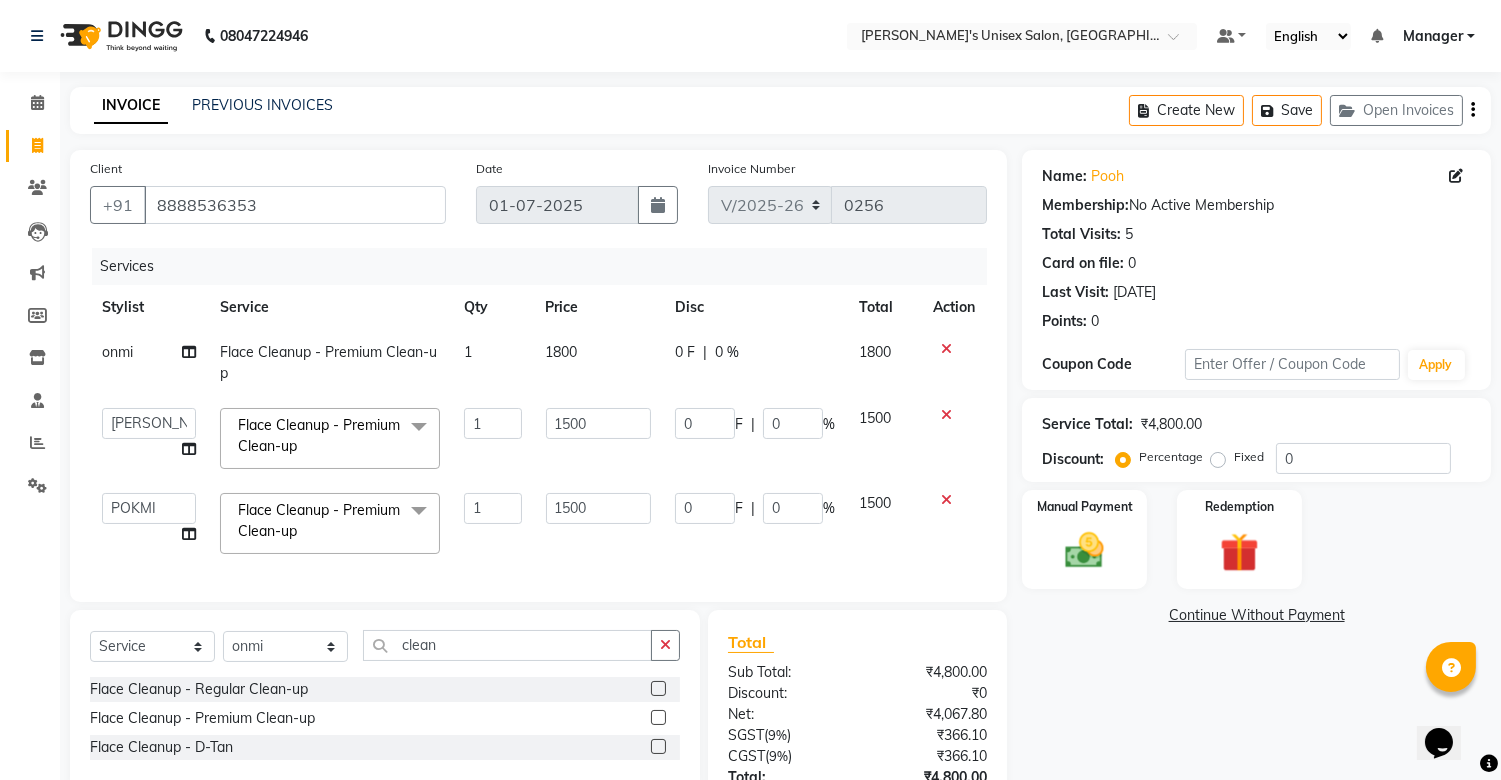 select on "79776" 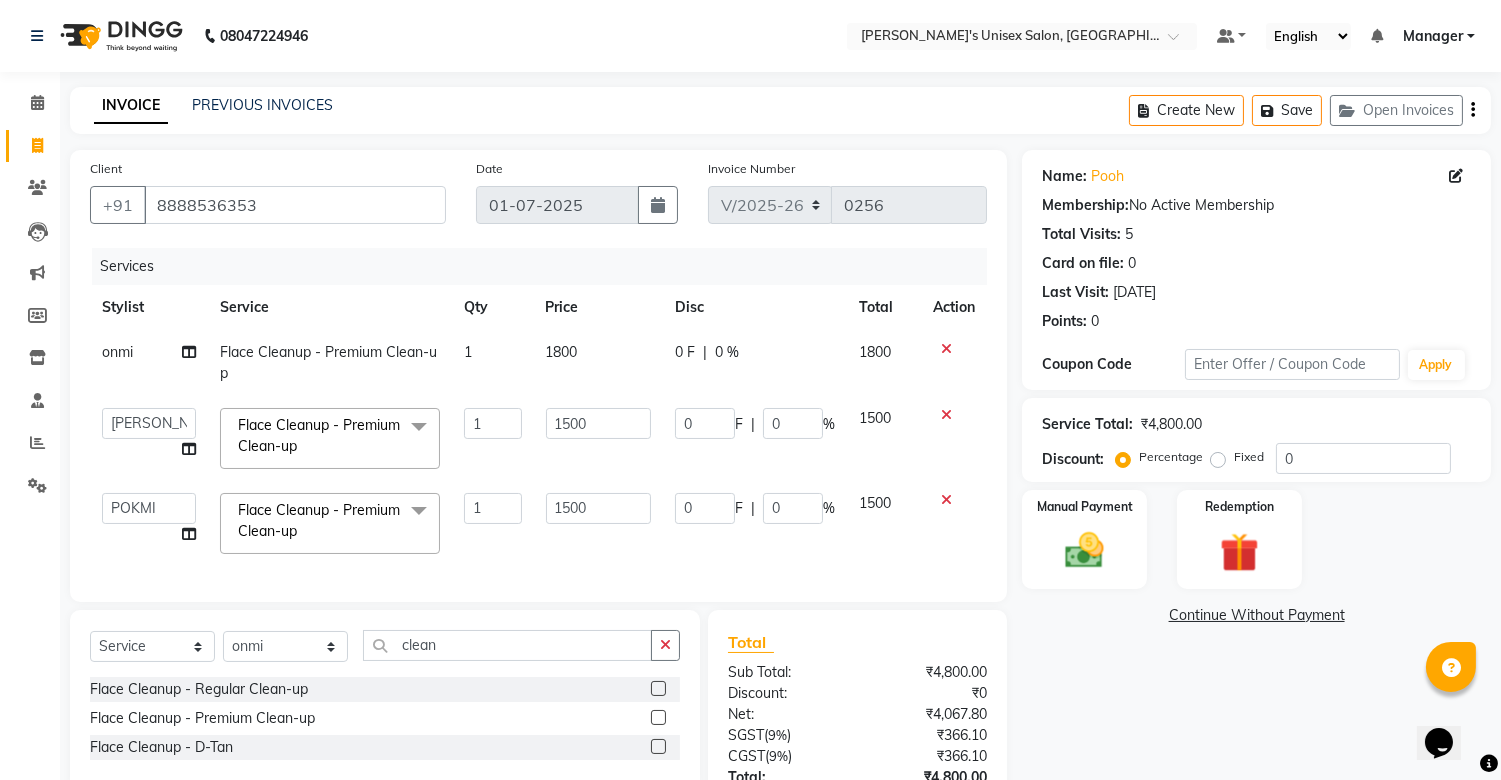 scroll, scrollTop: 111, scrollLeft: 0, axis: vertical 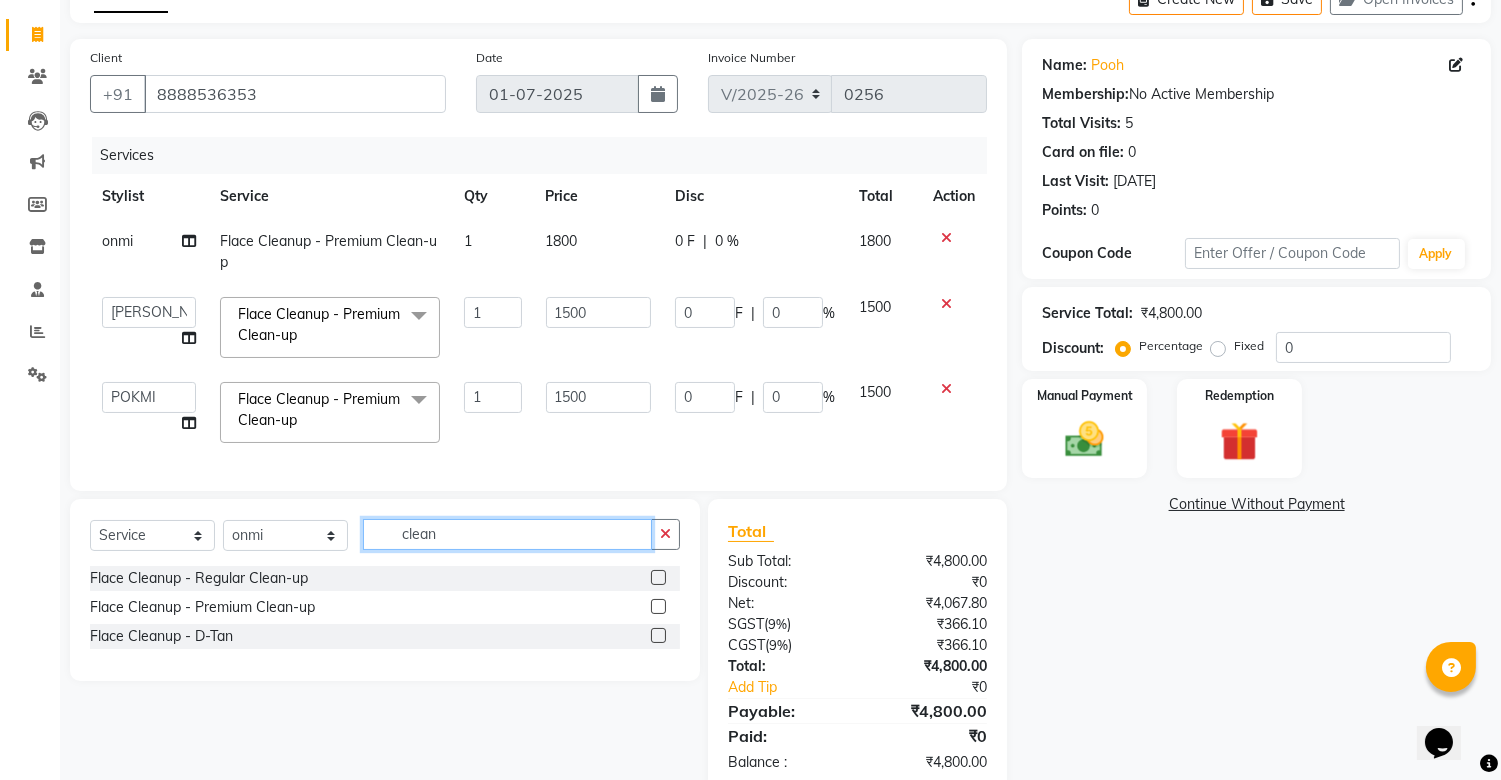 click on "clean" 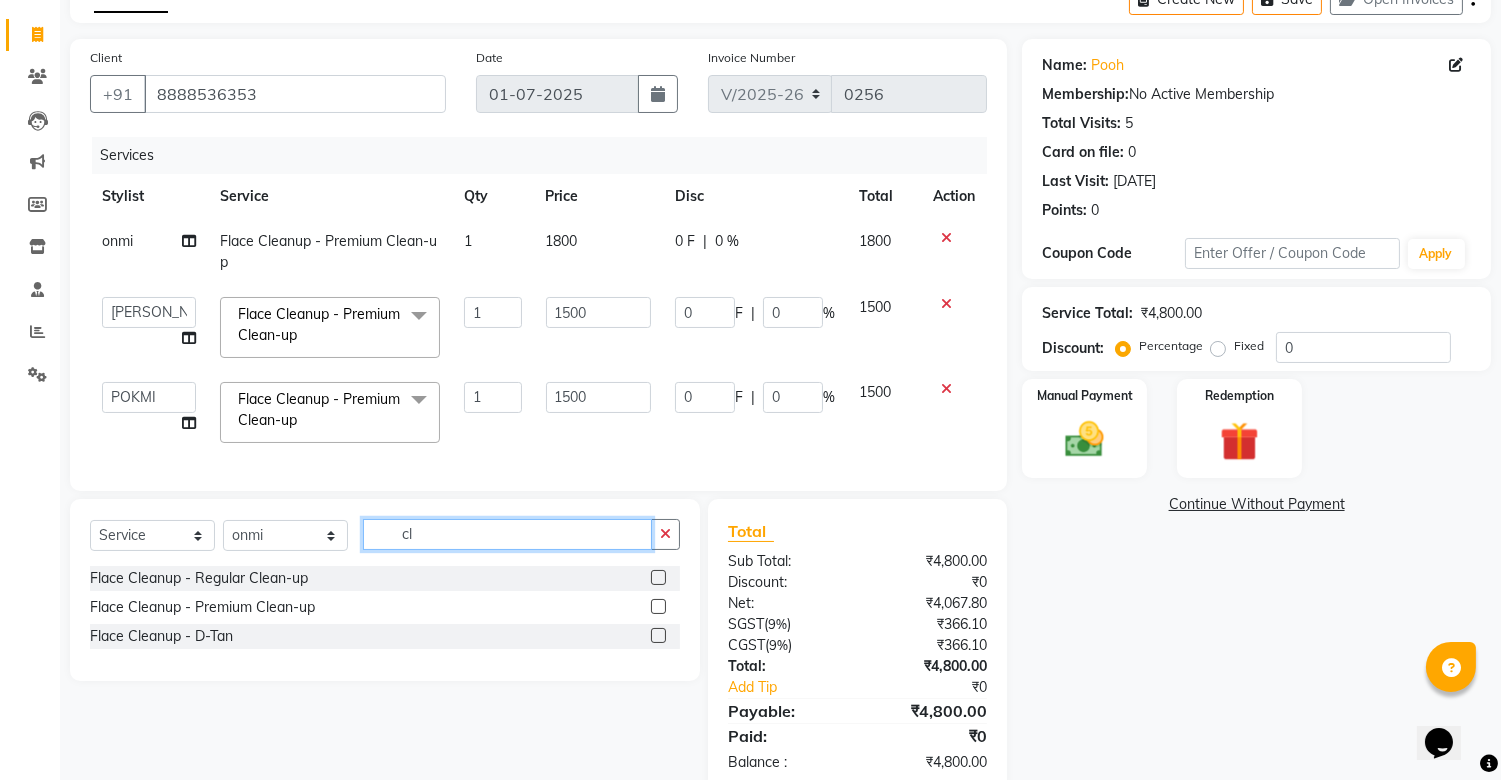 type on "c" 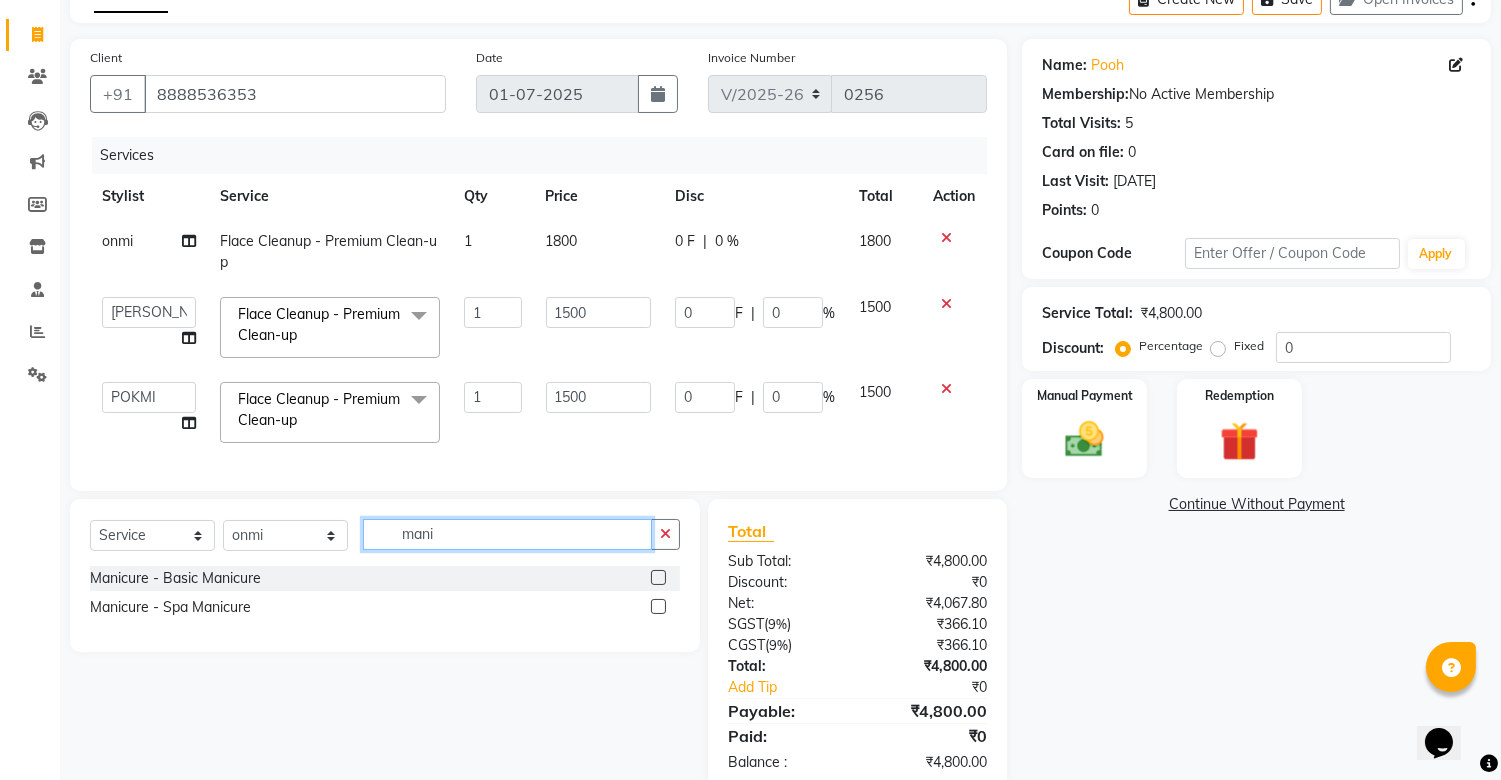 type on "mani" 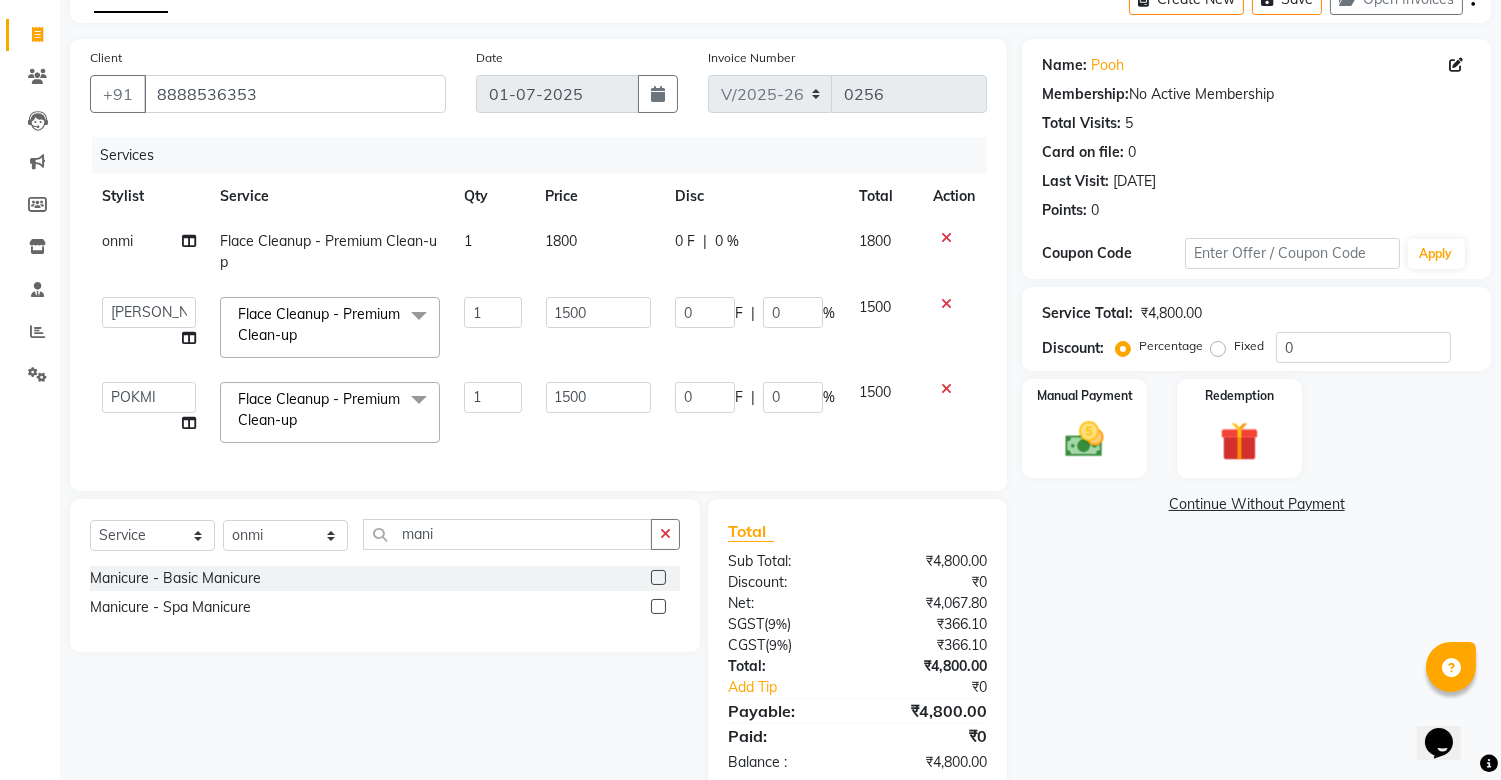 click 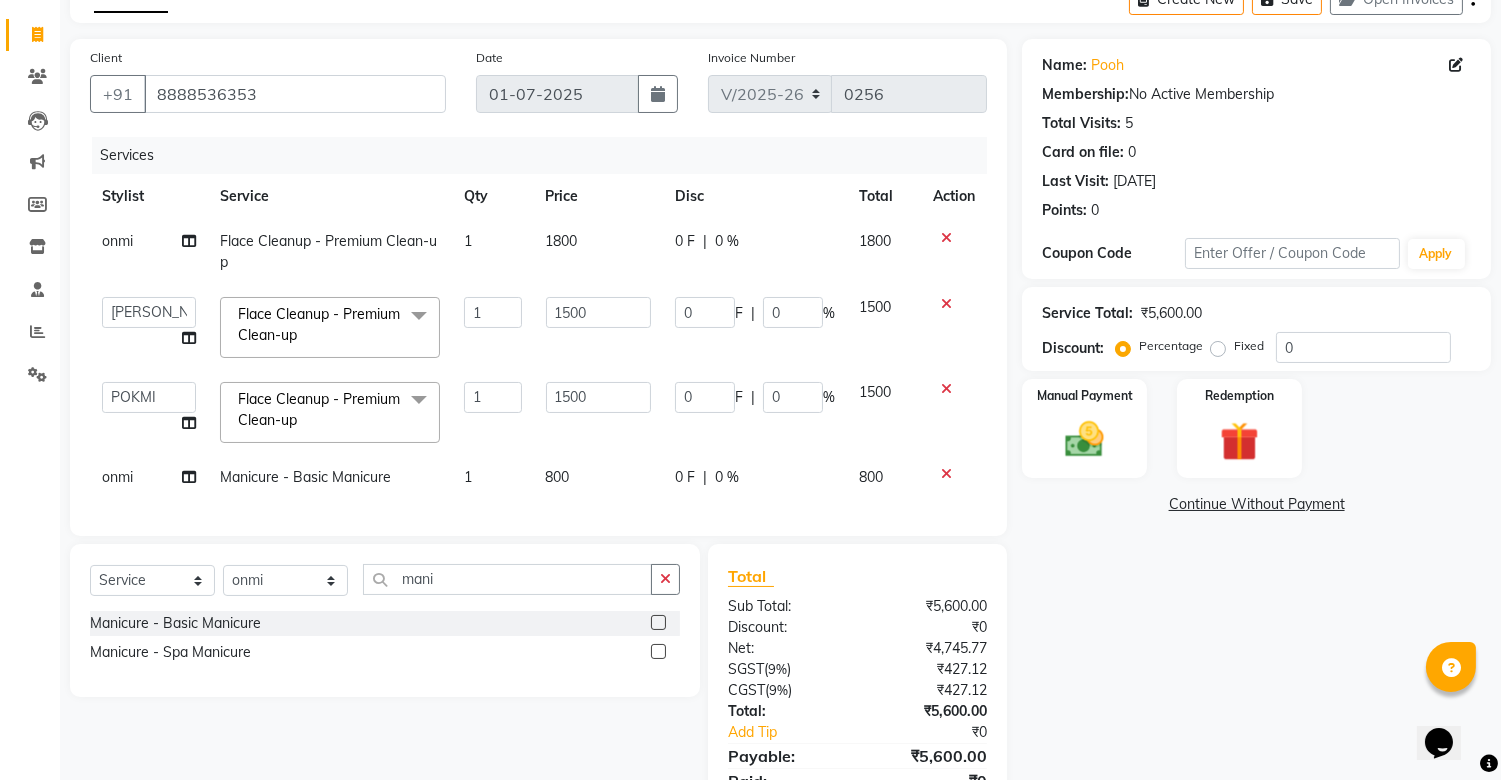 click 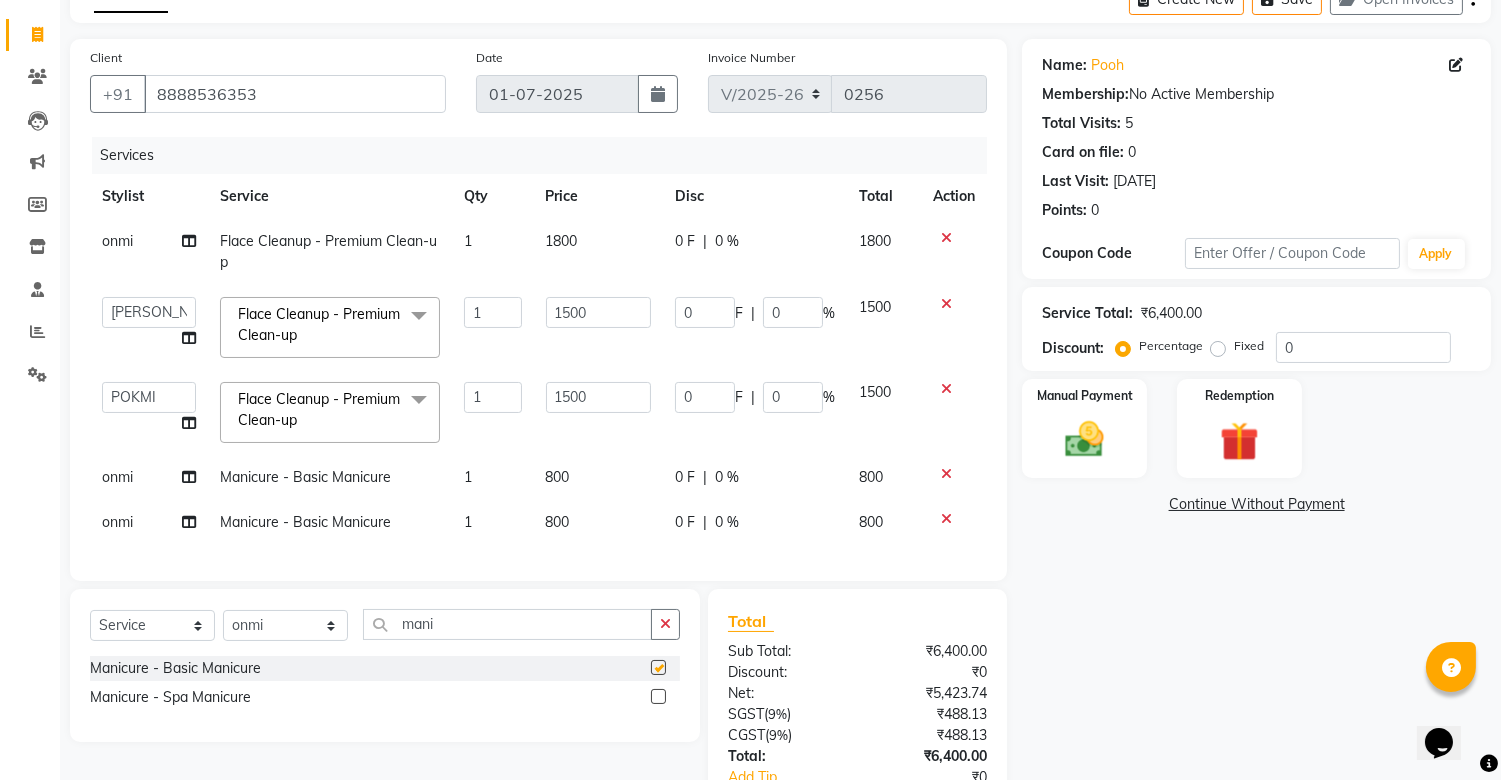 checkbox on "false" 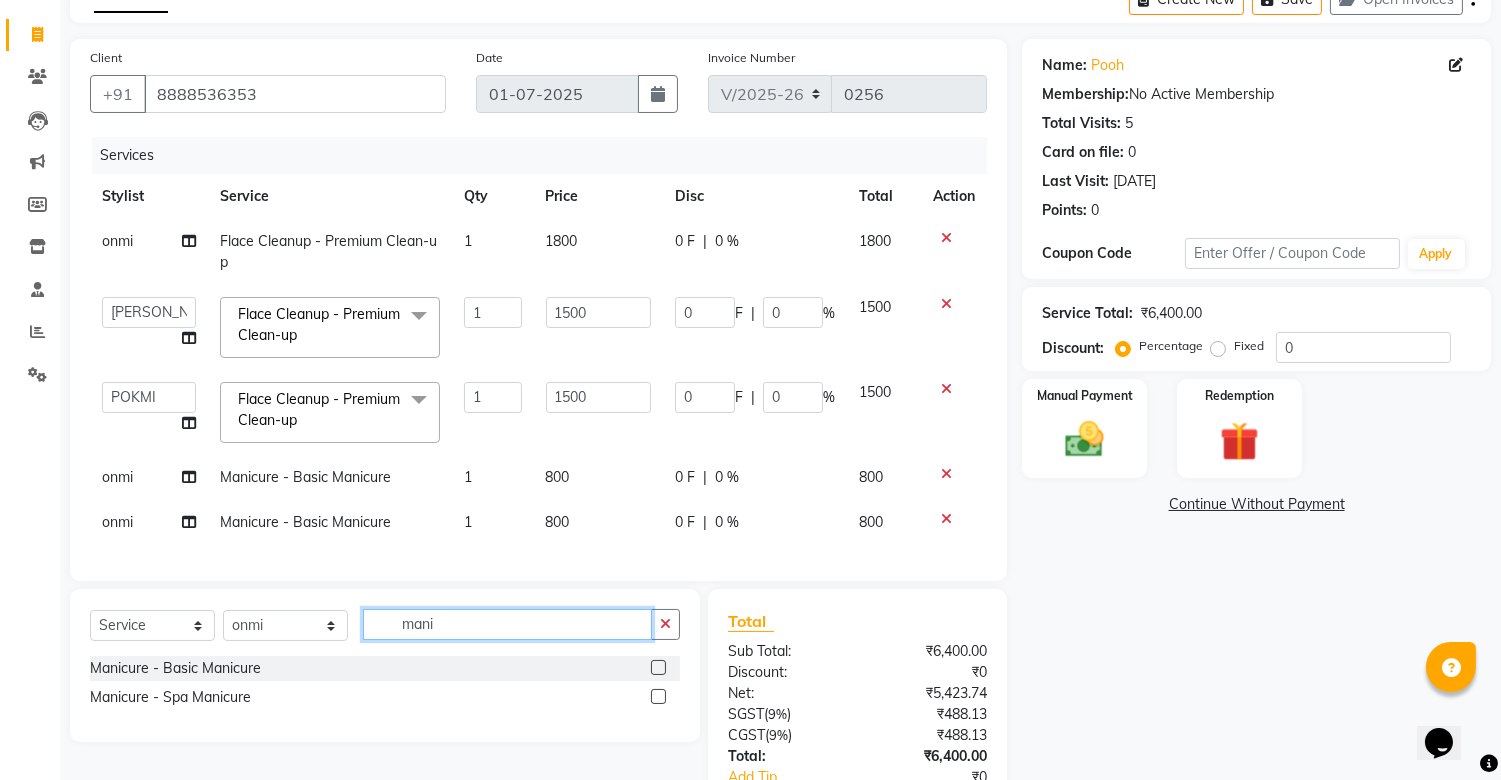 click on "mani" 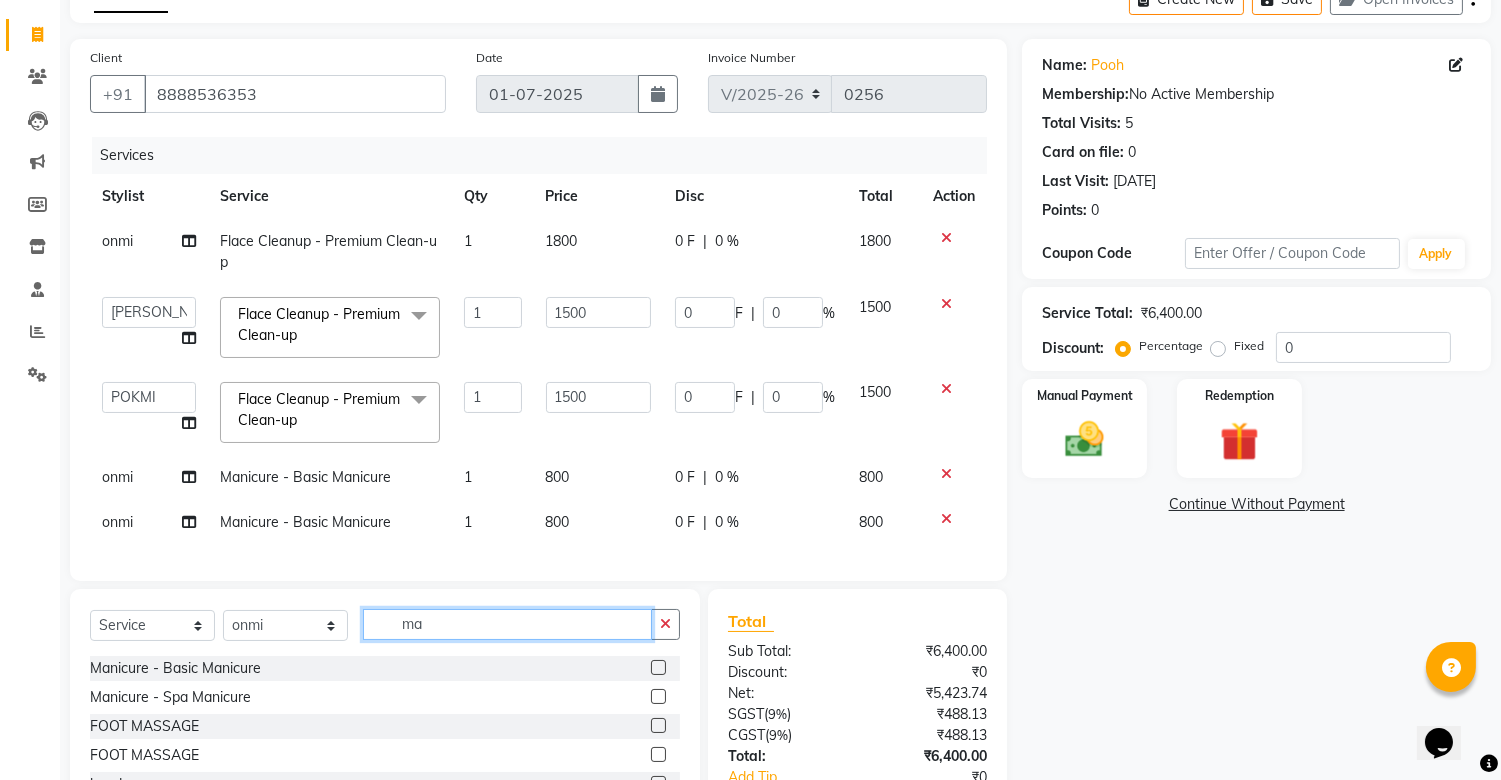 type on "m" 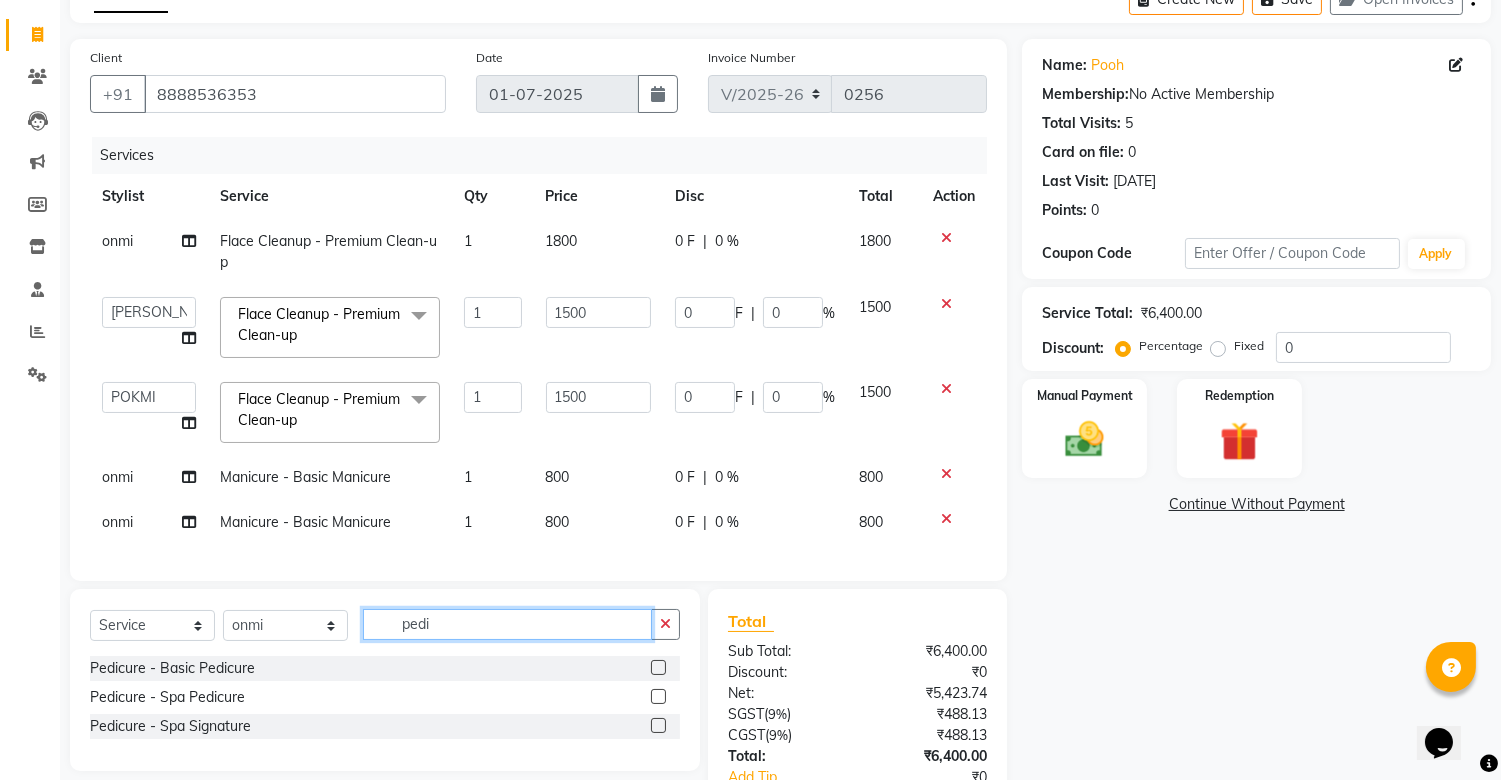 type on "pedi" 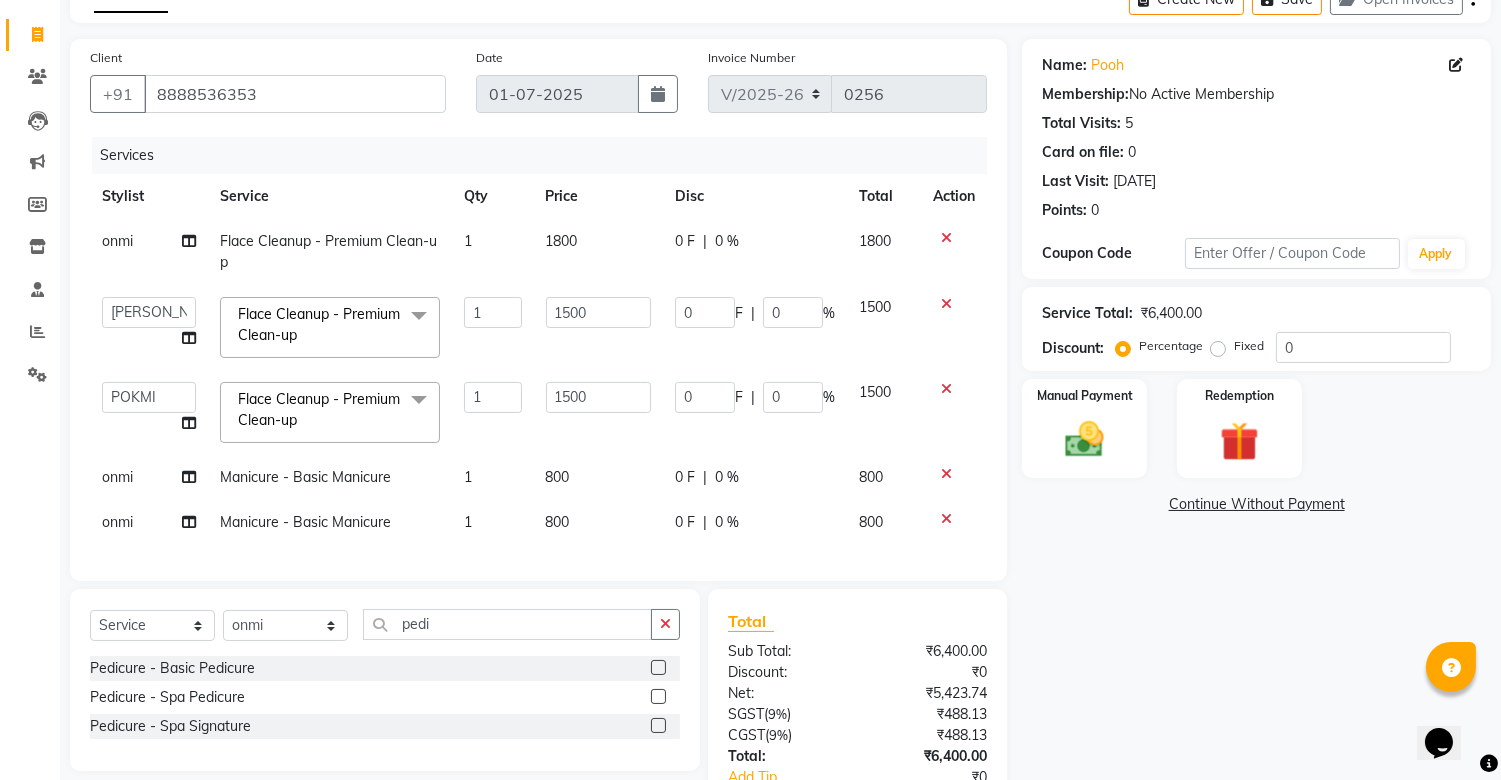 click 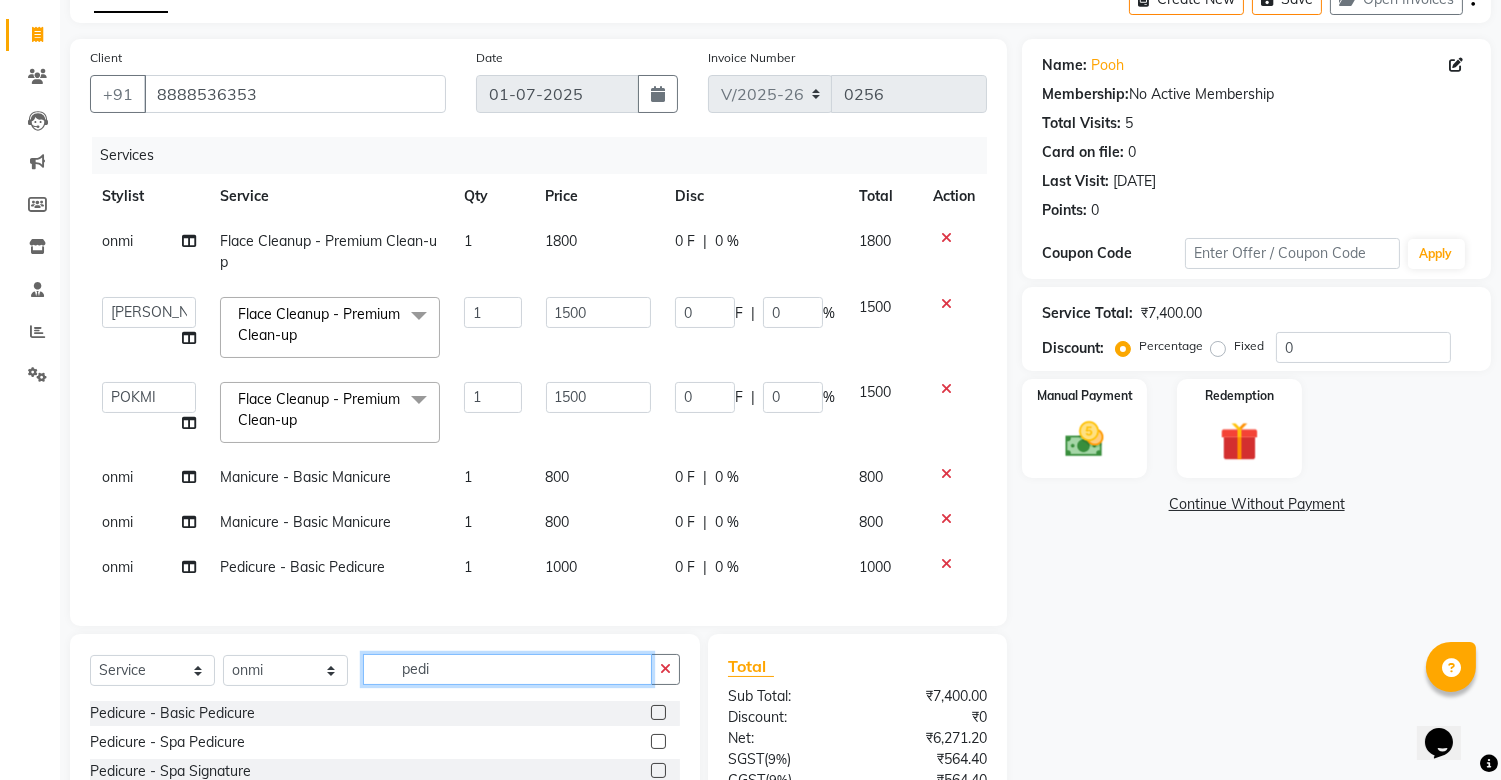 click on "pedi" 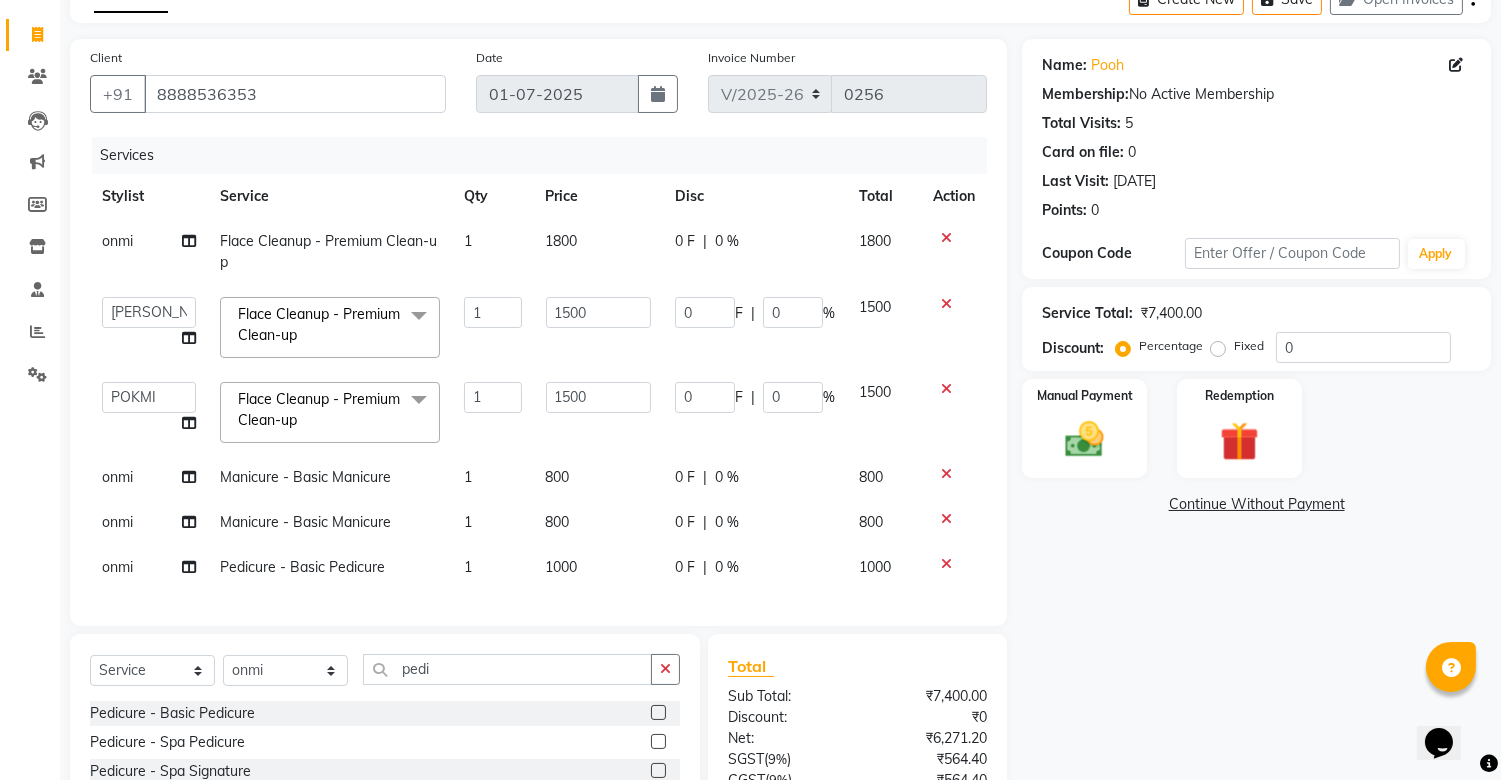 click 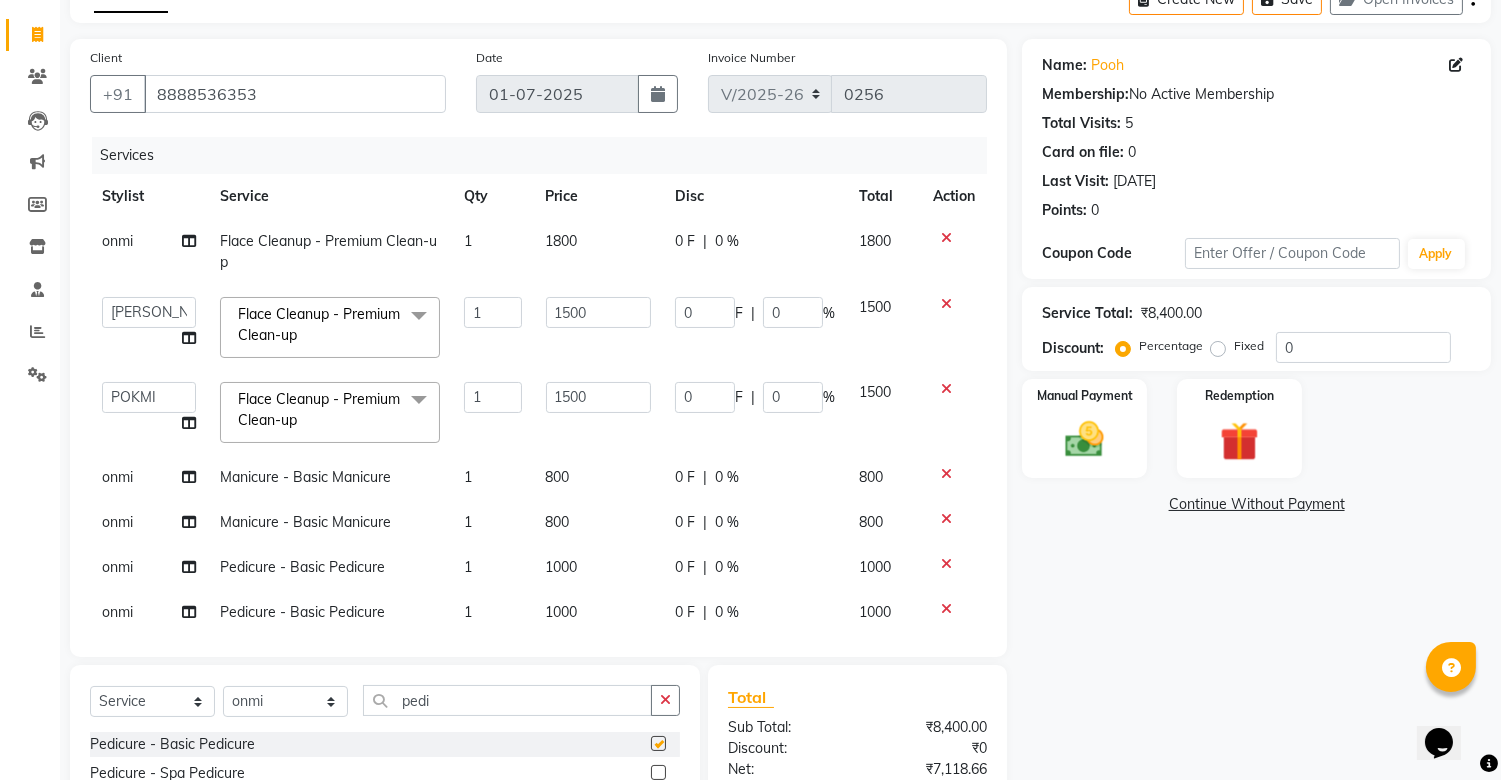 checkbox on "false" 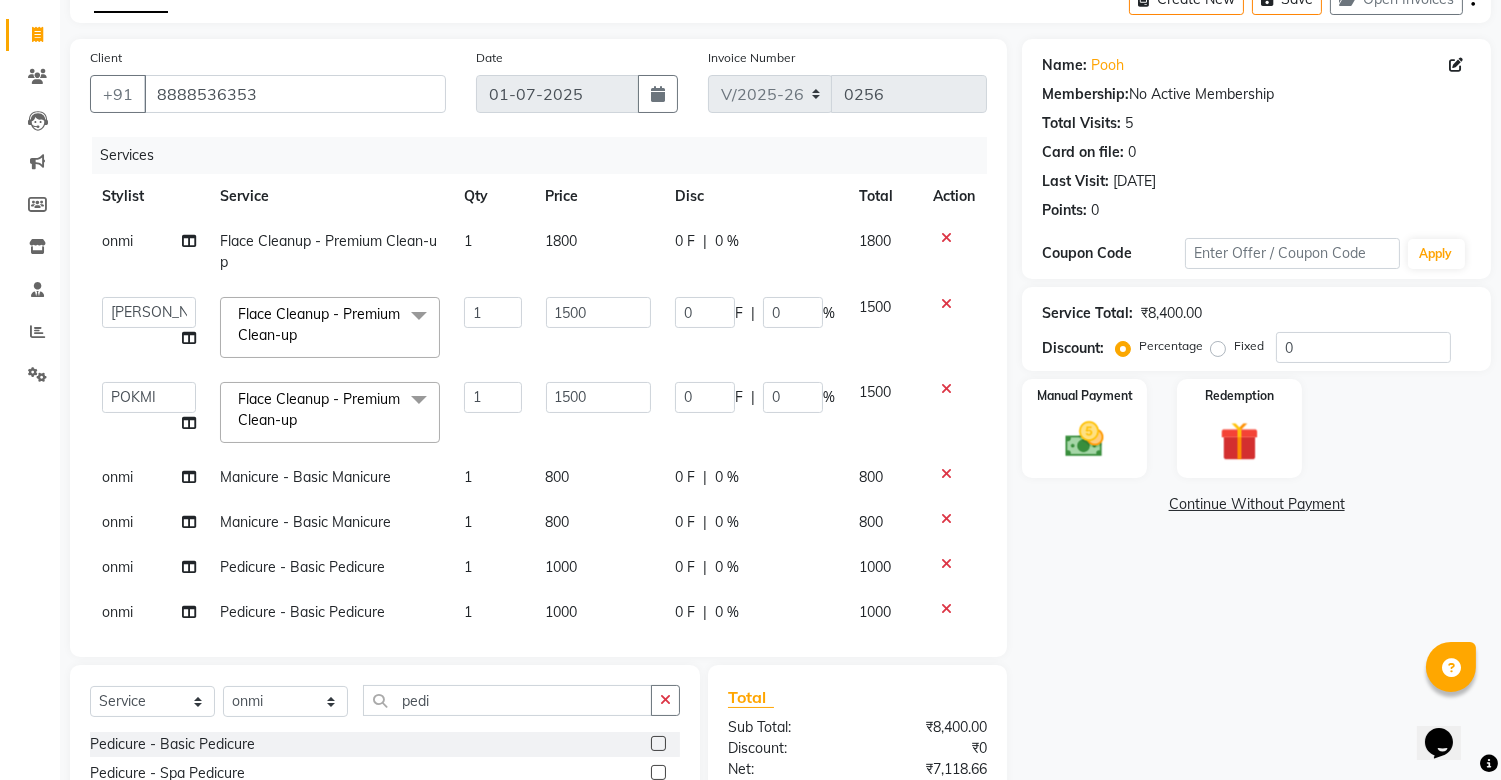 scroll, scrollTop: 30, scrollLeft: 0, axis: vertical 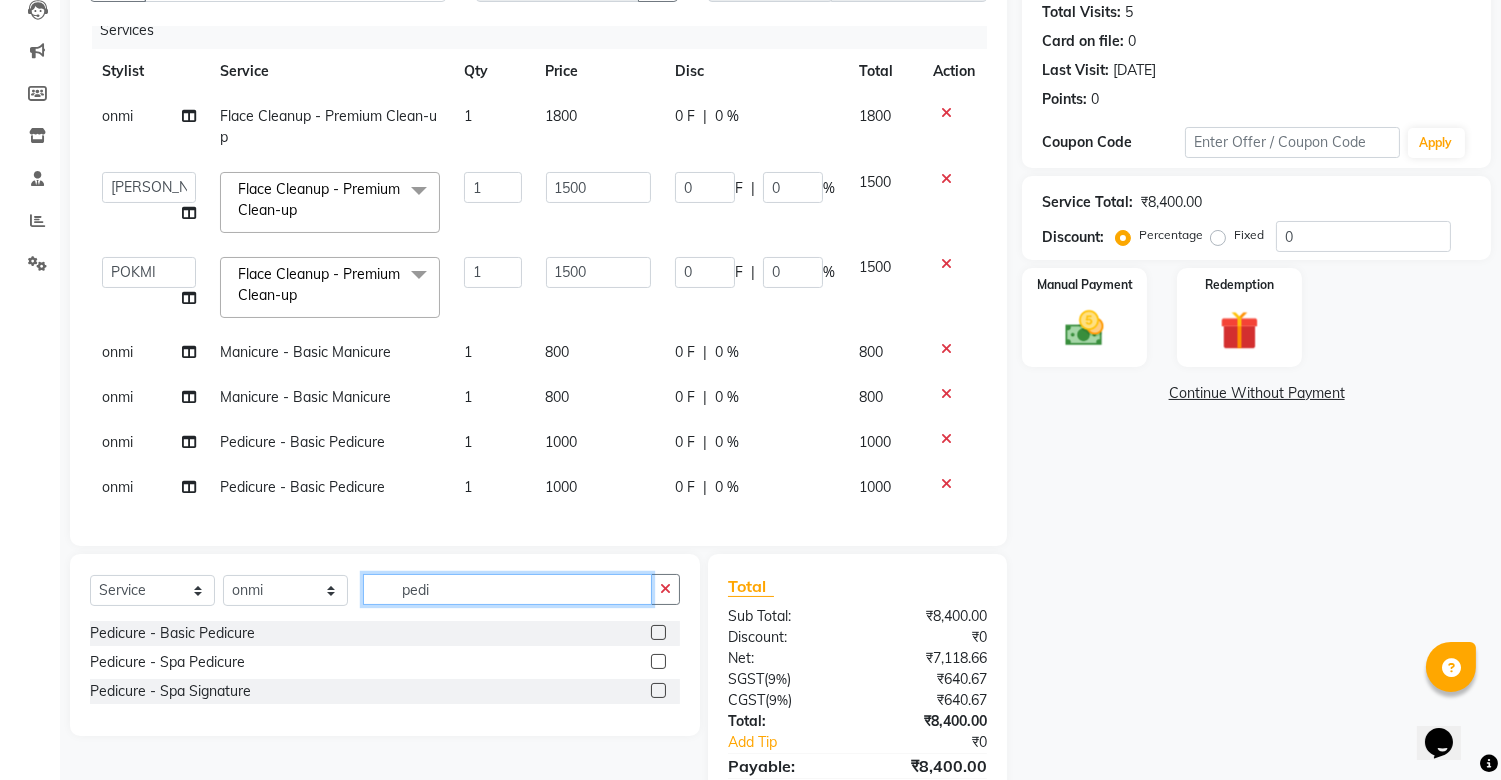 click on "pedi" 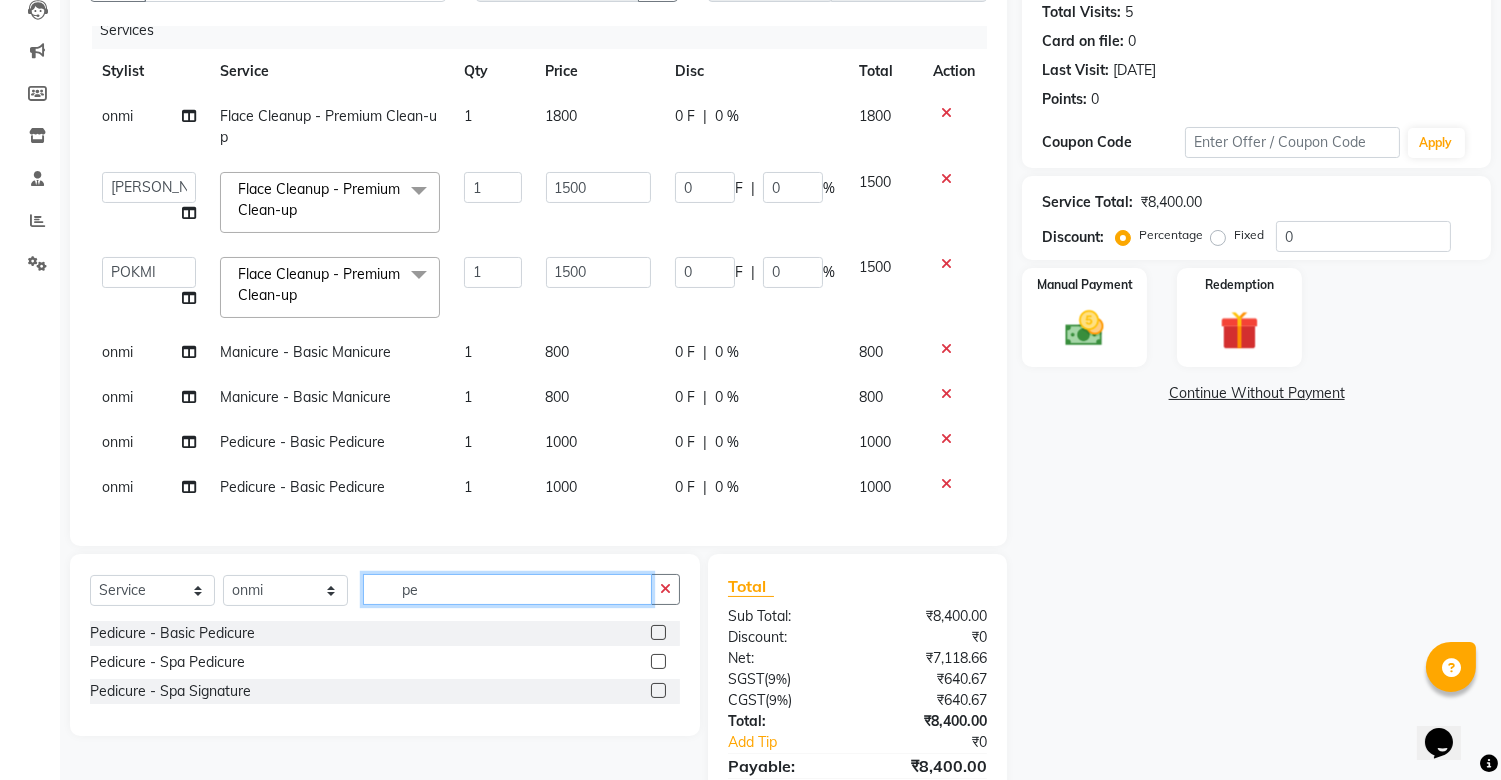type on "p" 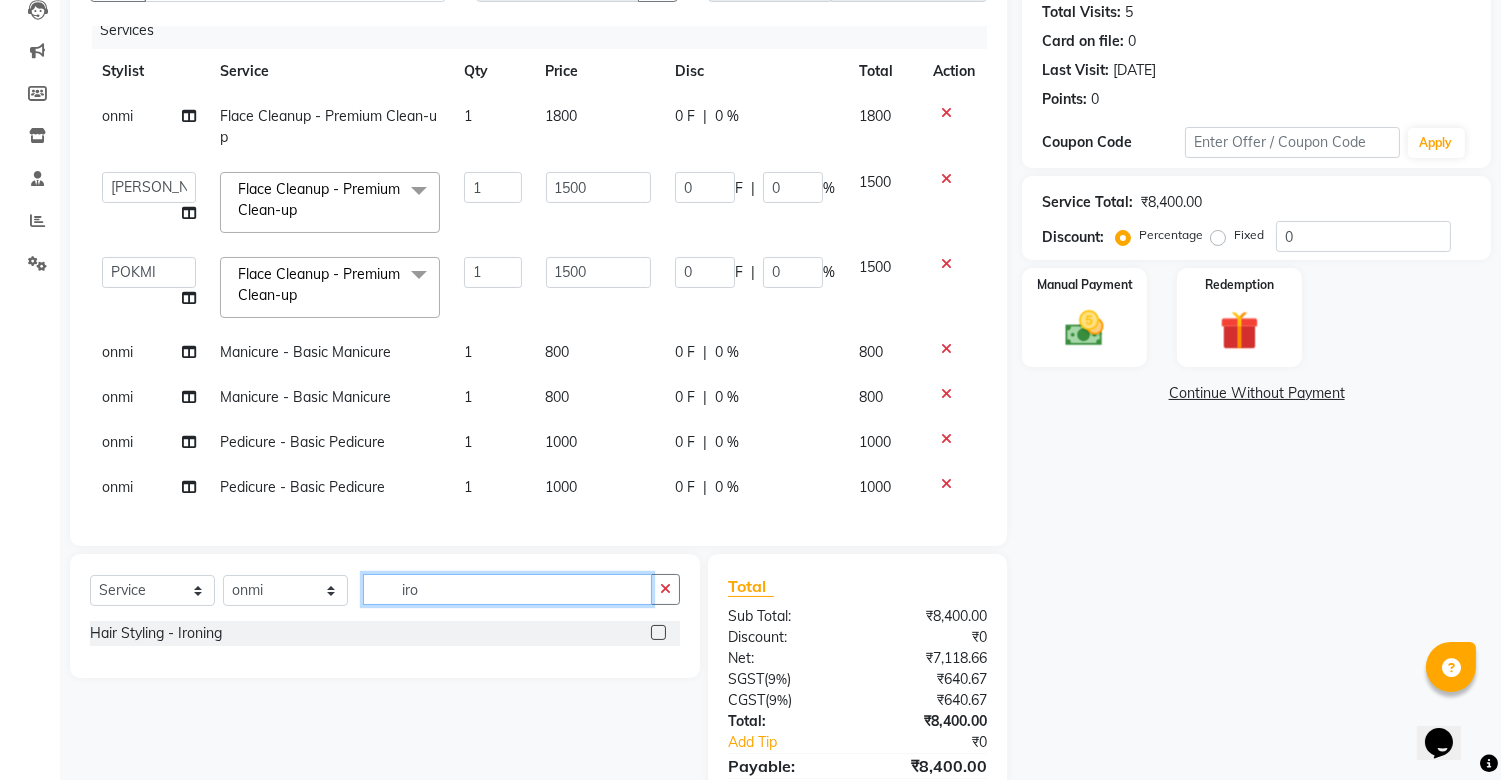 type on "iro" 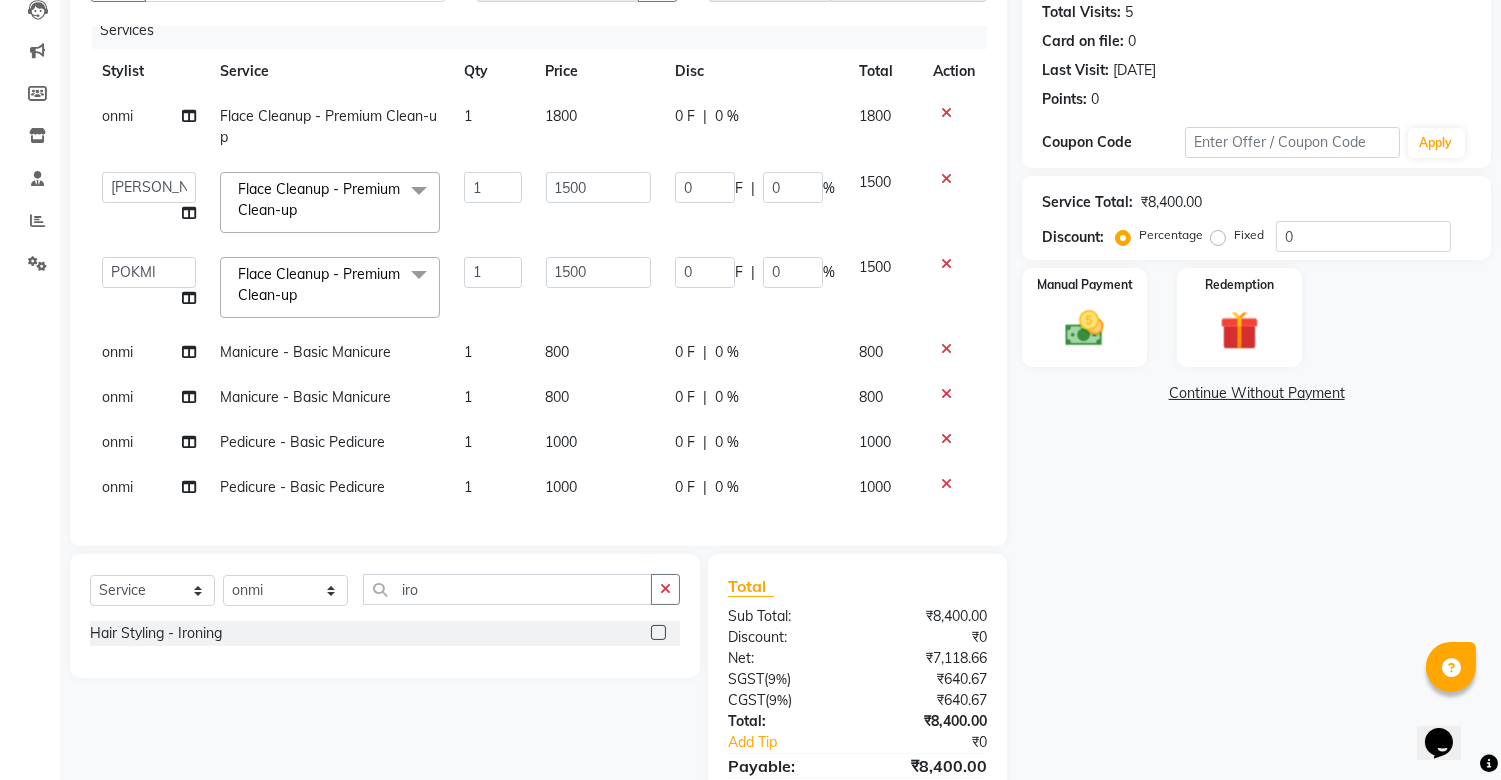 click 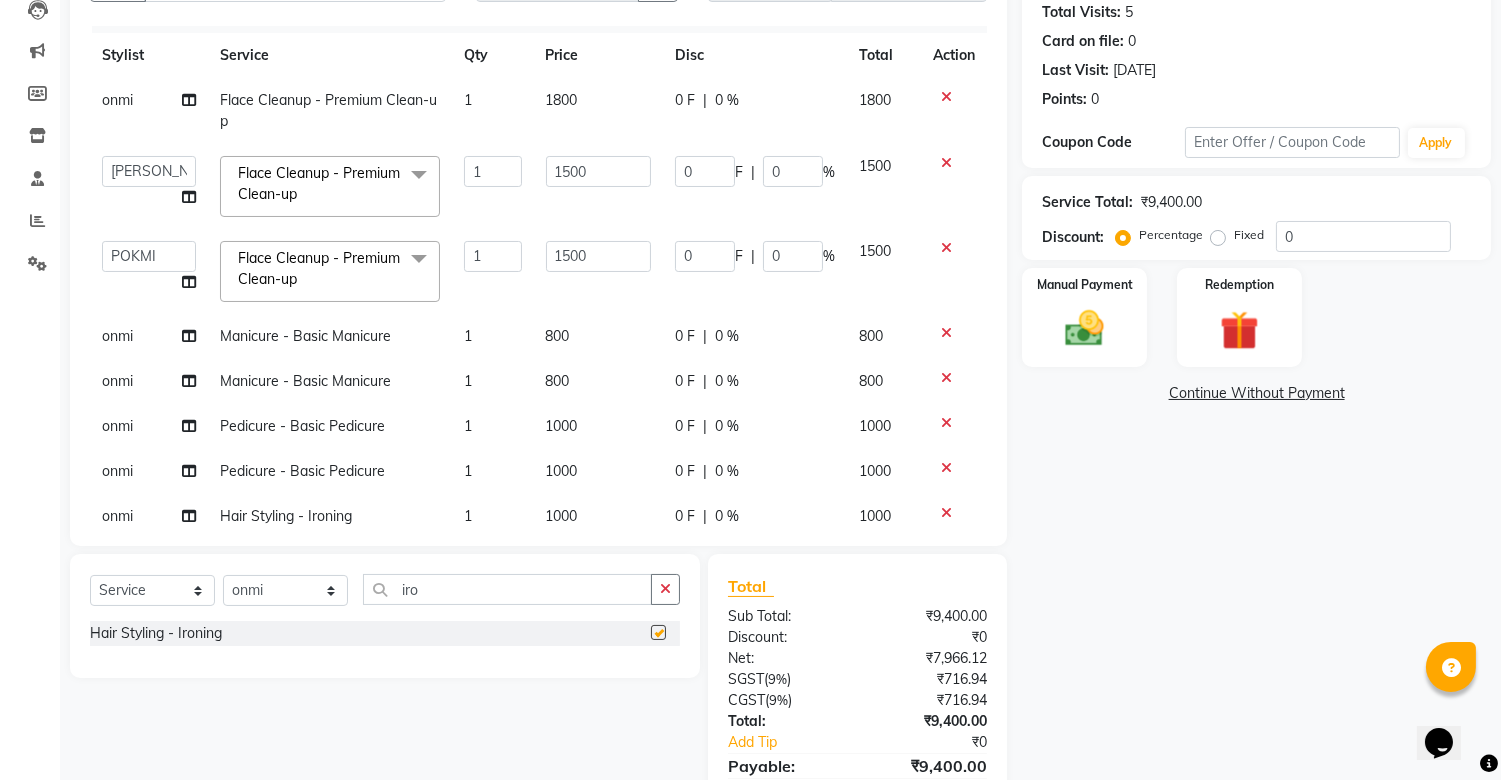 checkbox on "false" 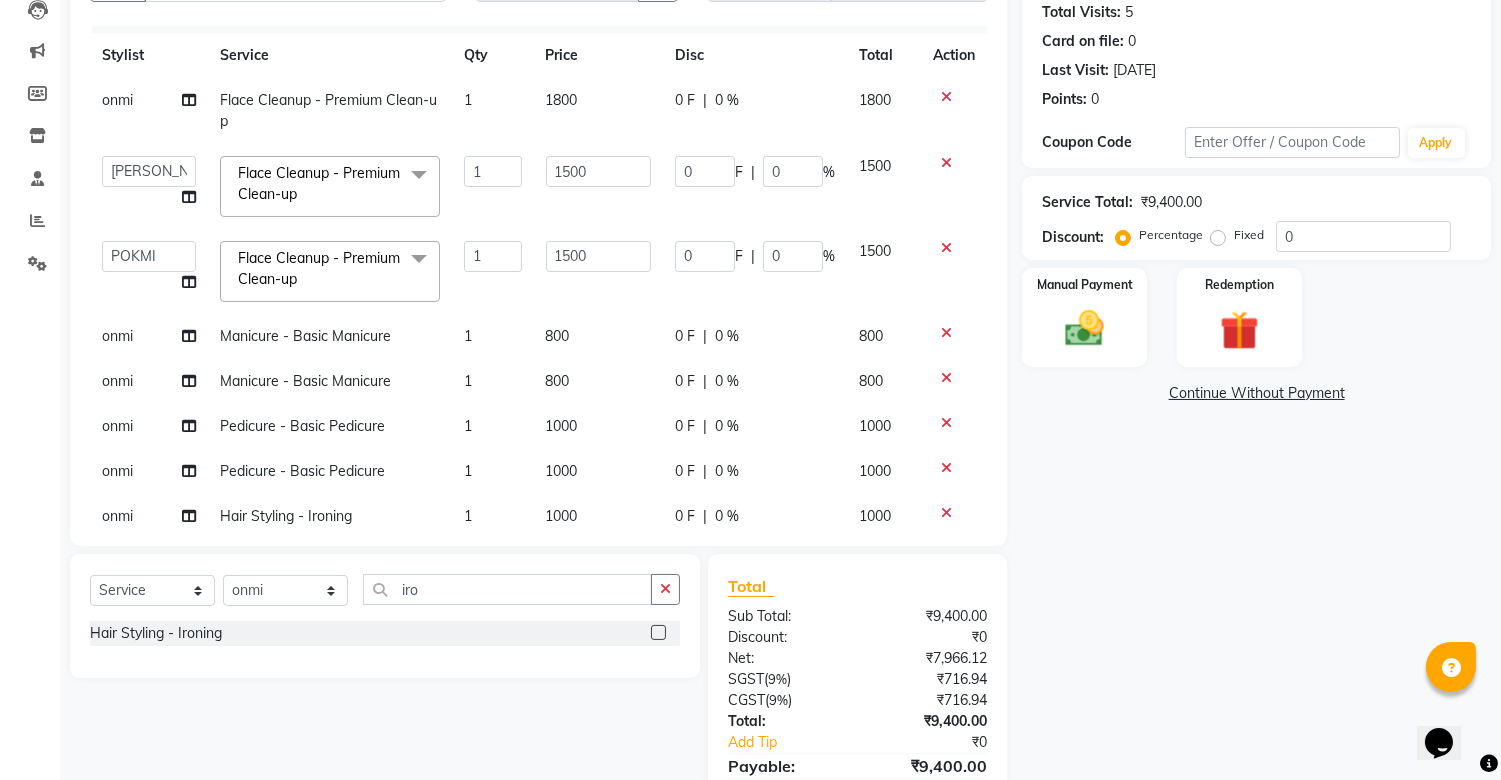 scroll, scrollTop: 320, scrollLeft: 0, axis: vertical 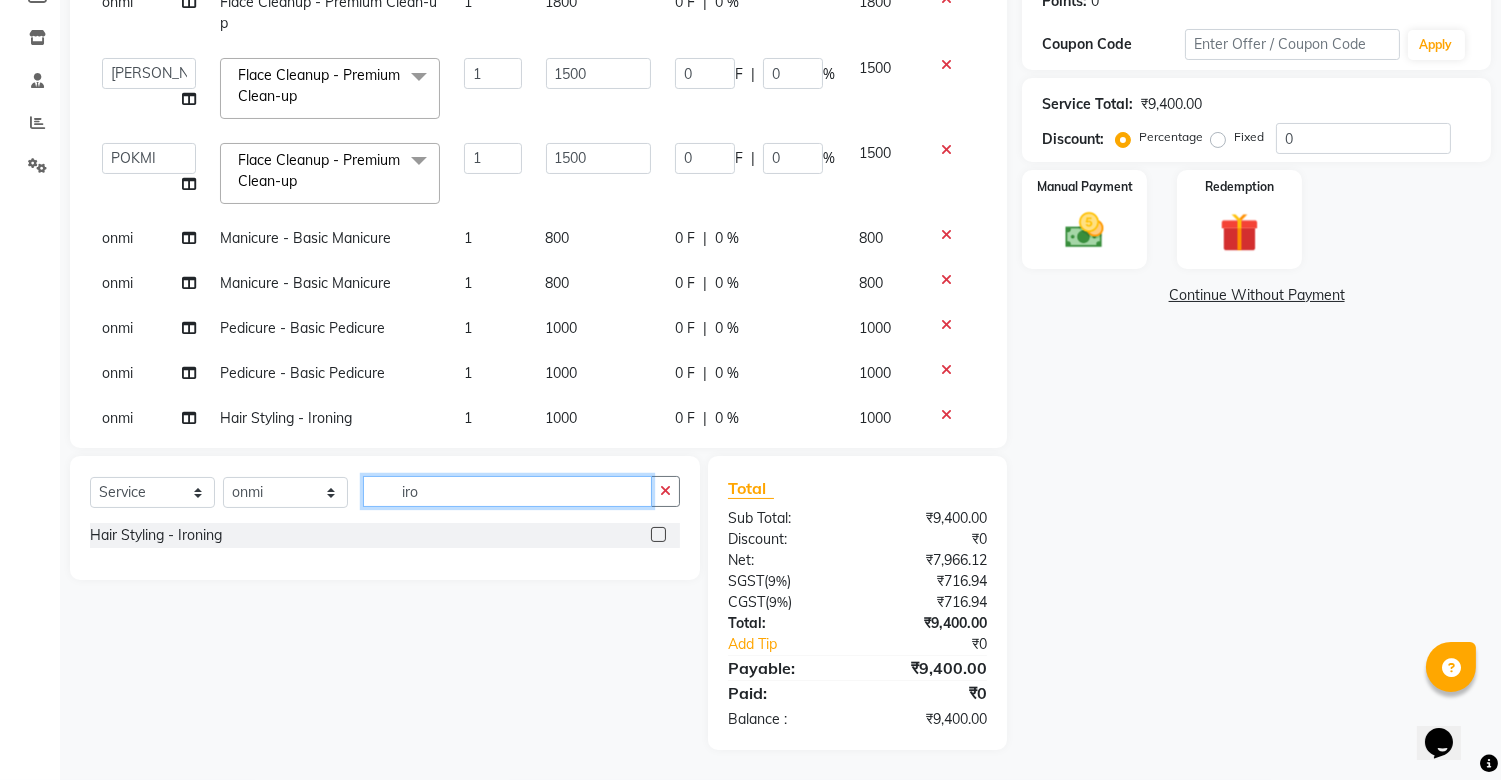 click on "iro" 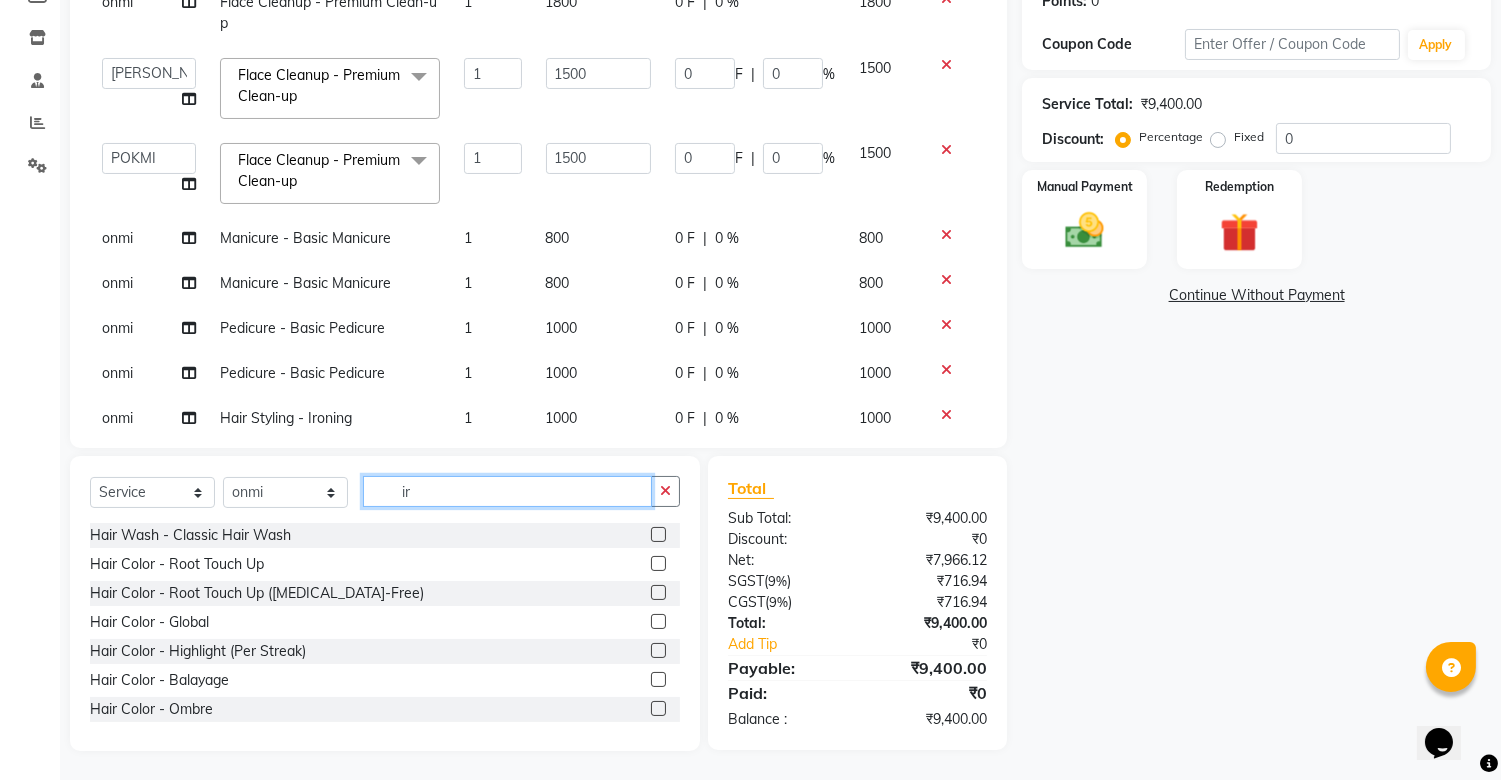 type on "i" 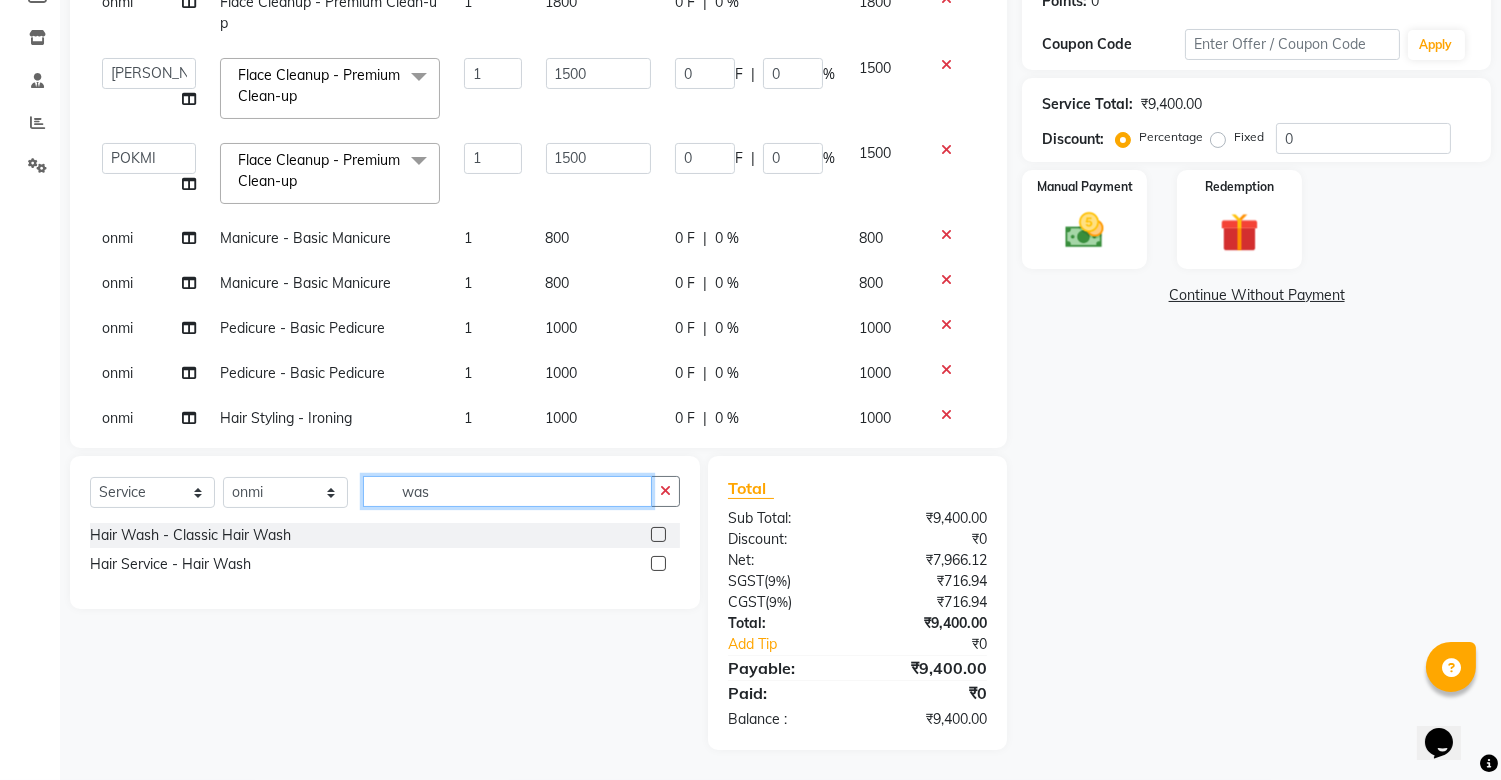type on "was" 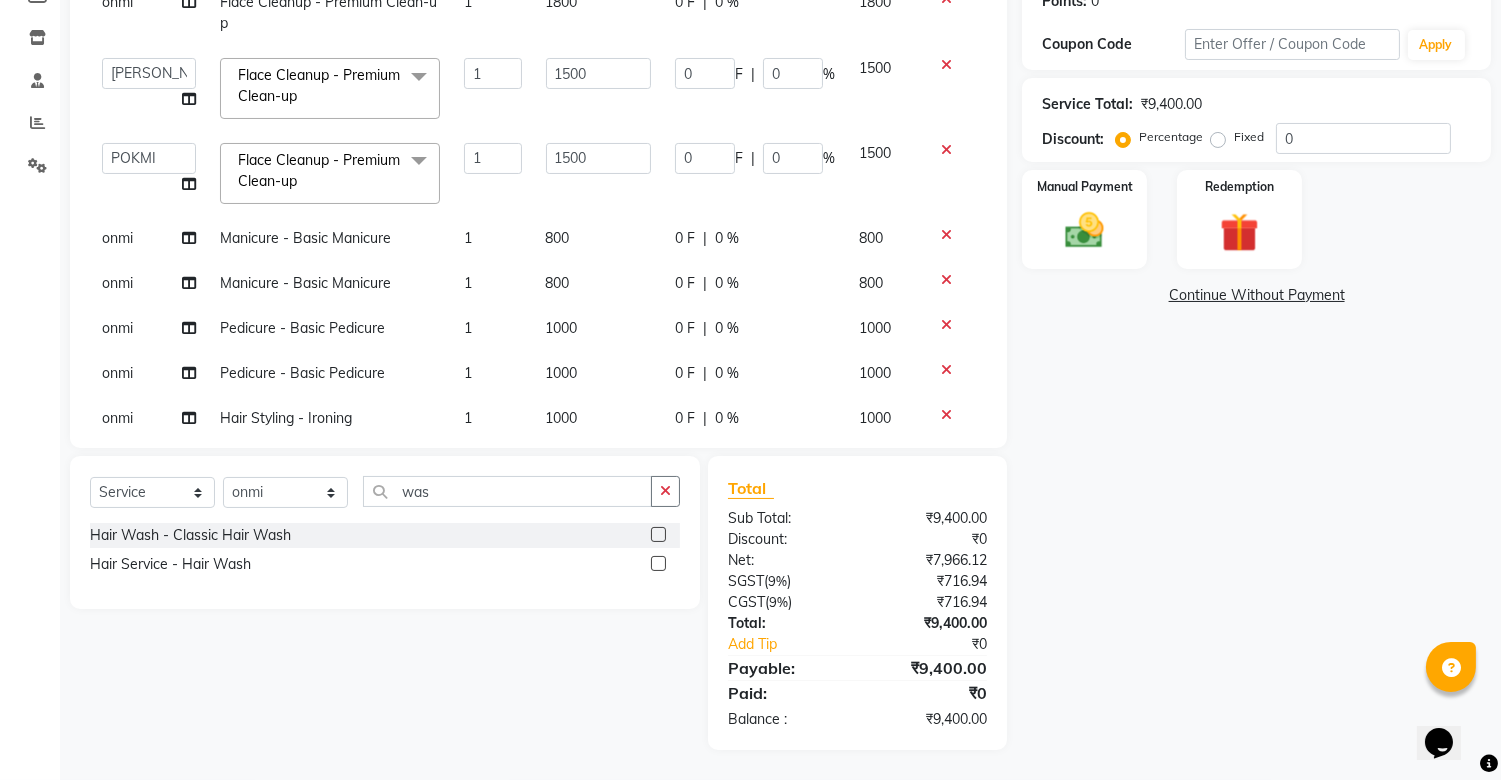 click 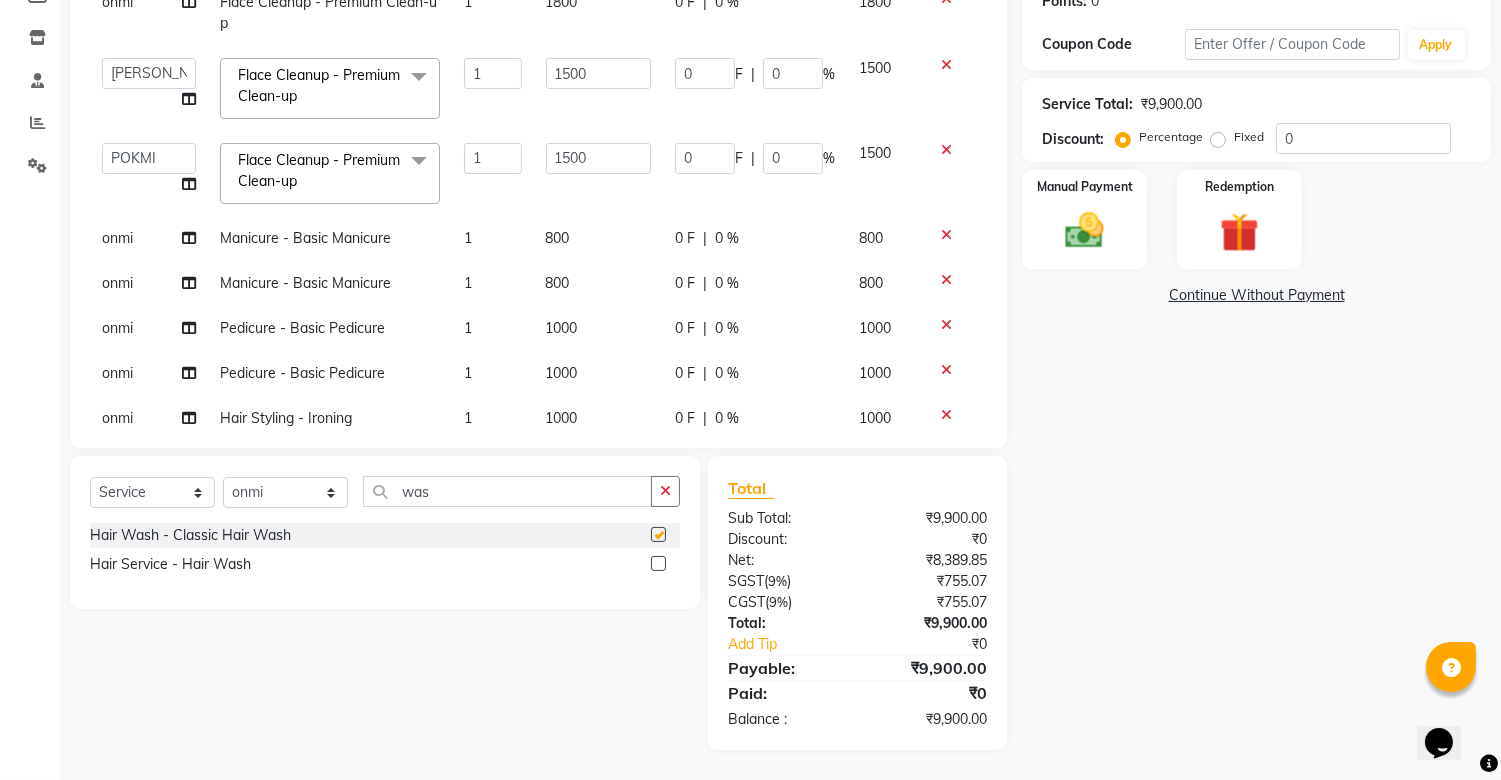 checkbox on "false" 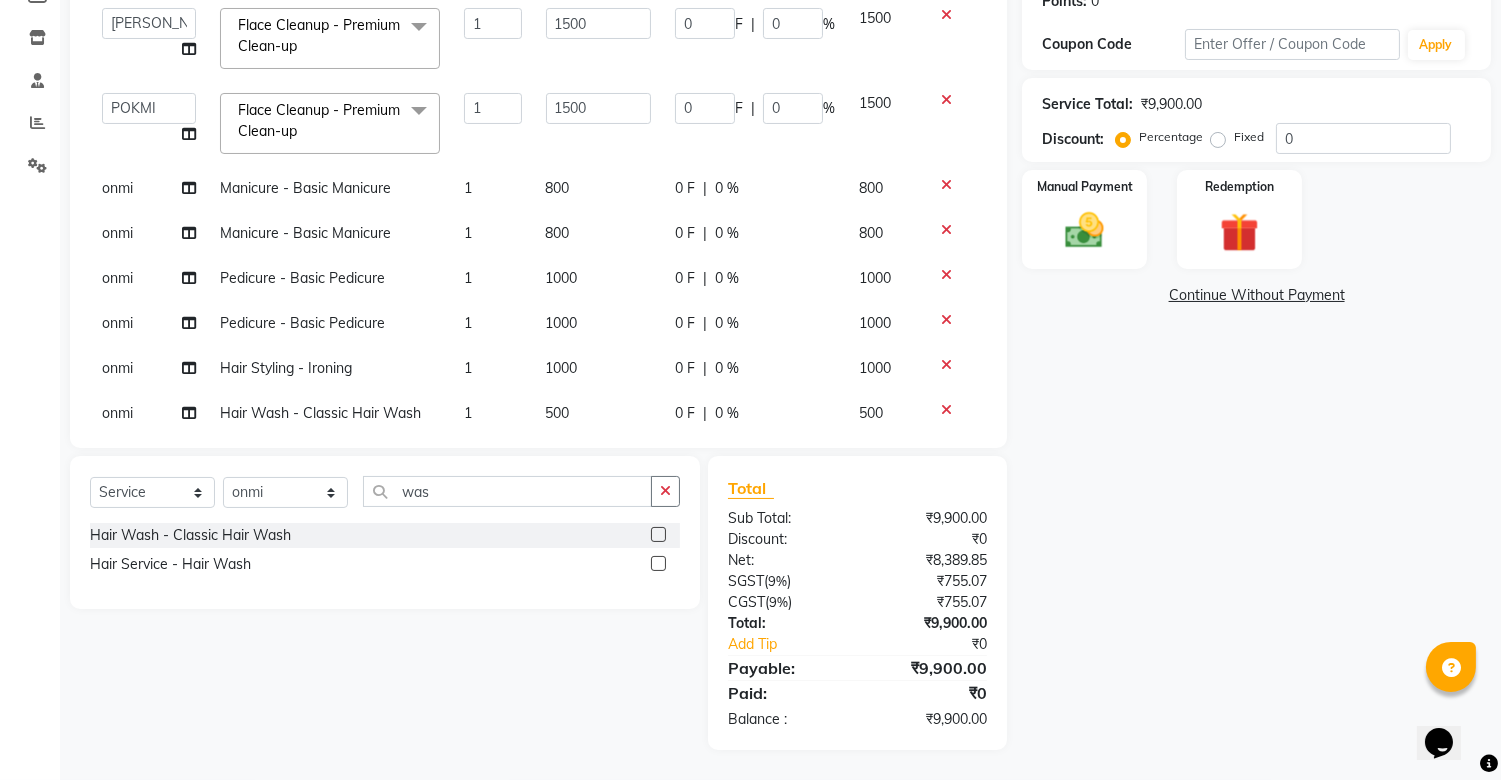 scroll, scrollTop: 120, scrollLeft: 0, axis: vertical 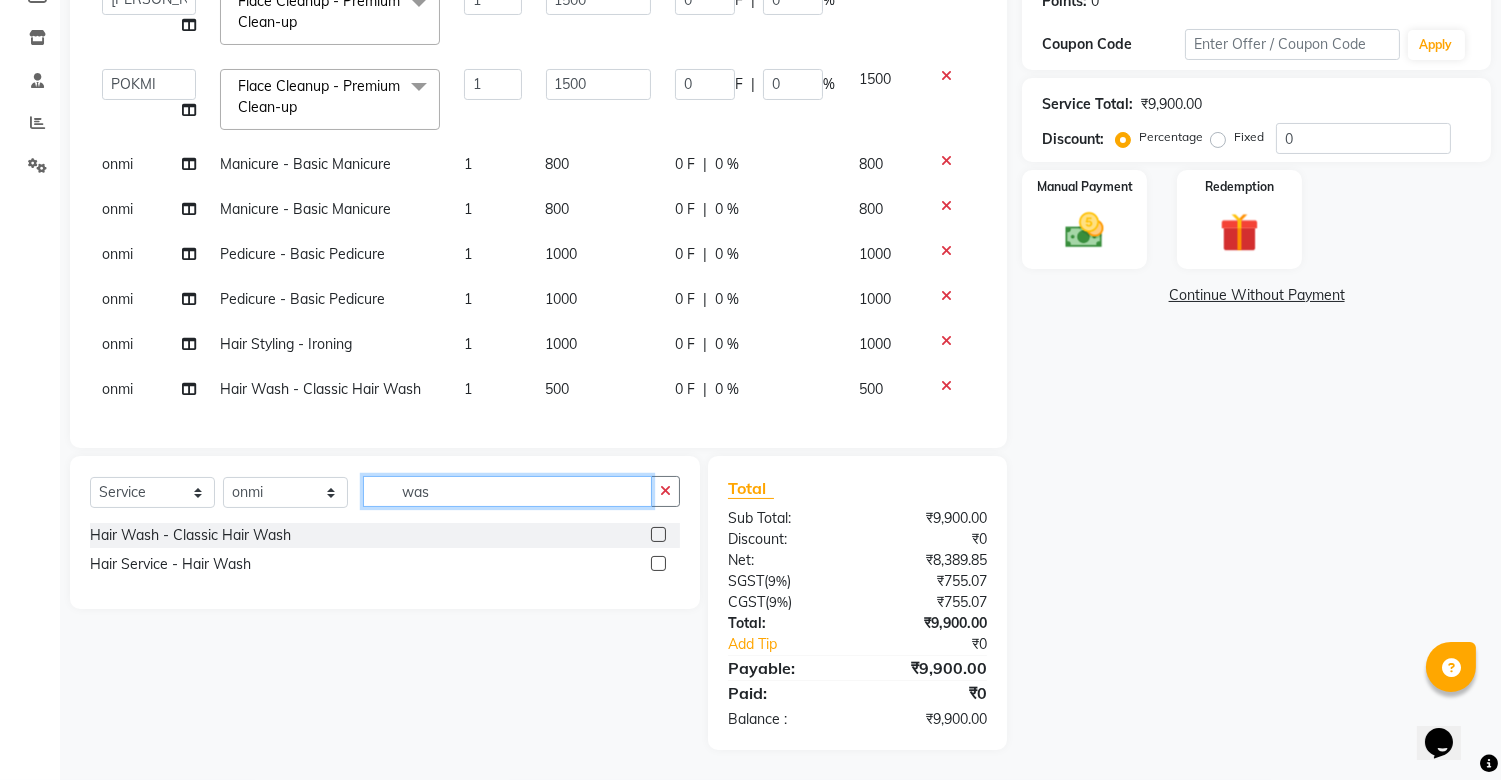 click on "was" 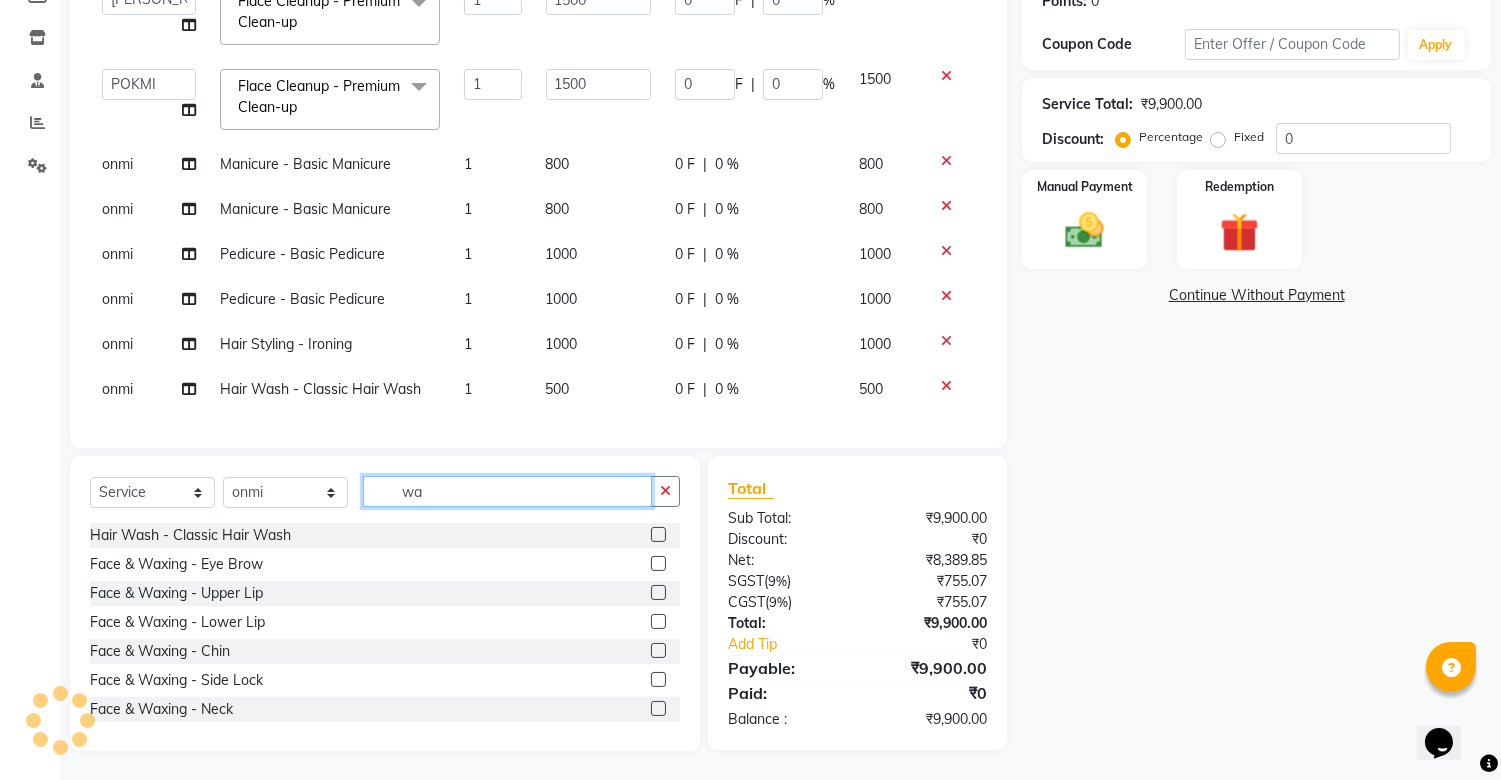 type on "w" 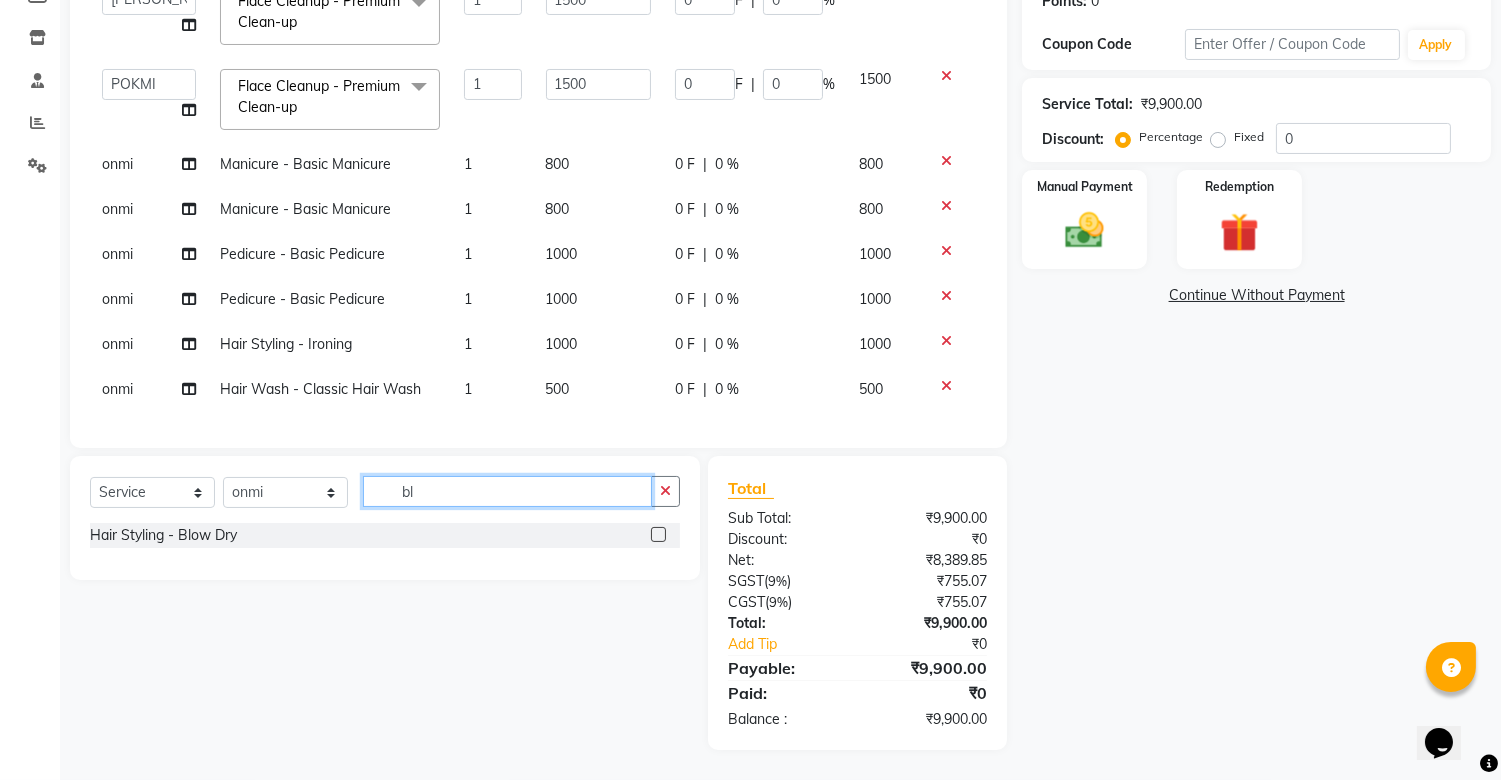 type on "b" 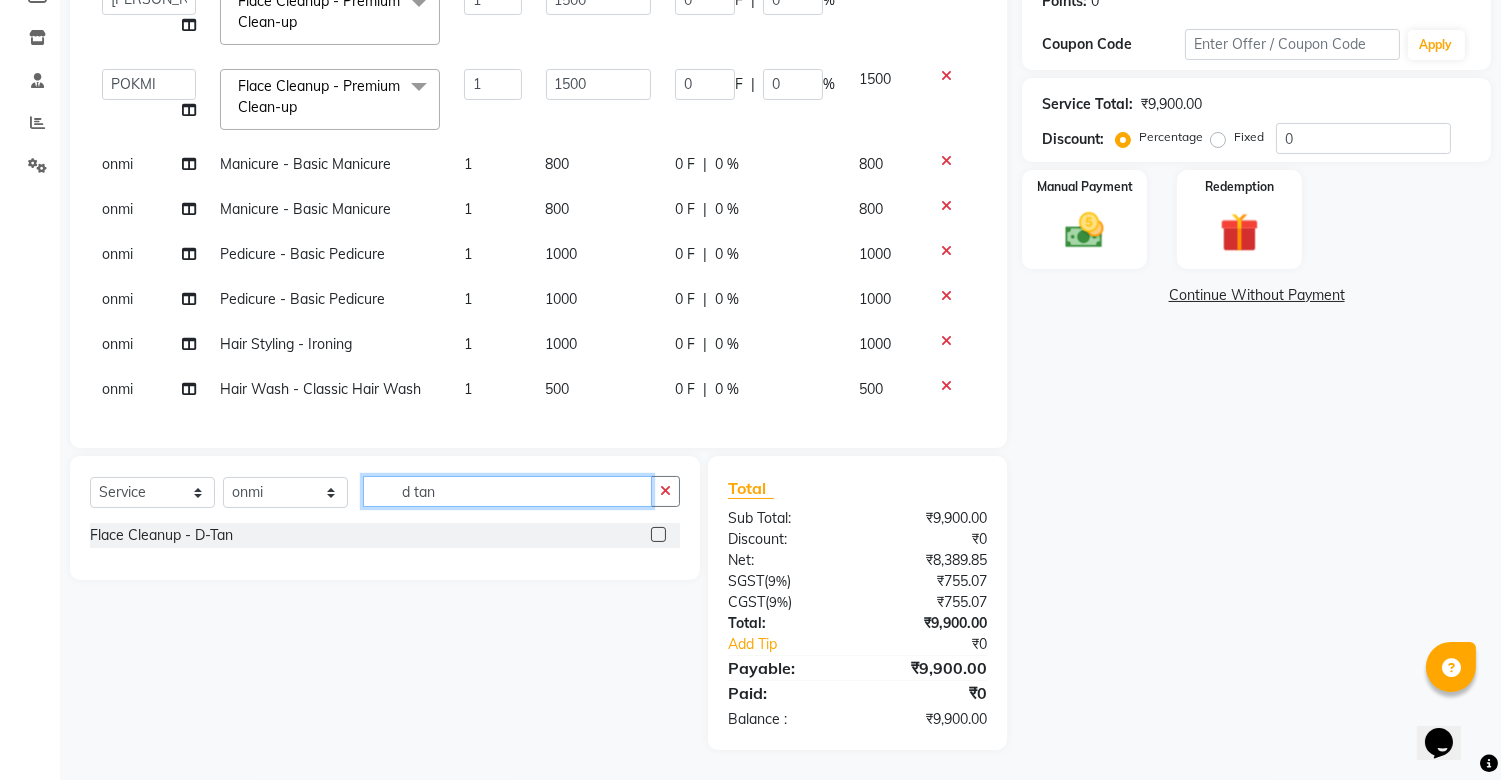 type on "d tan" 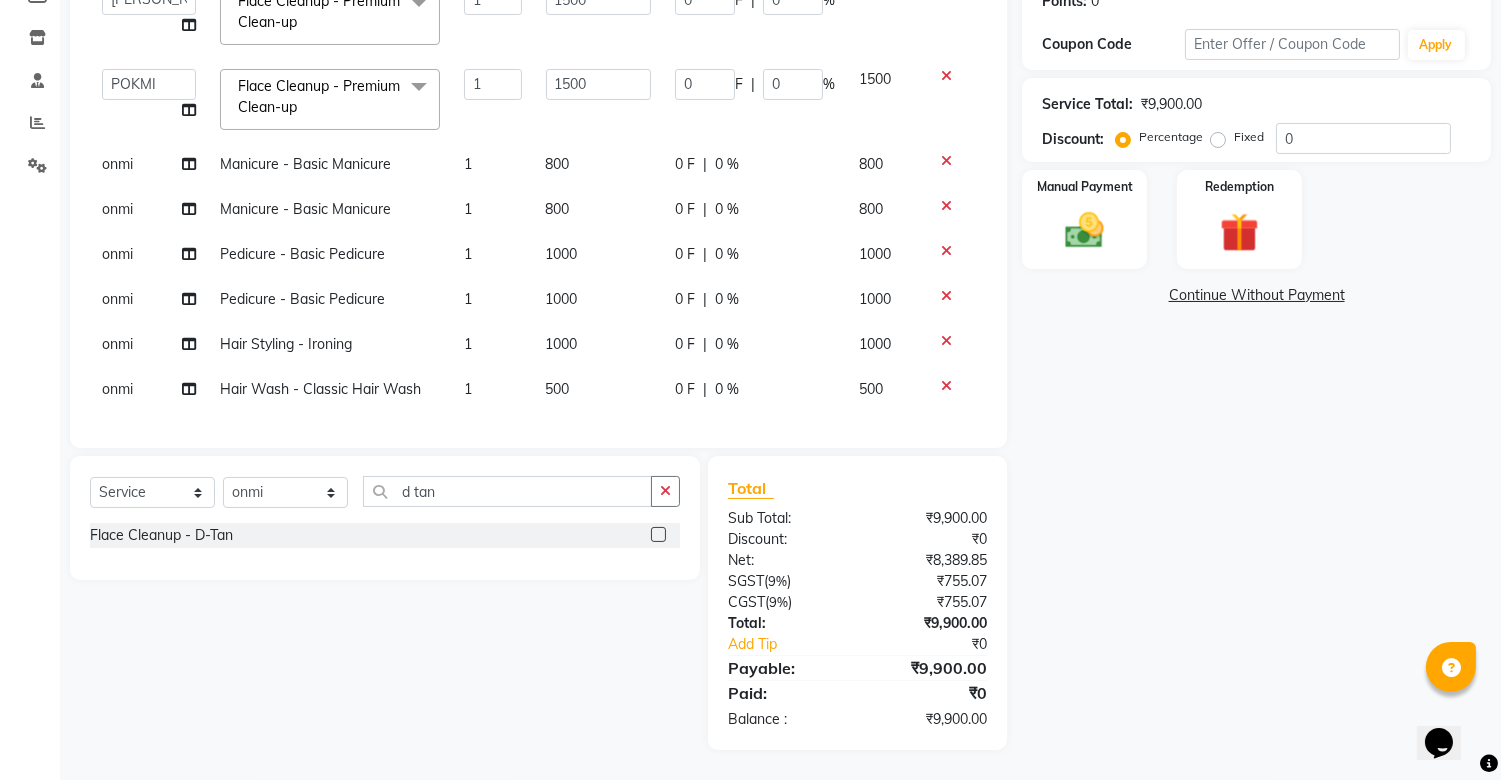 click 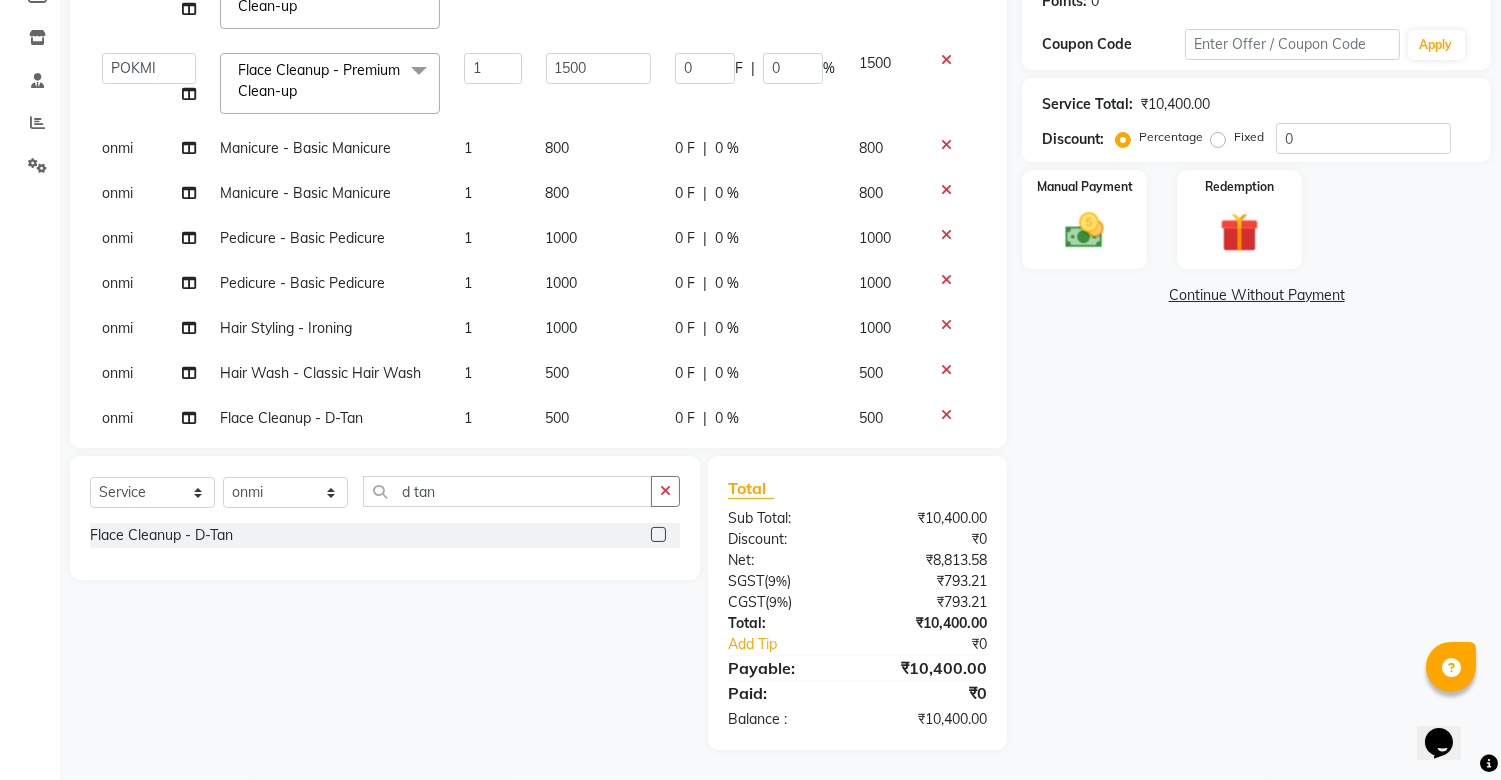 click 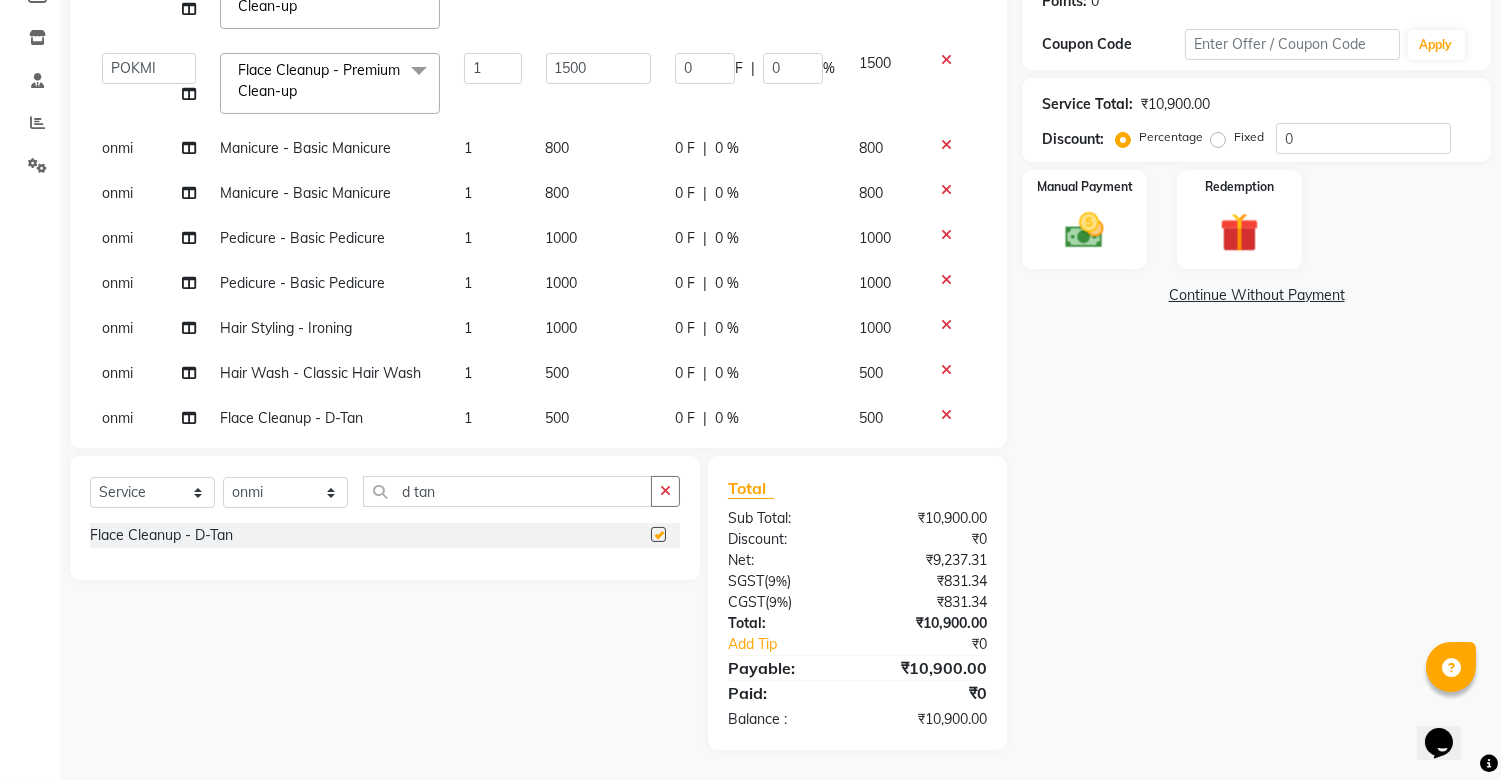 checkbox on "false" 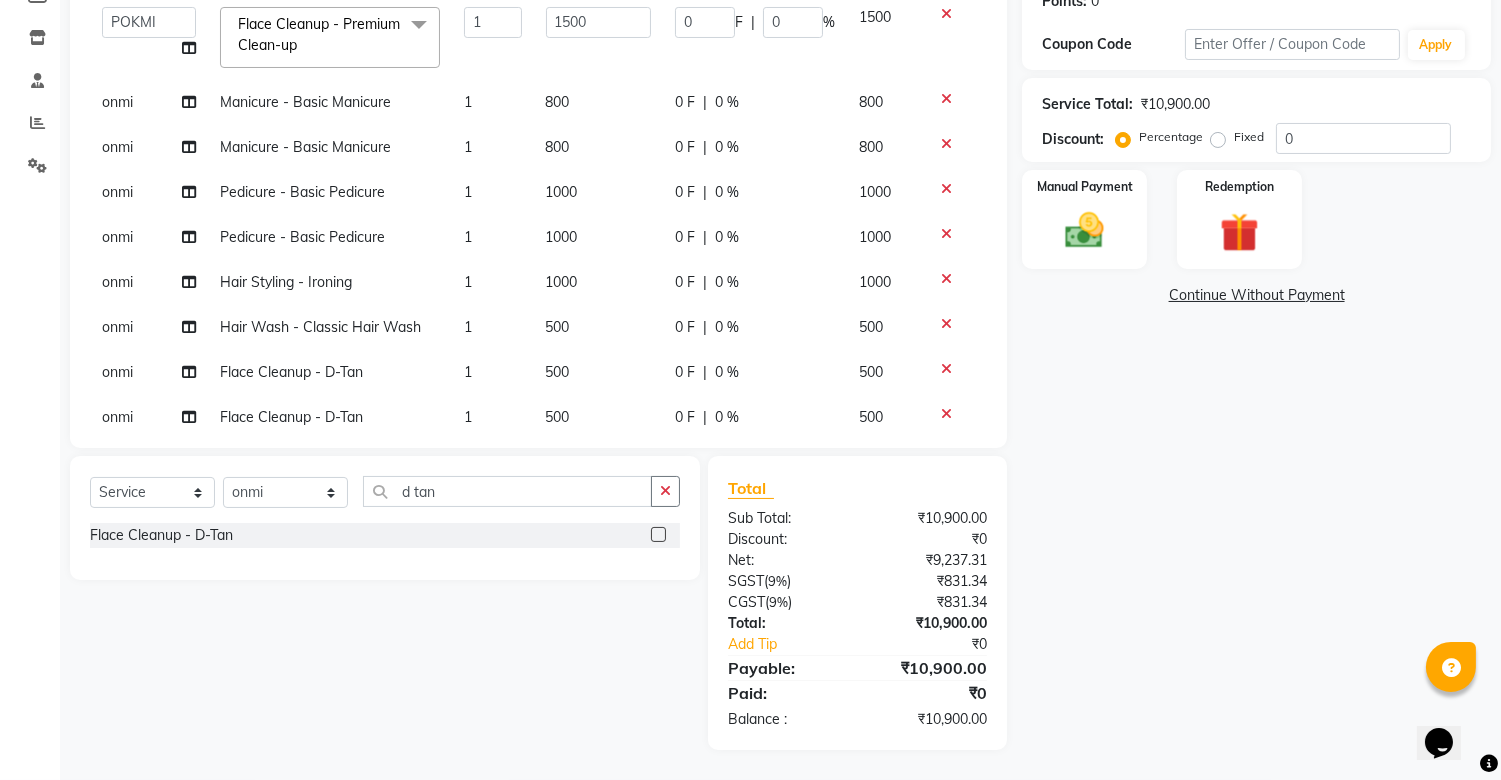 scroll, scrollTop: 210, scrollLeft: 0, axis: vertical 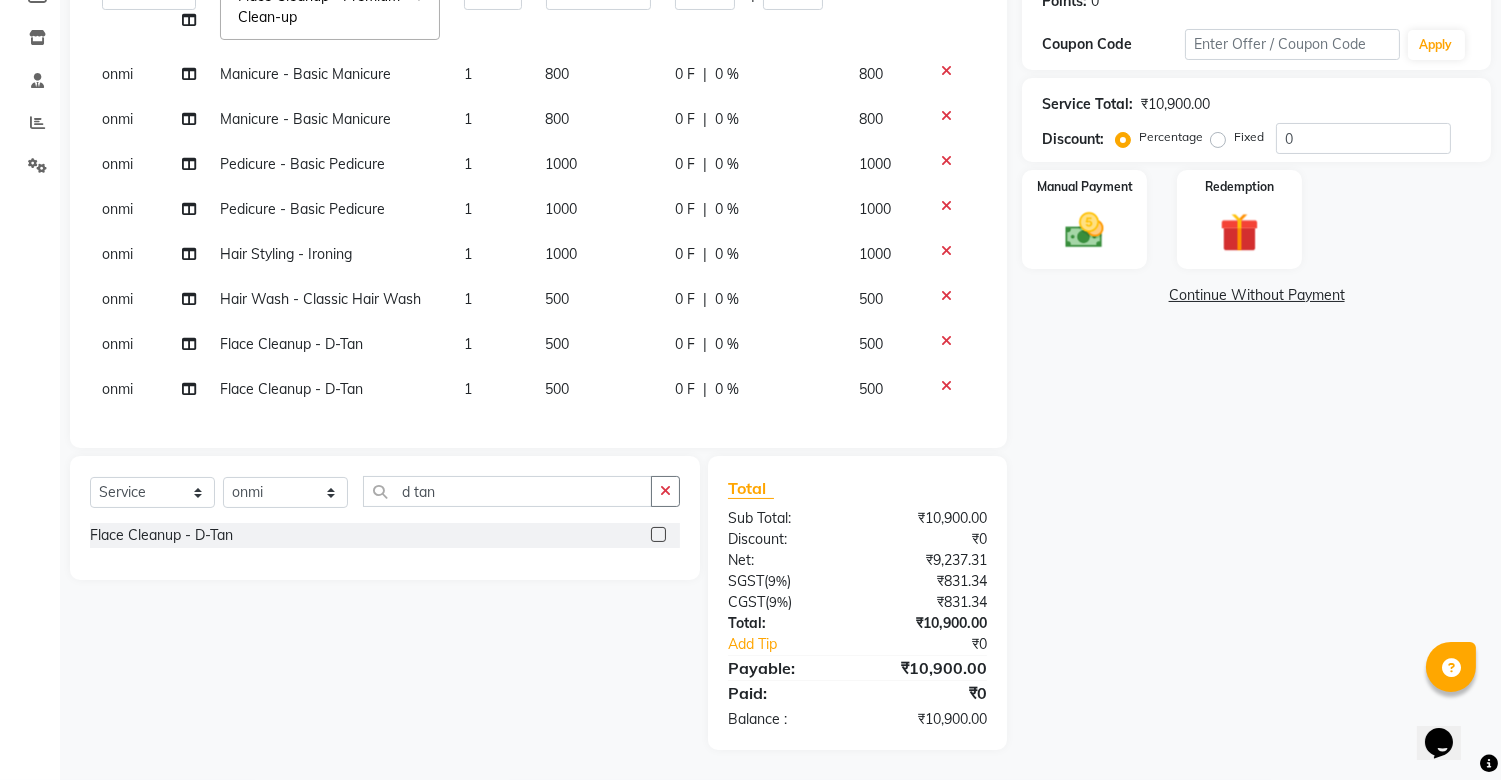 click 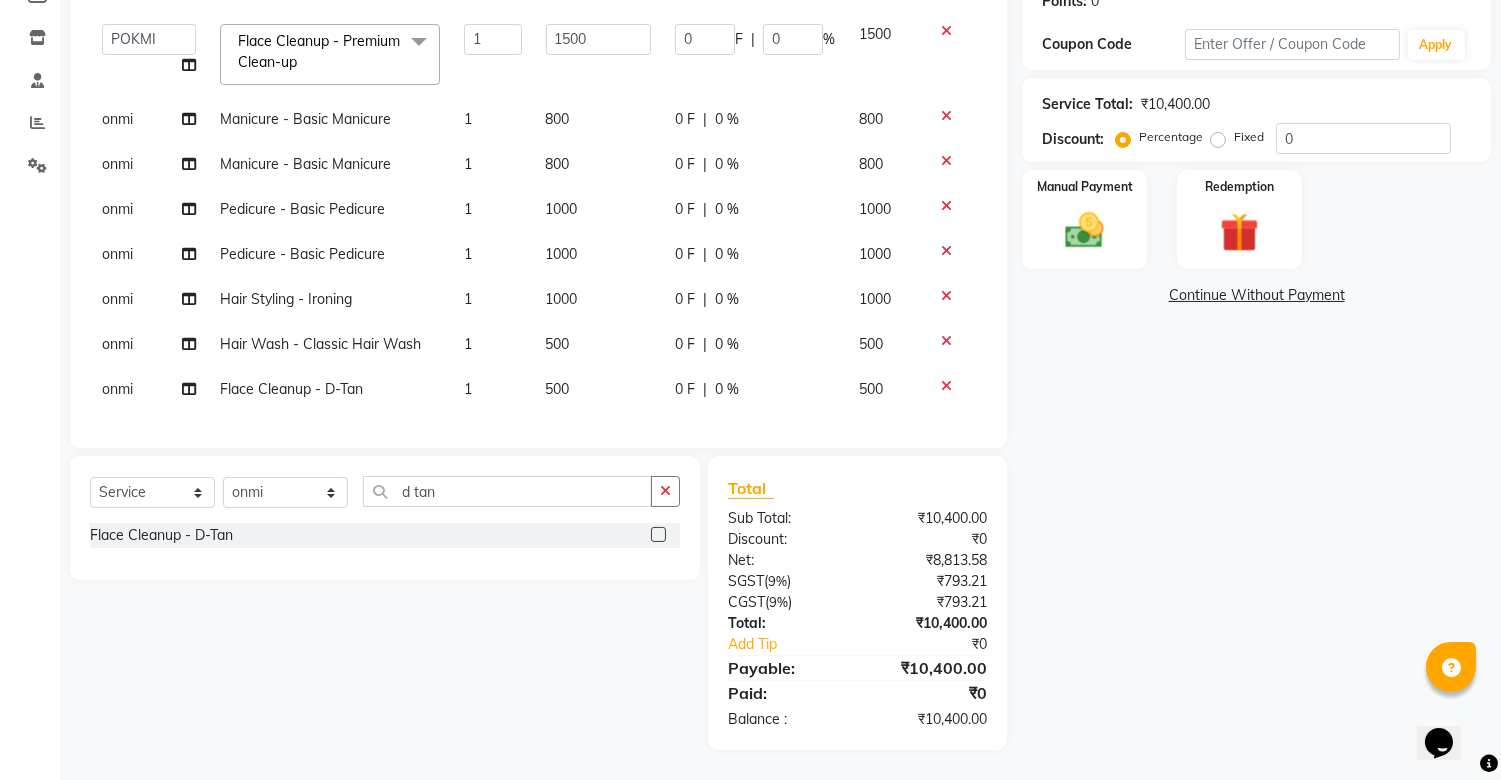 scroll, scrollTop: 165, scrollLeft: 0, axis: vertical 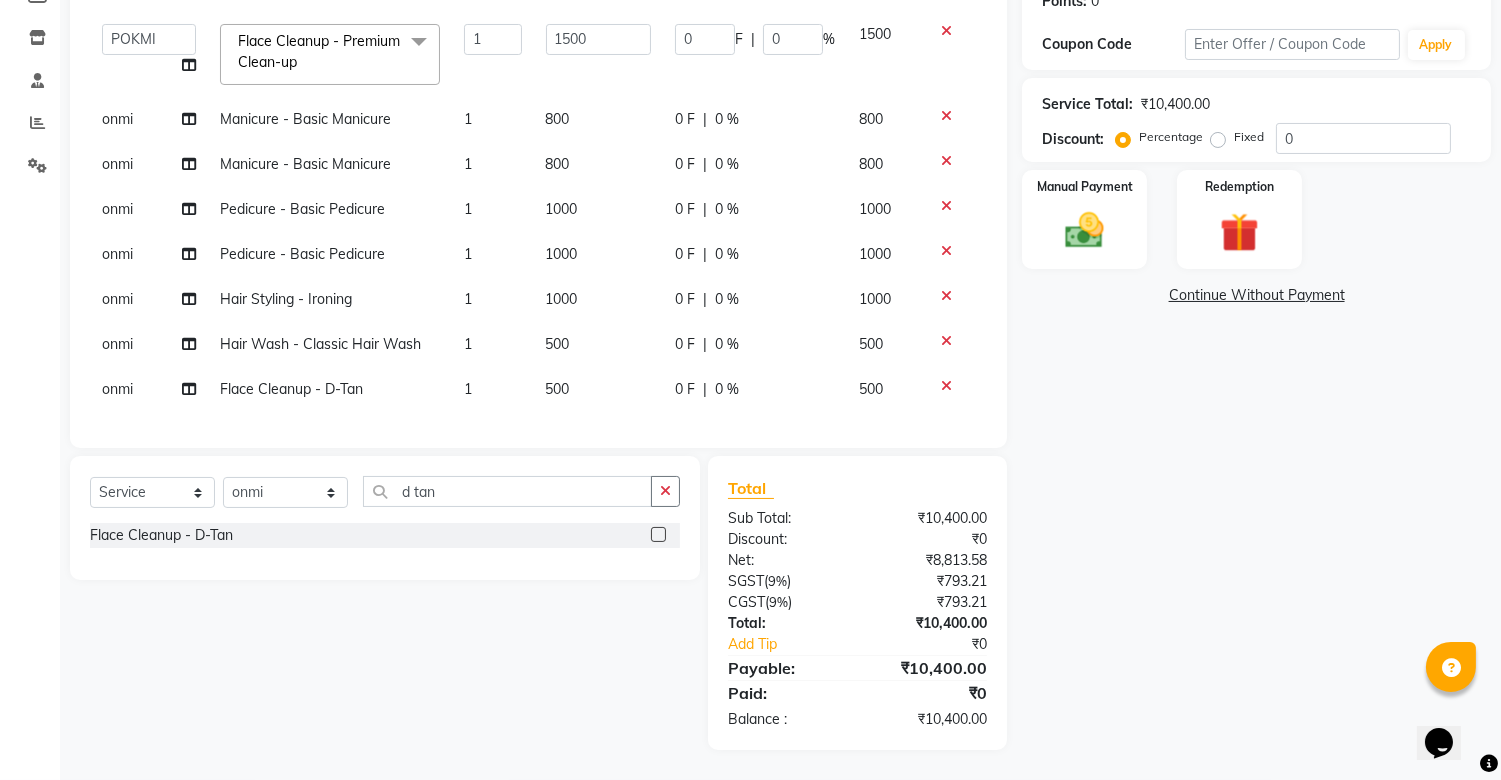 click on "1000" 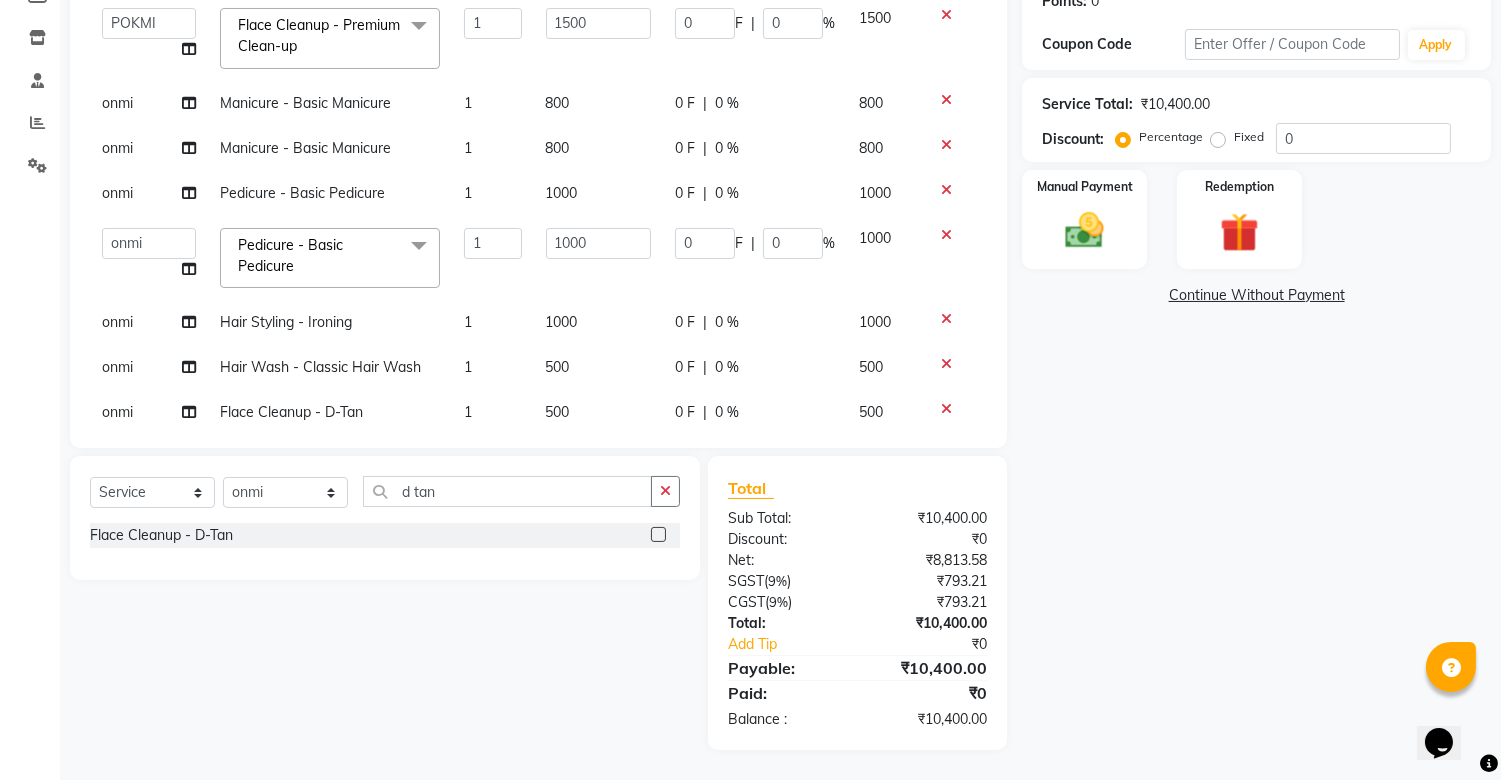 scroll, scrollTop: 205, scrollLeft: 0, axis: vertical 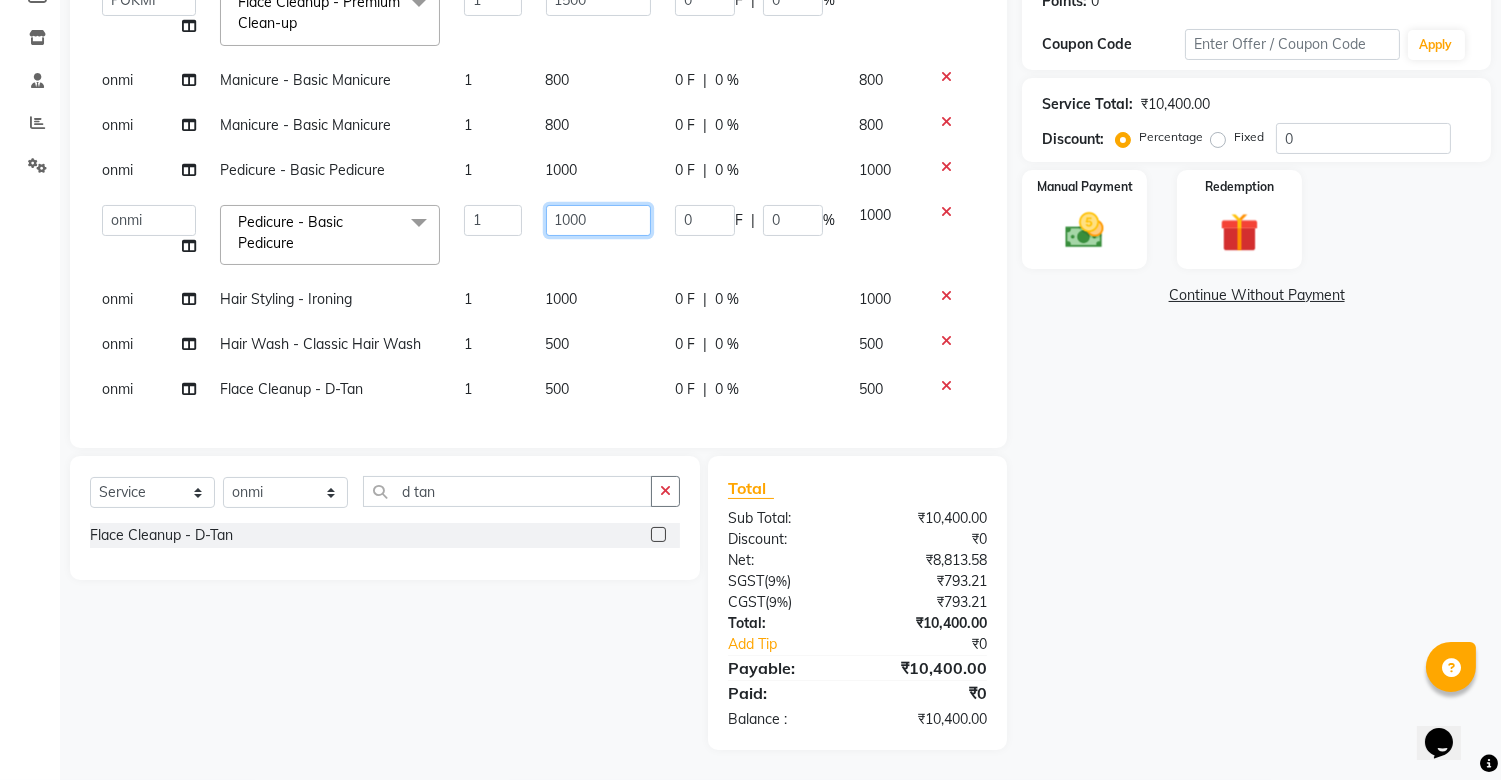 click on "1000" 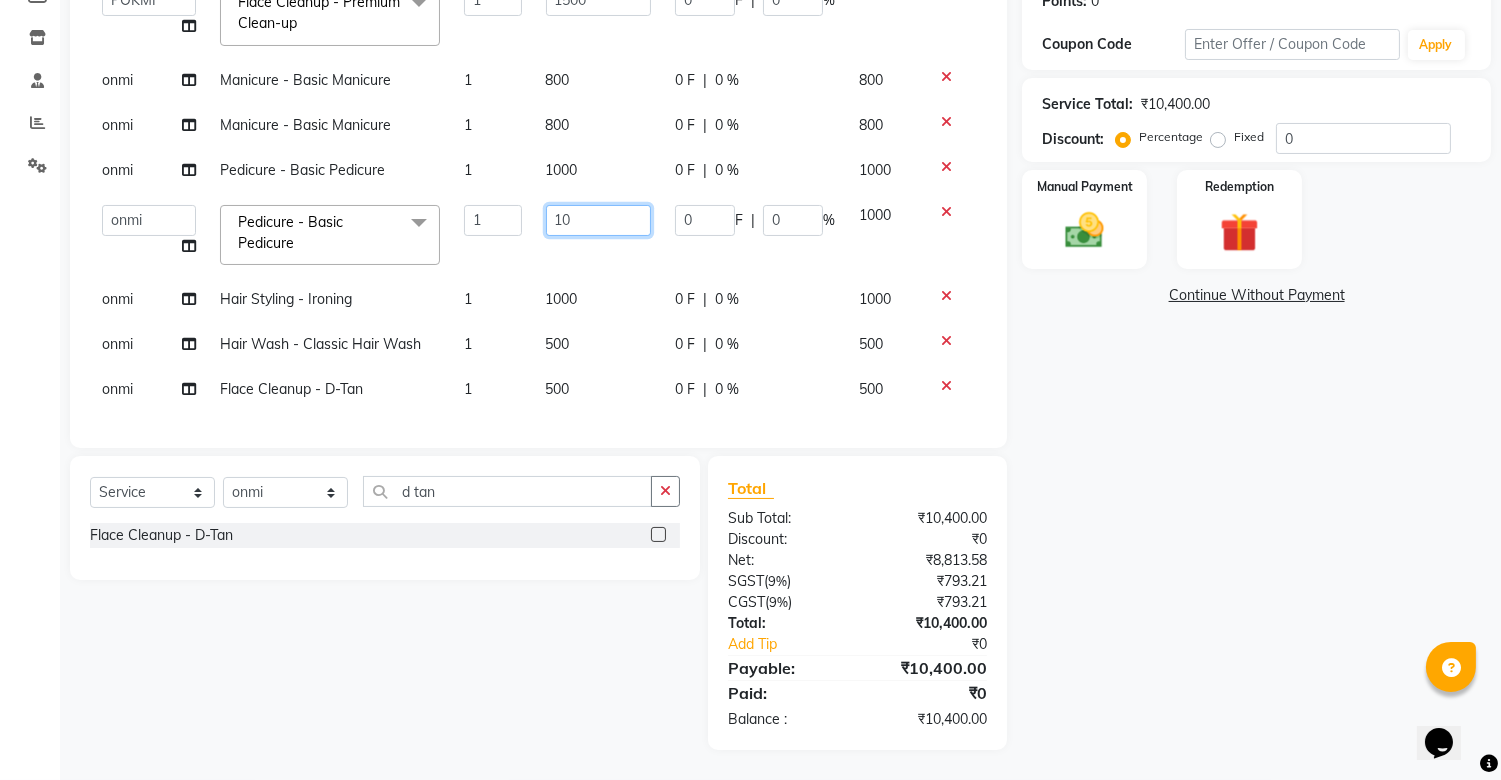 type on "1" 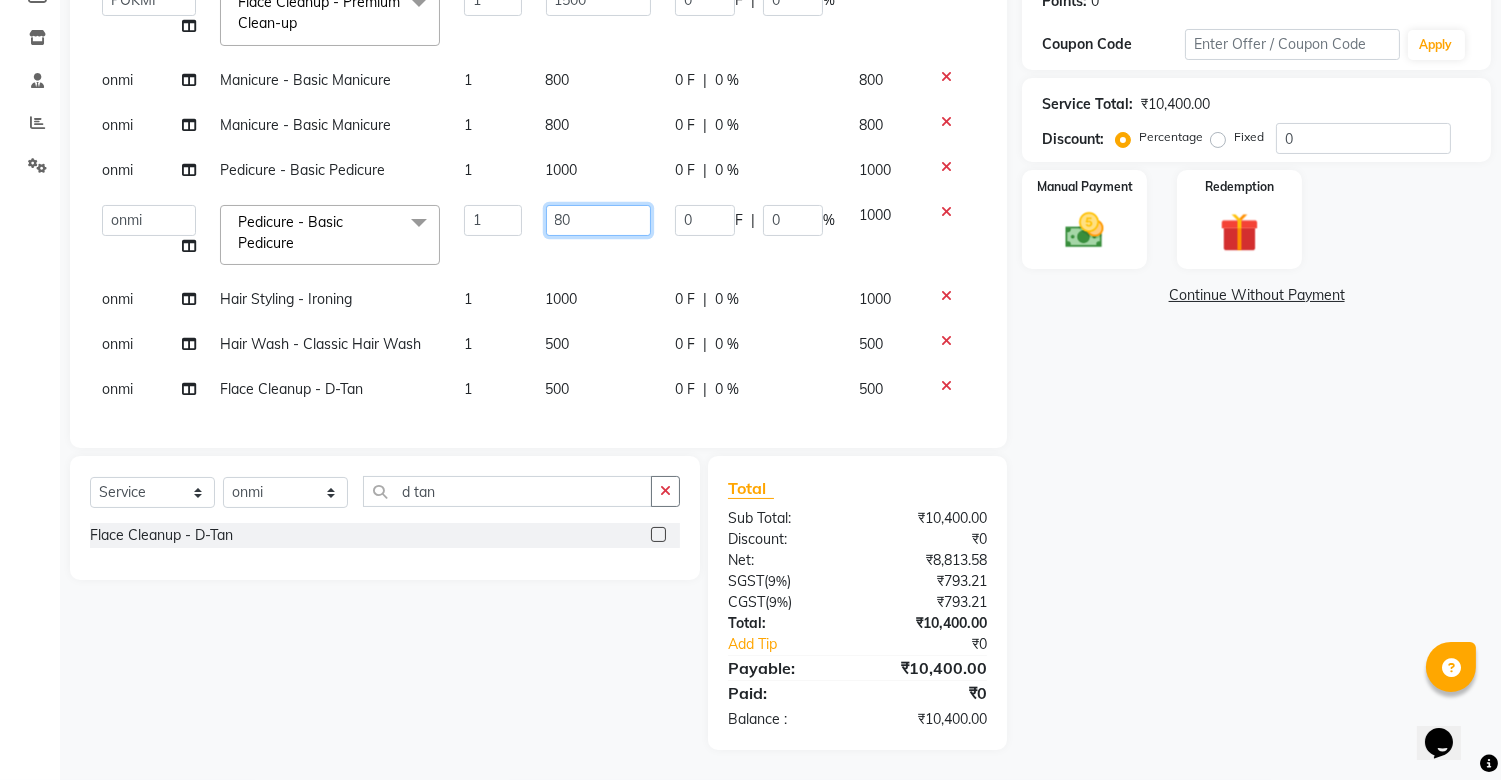 type on "800" 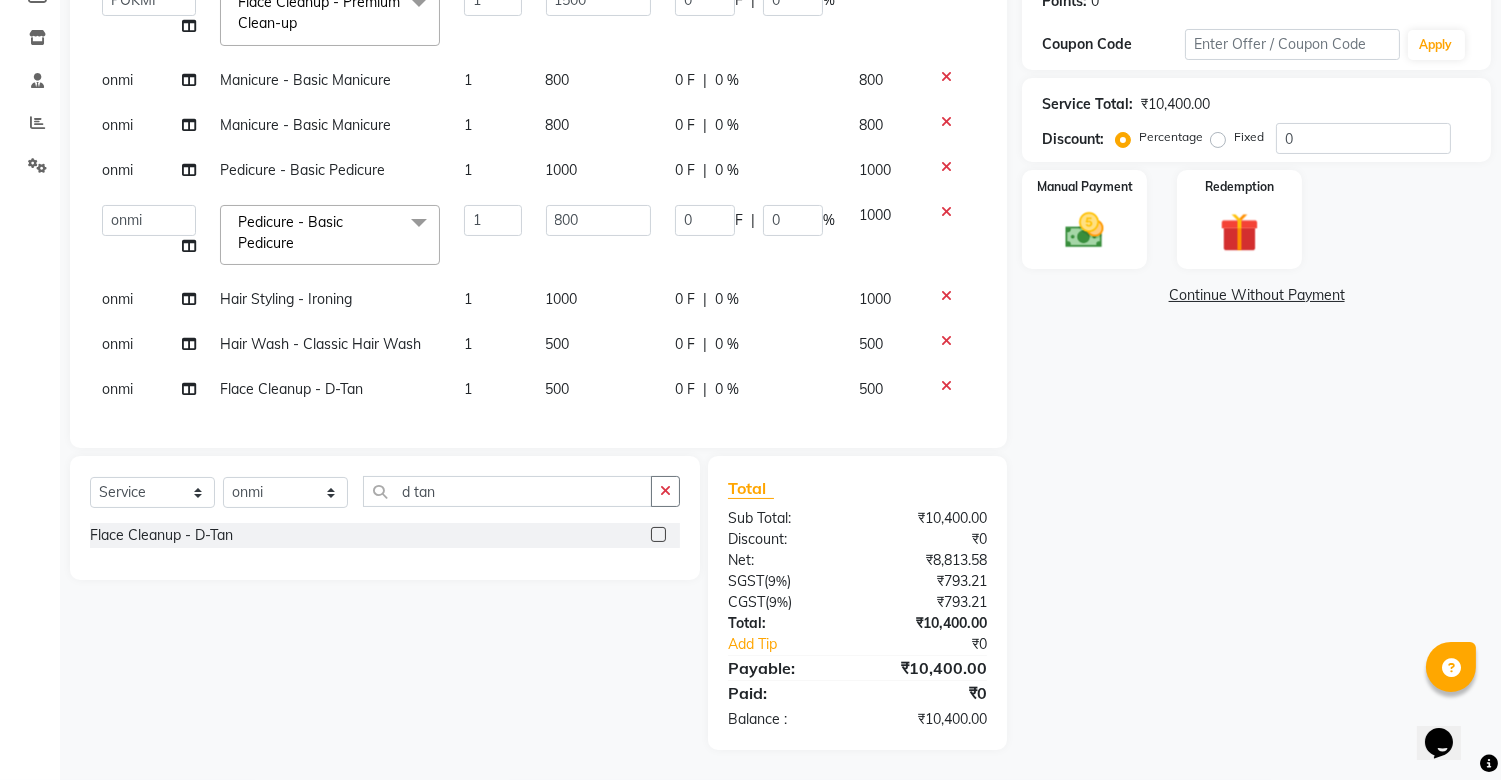 scroll, scrollTop: 165, scrollLeft: 0, axis: vertical 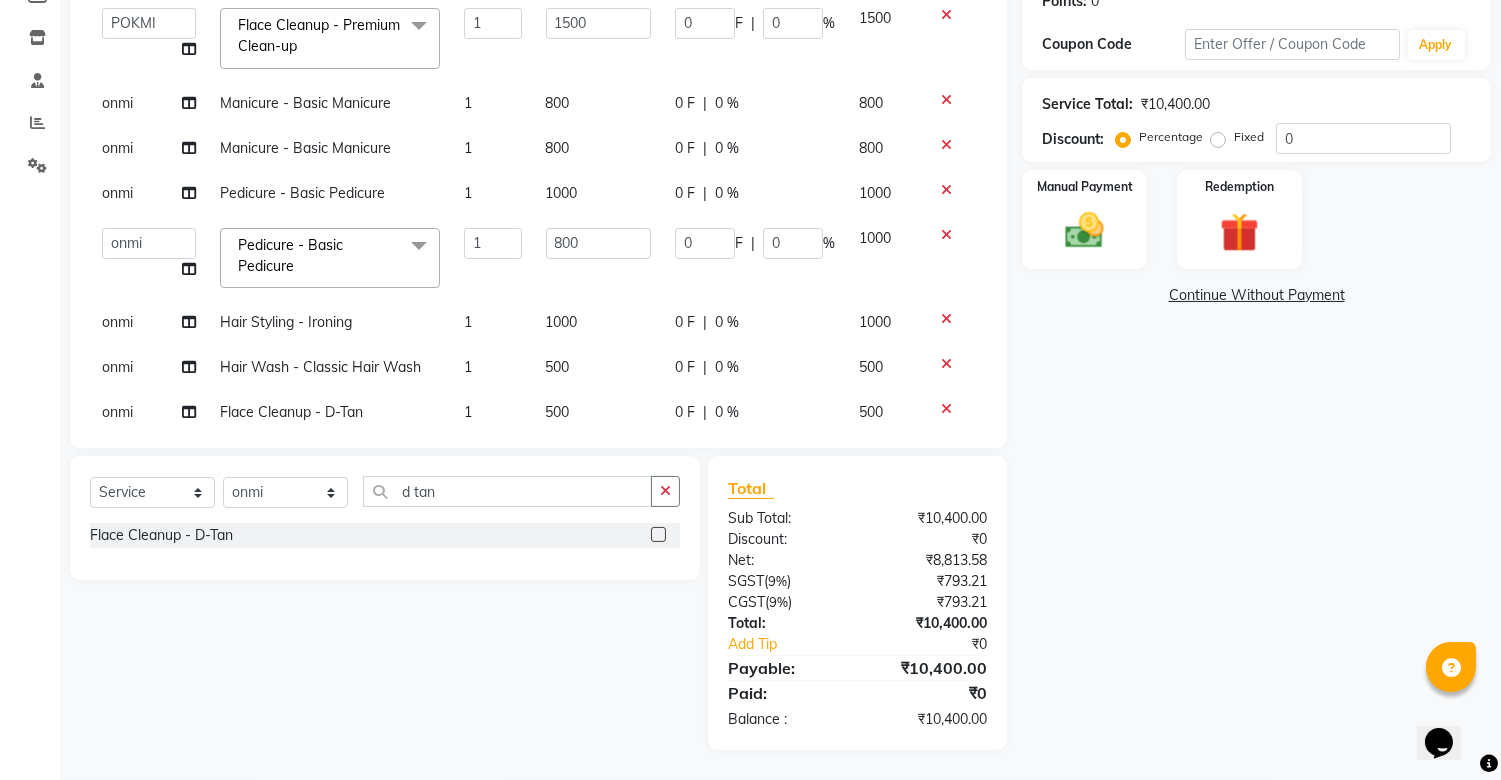 click on "Name: Pooh  Membership:  No Active Membership  Total Visits:  5 Card on file:  0 Last Visit:   [DATE] Points:   0  Coupon Code Apply Service Total:  ₹10,400.00  Discount:  Percentage   Fixed  0 Manual Payment Redemption  Continue Without Payment" 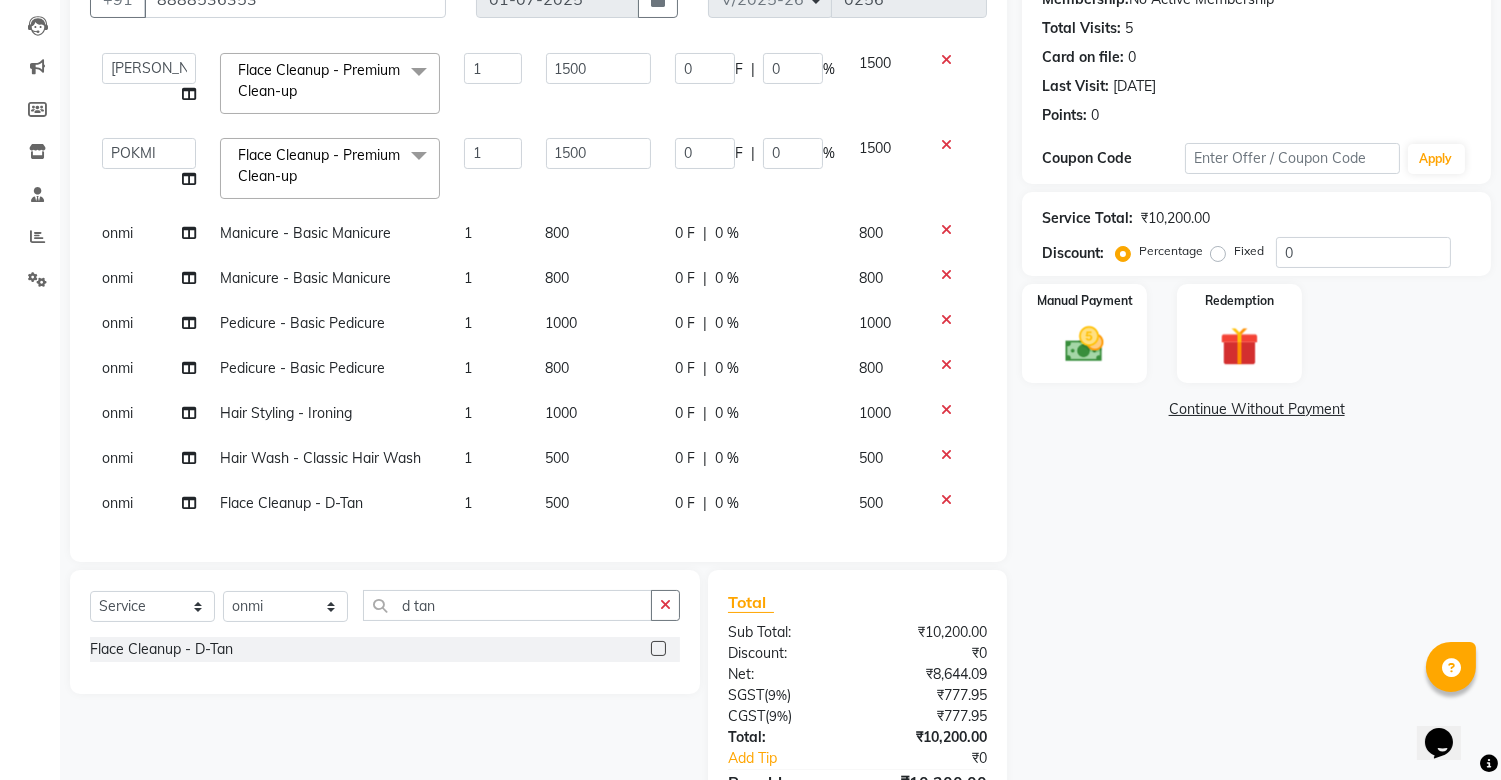 scroll, scrollTop: 222, scrollLeft: 0, axis: vertical 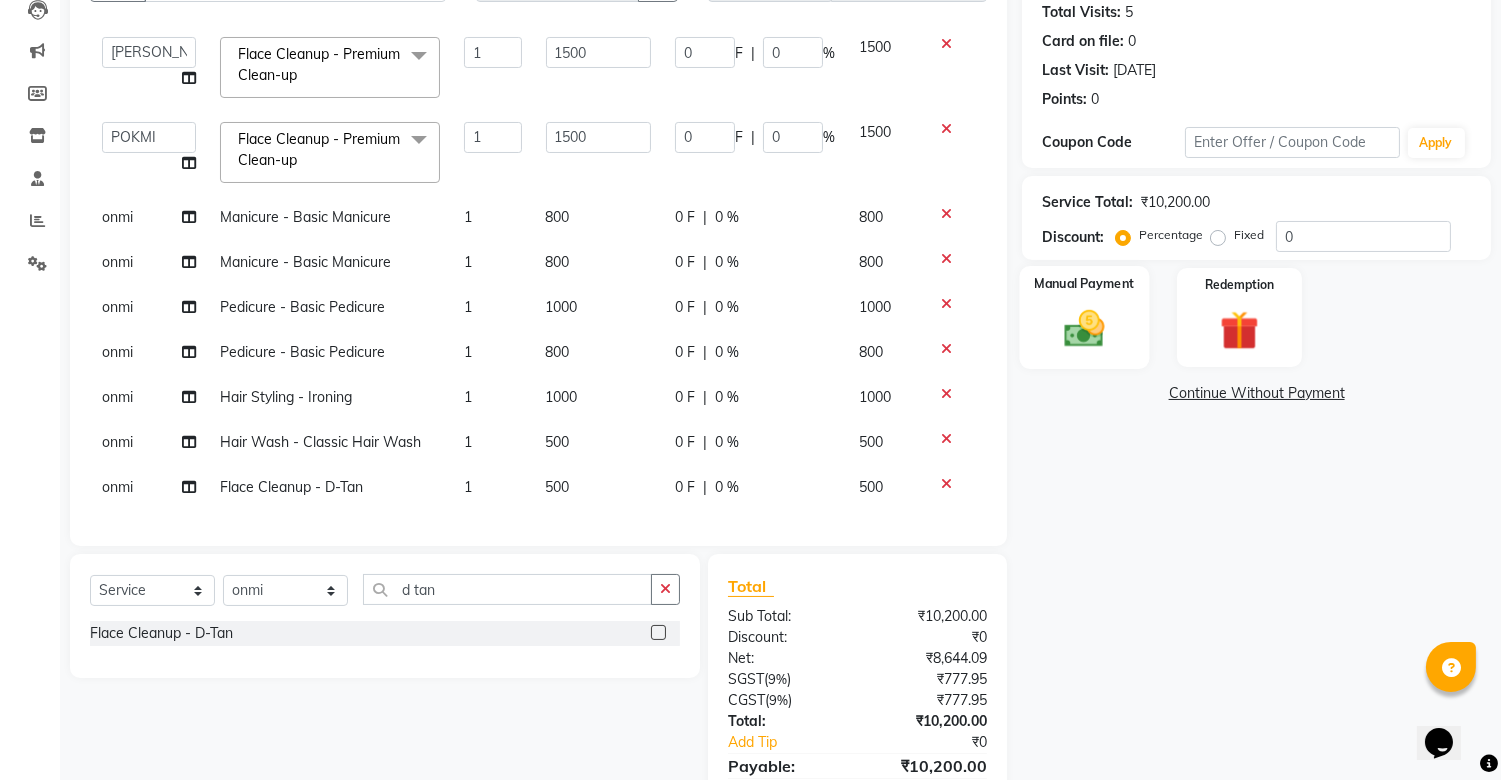 click 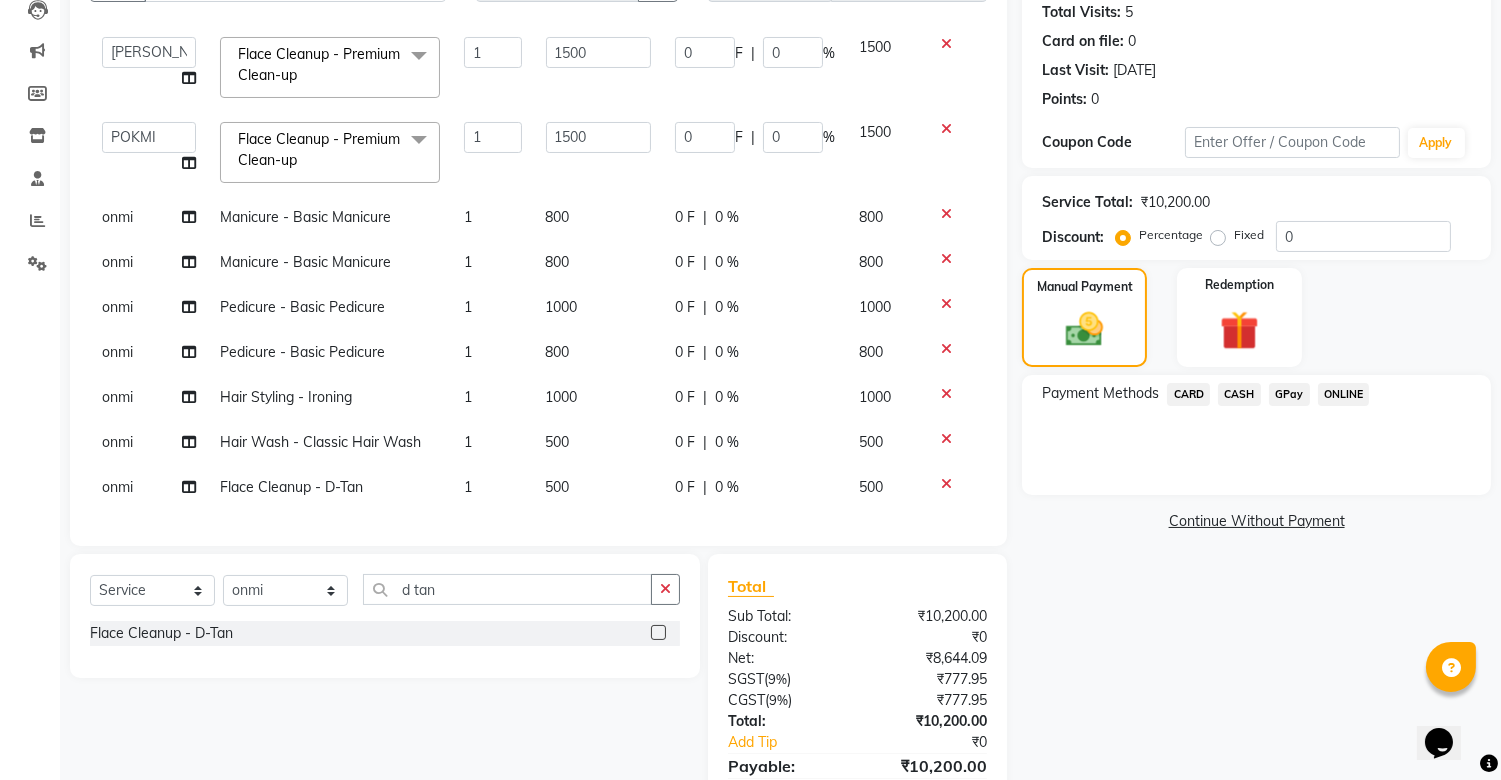 click on "CASH" 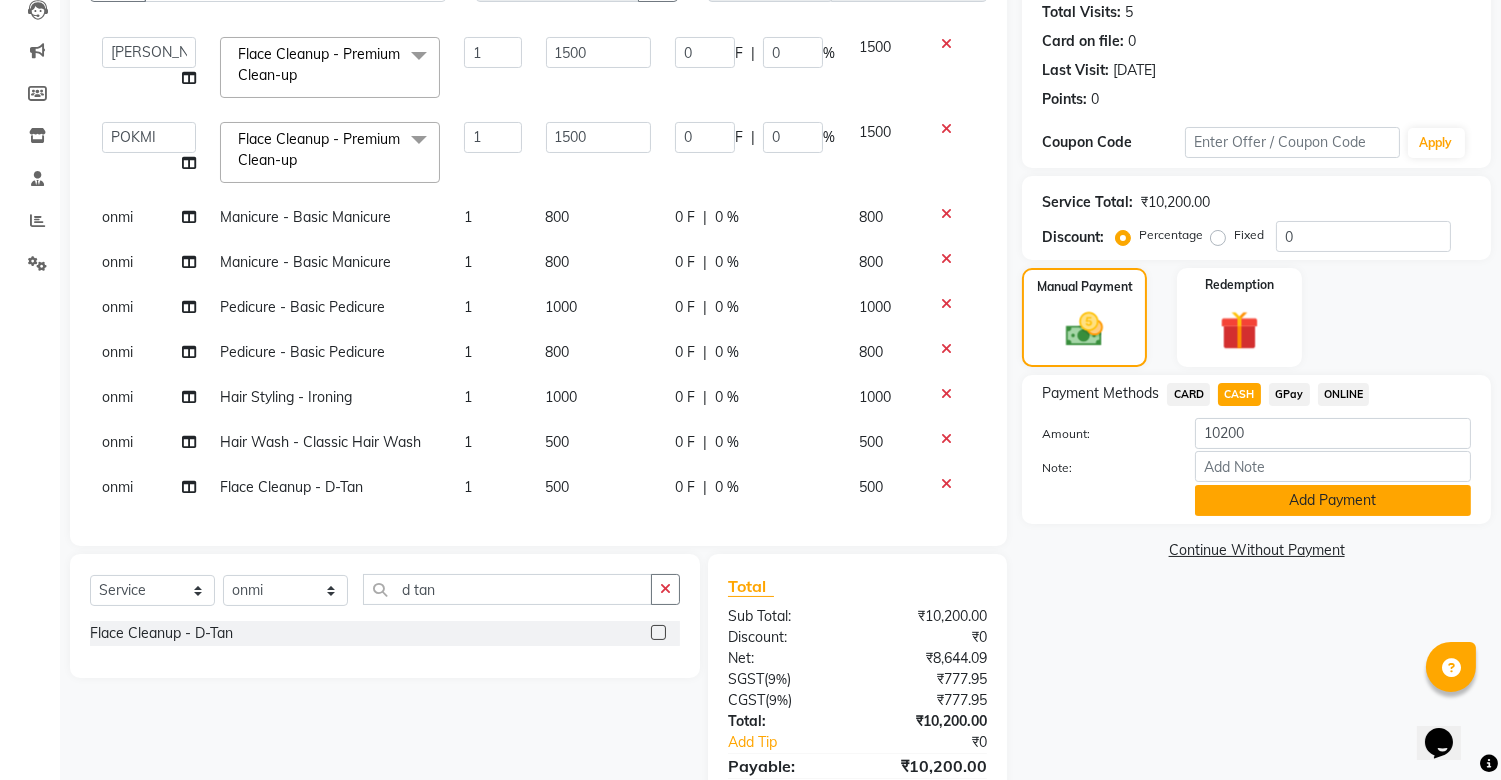 click on "Add Payment" 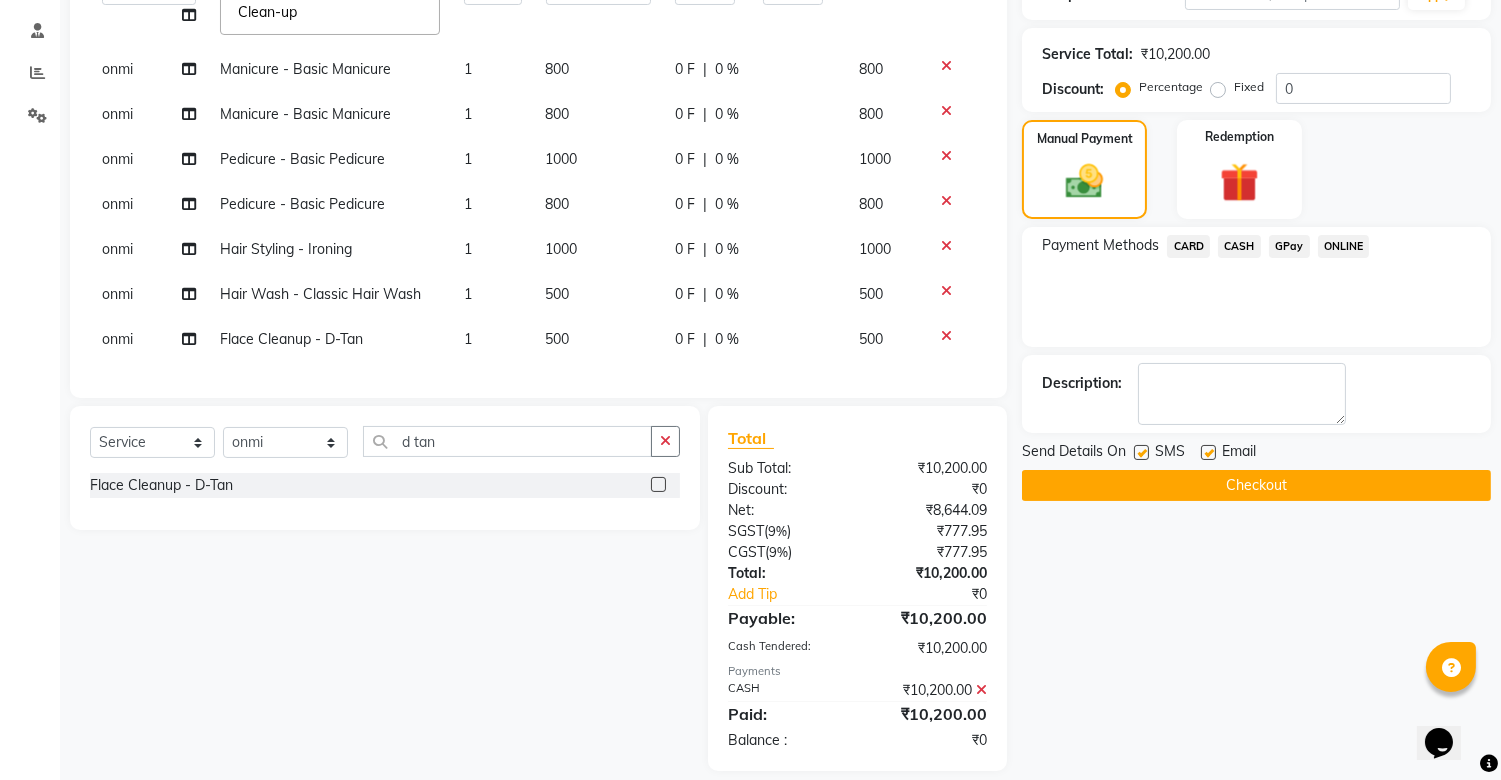 scroll, scrollTop: 391, scrollLeft: 0, axis: vertical 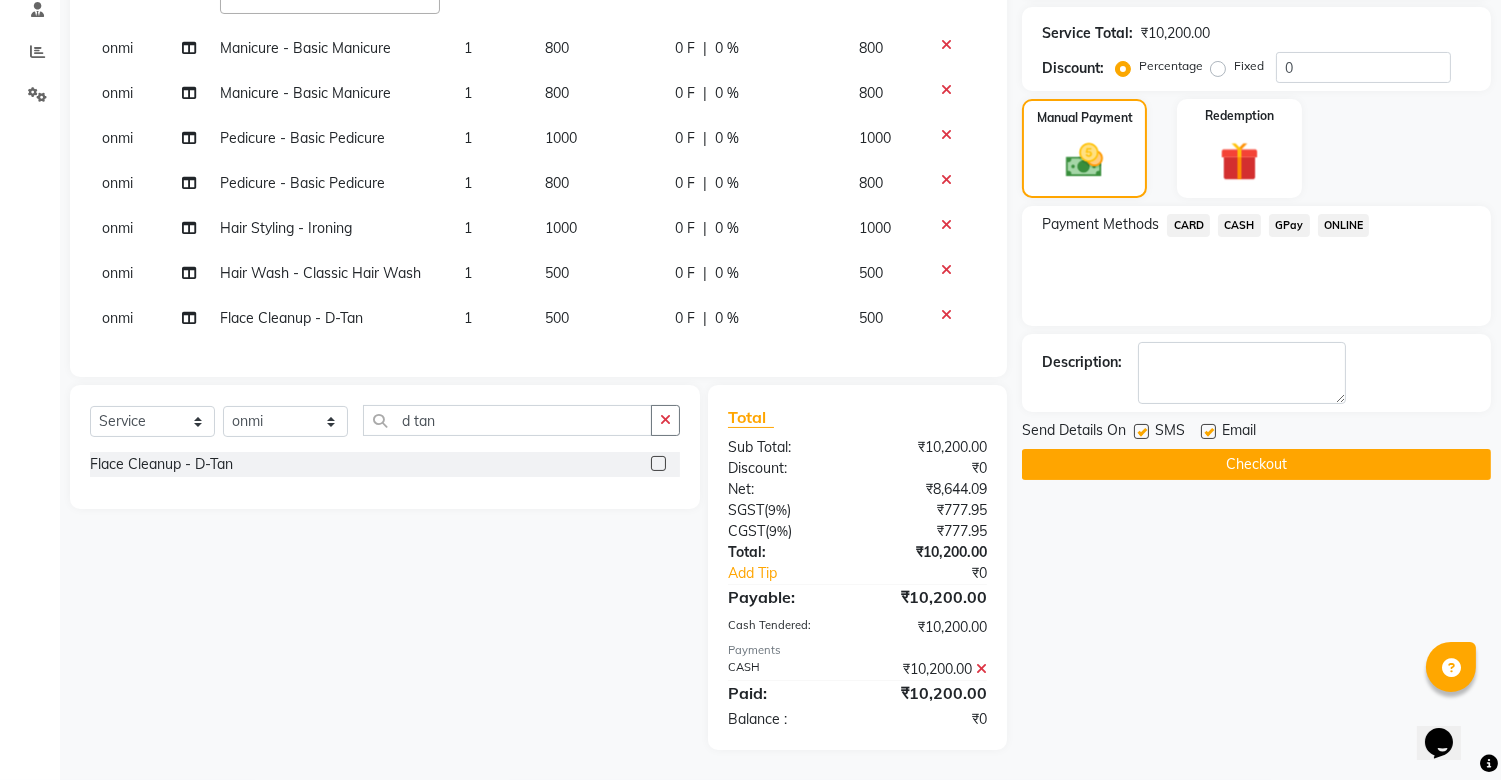 click on "Checkout" 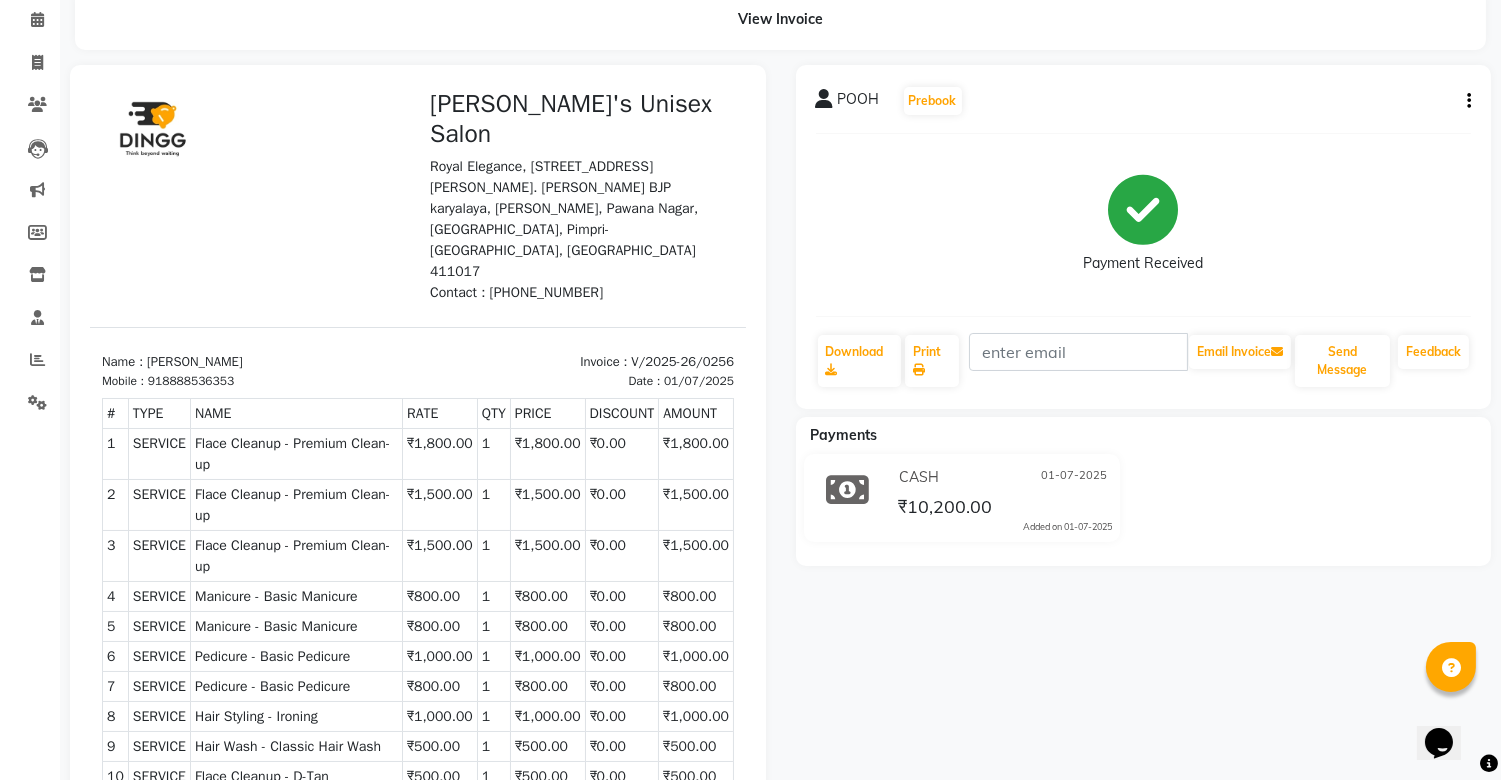 scroll, scrollTop: 0, scrollLeft: 0, axis: both 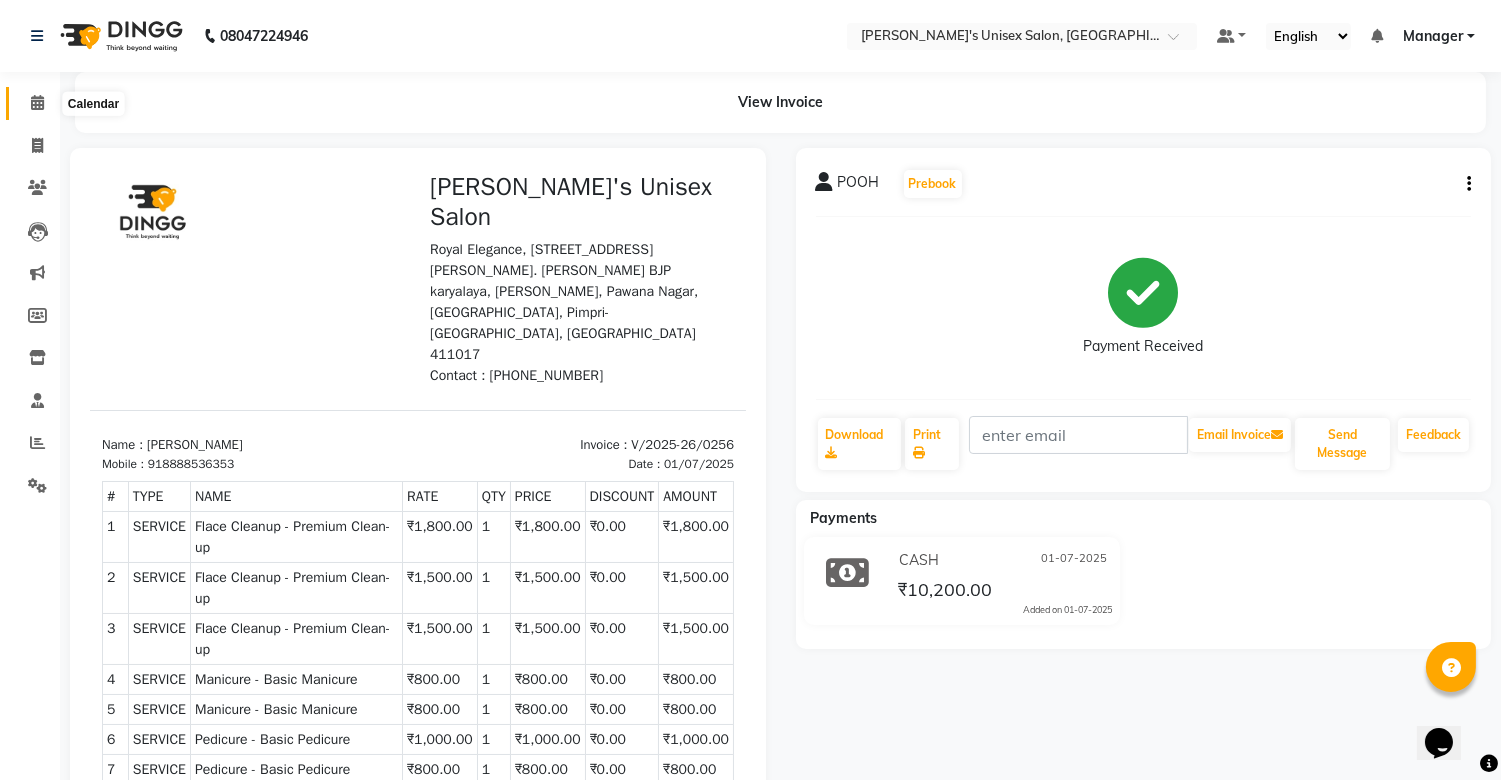 click 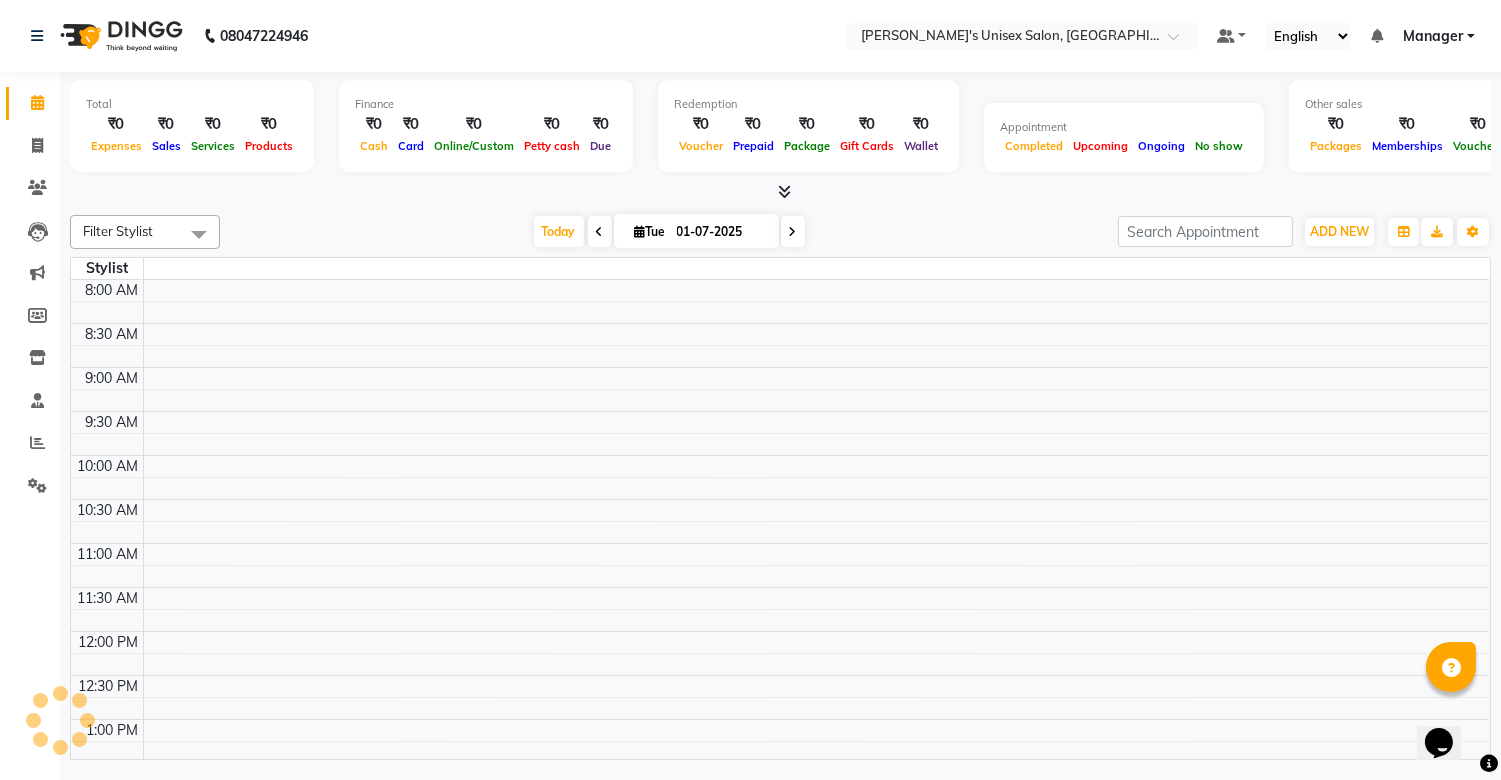 scroll, scrollTop: 0, scrollLeft: 0, axis: both 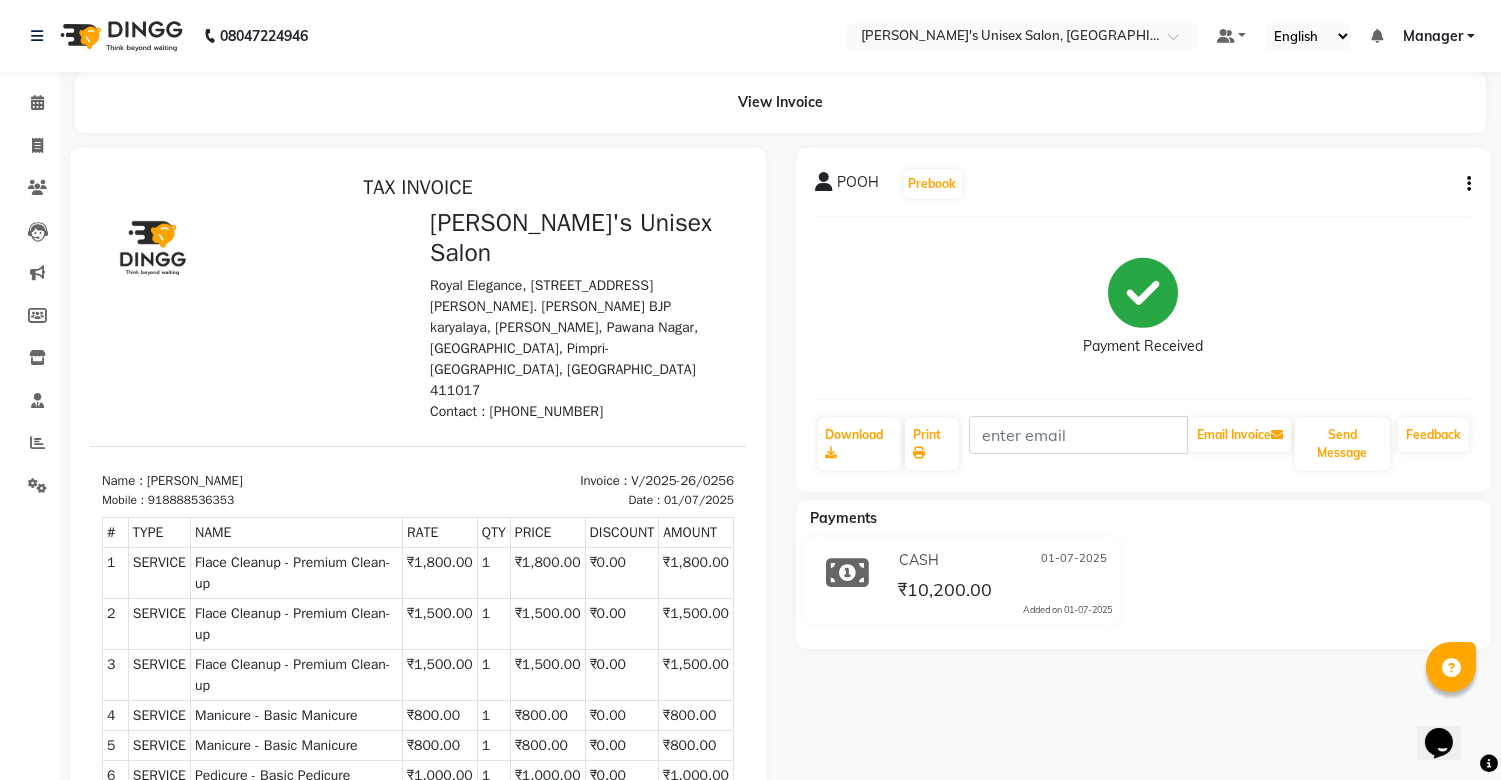 select on "8273" 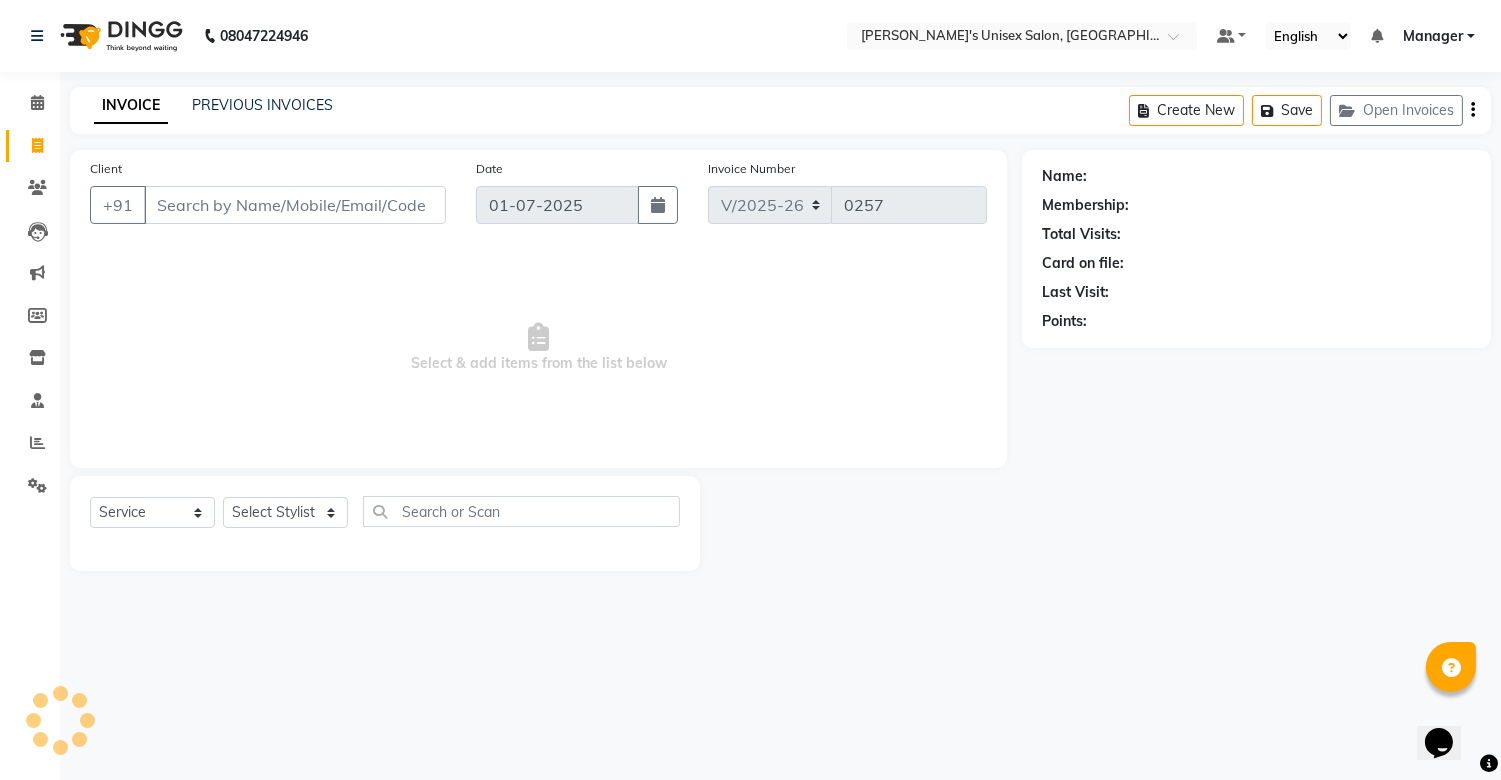 select on "79756" 